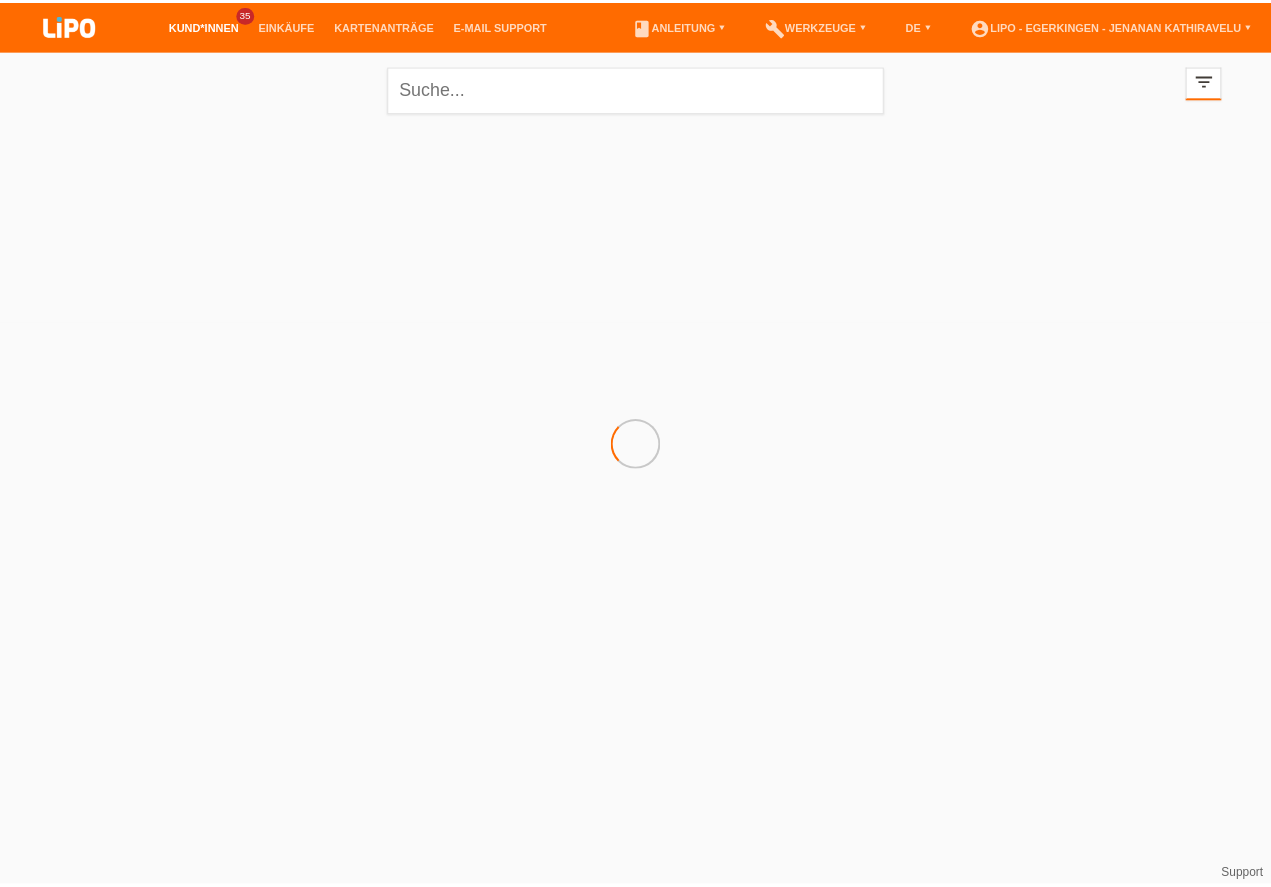 scroll, scrollTop: 0, scrollLeft: 0, axis: both 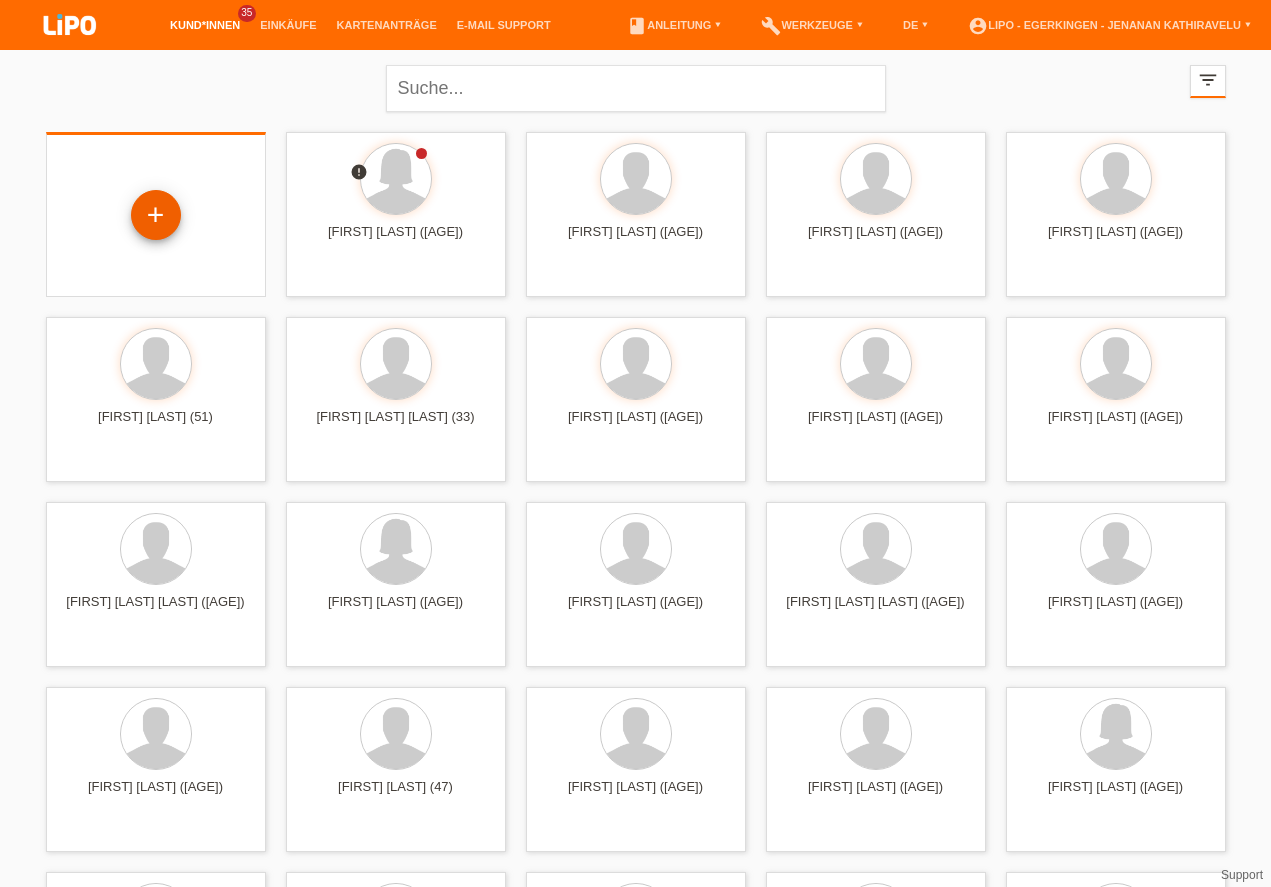 click on "+" at bounding box center [156, 215] 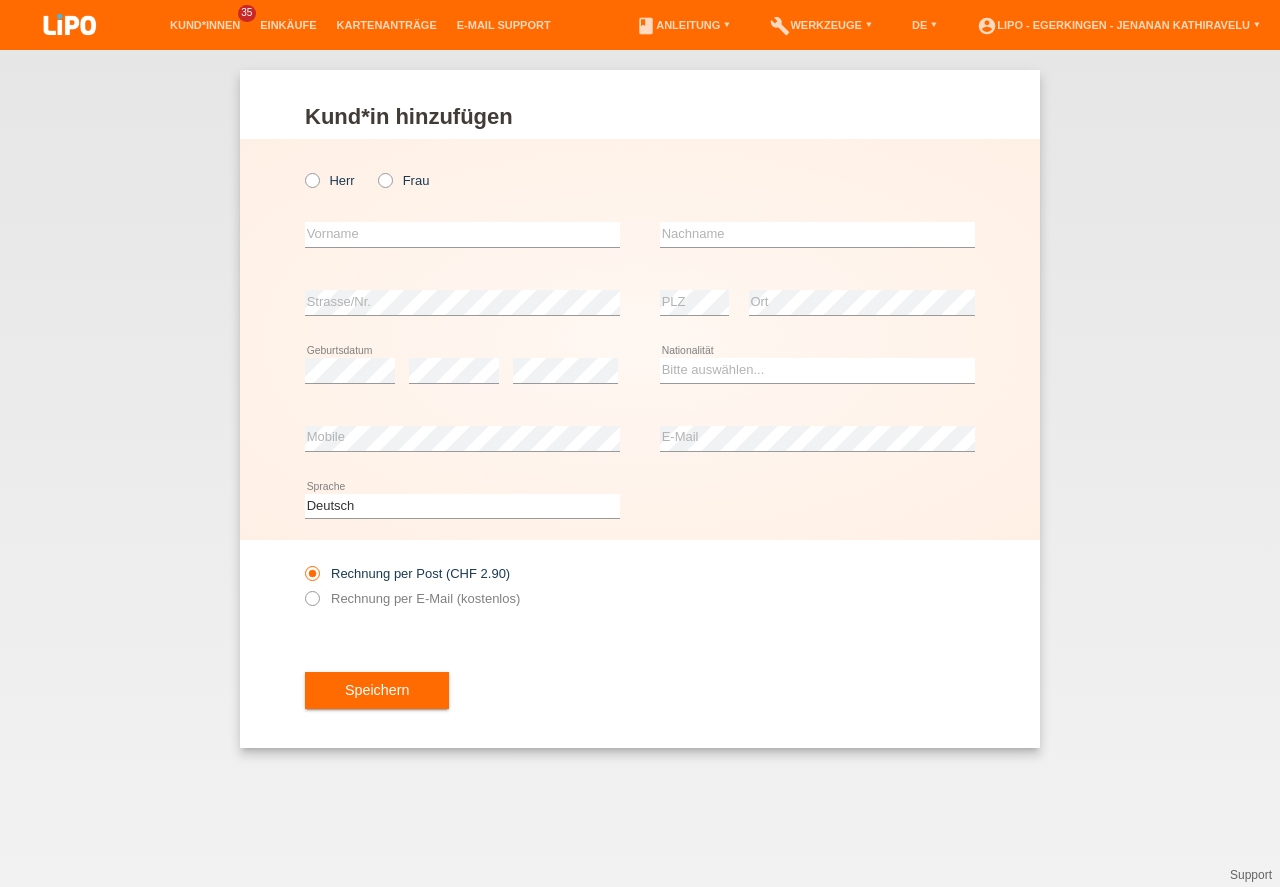 scroll, scrollTop: 0, scrollLeft: 0, axis: both 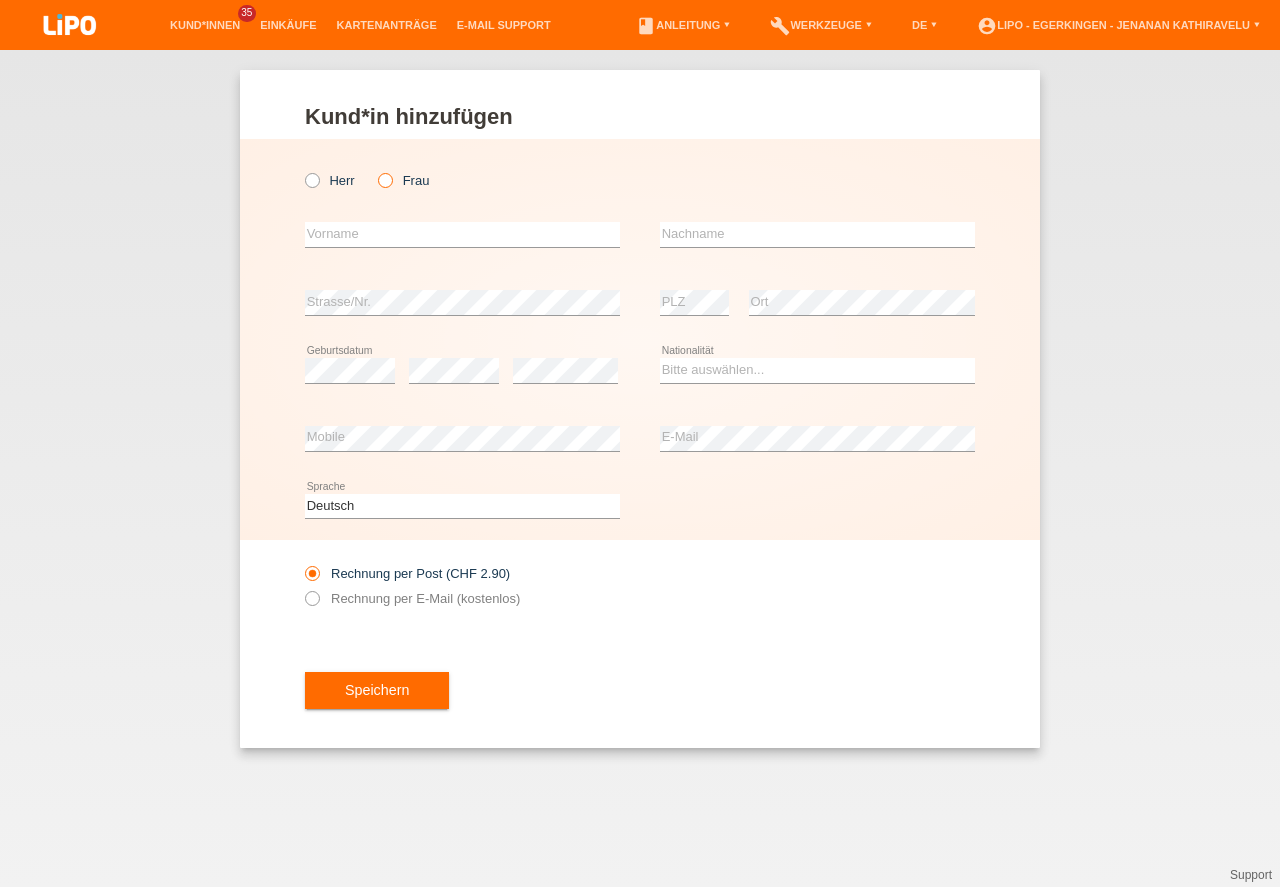 click on "Frau" at bounding box center [403, 180] 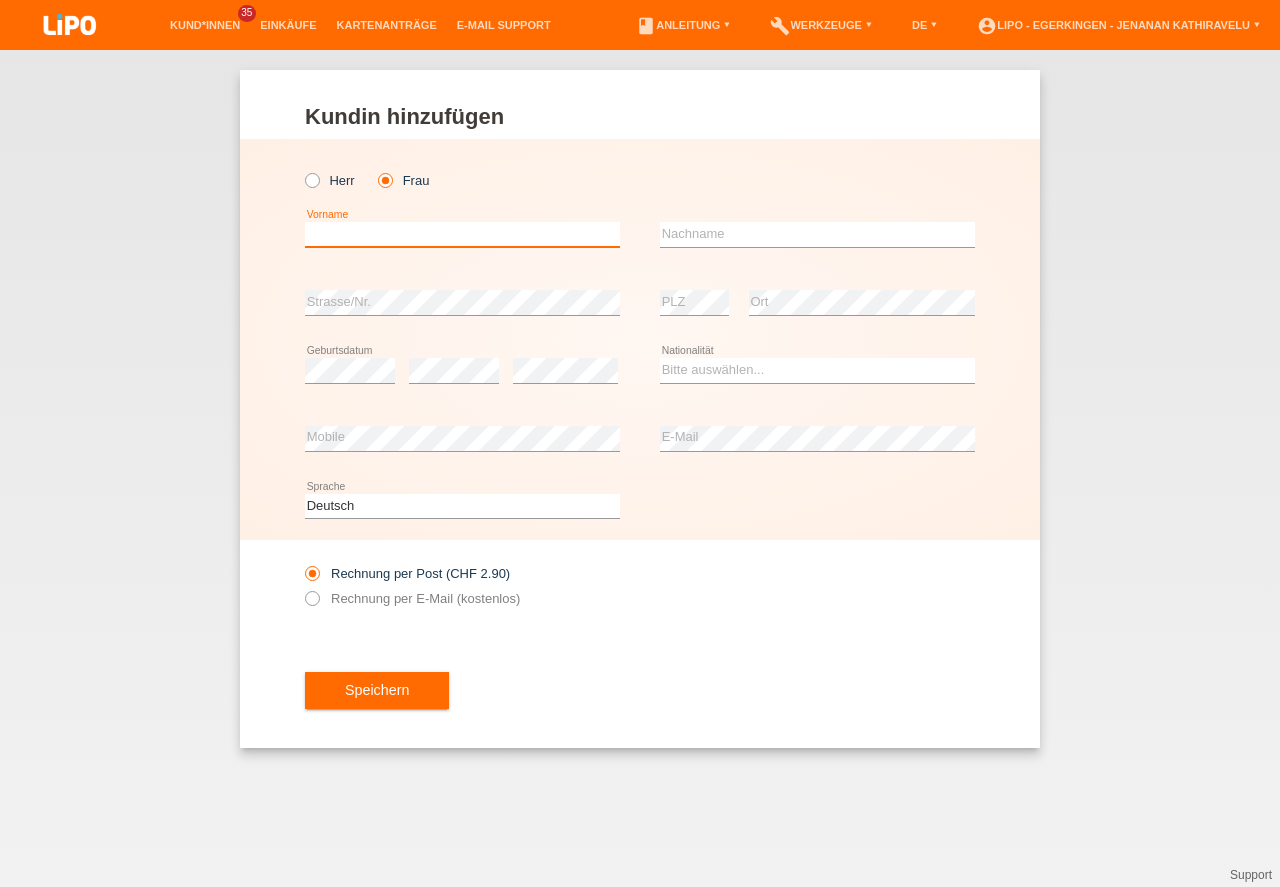 click at bounding box center [462, 234] 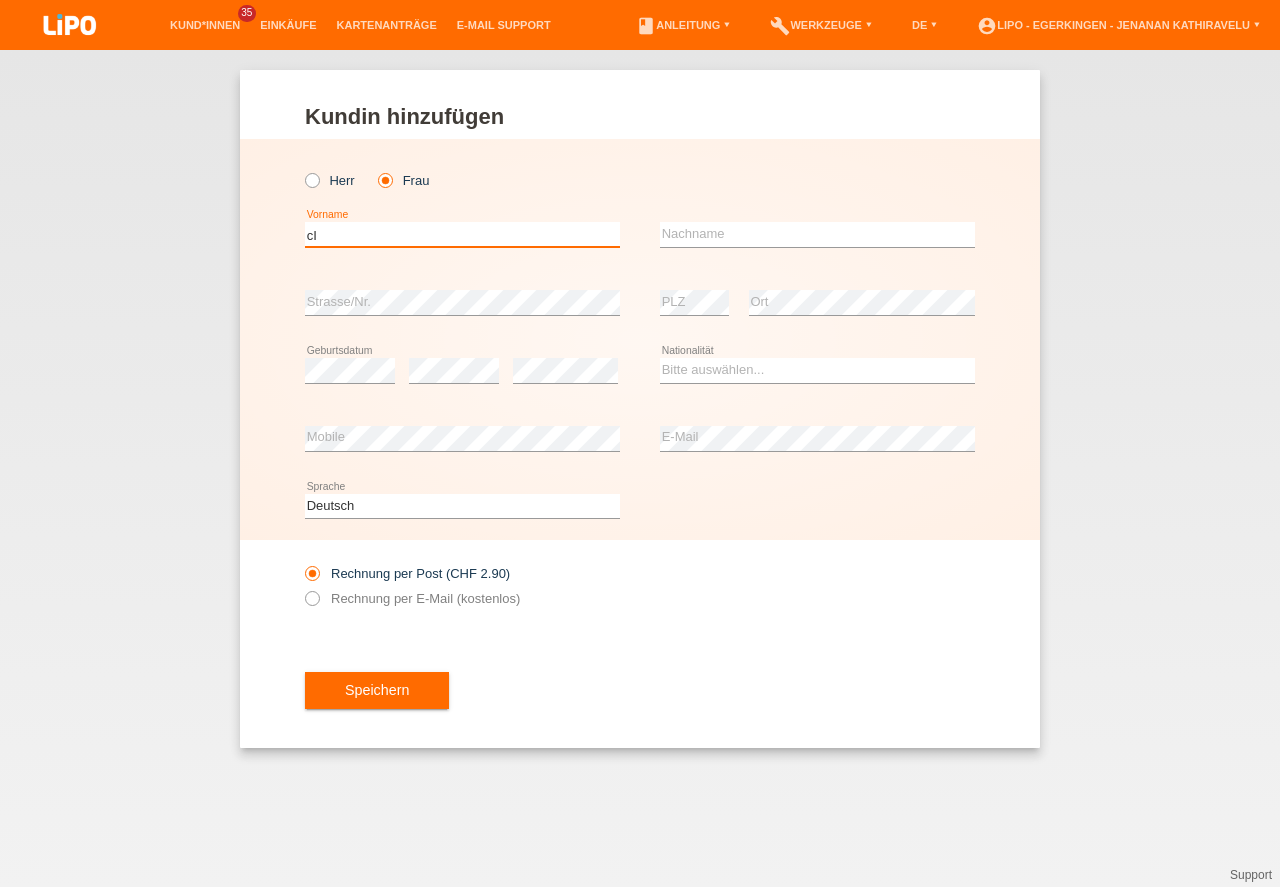 type on "c" 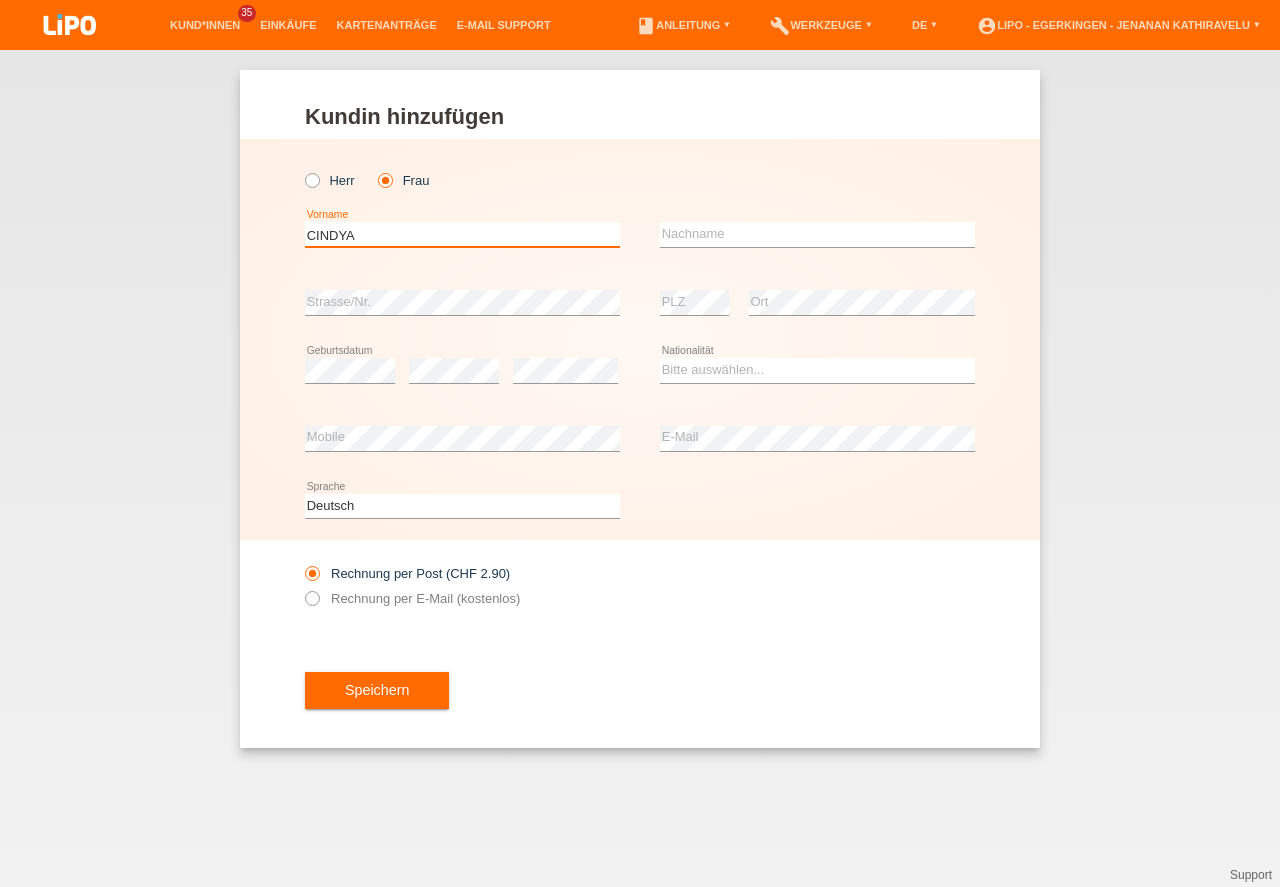 type on "CINDYA" 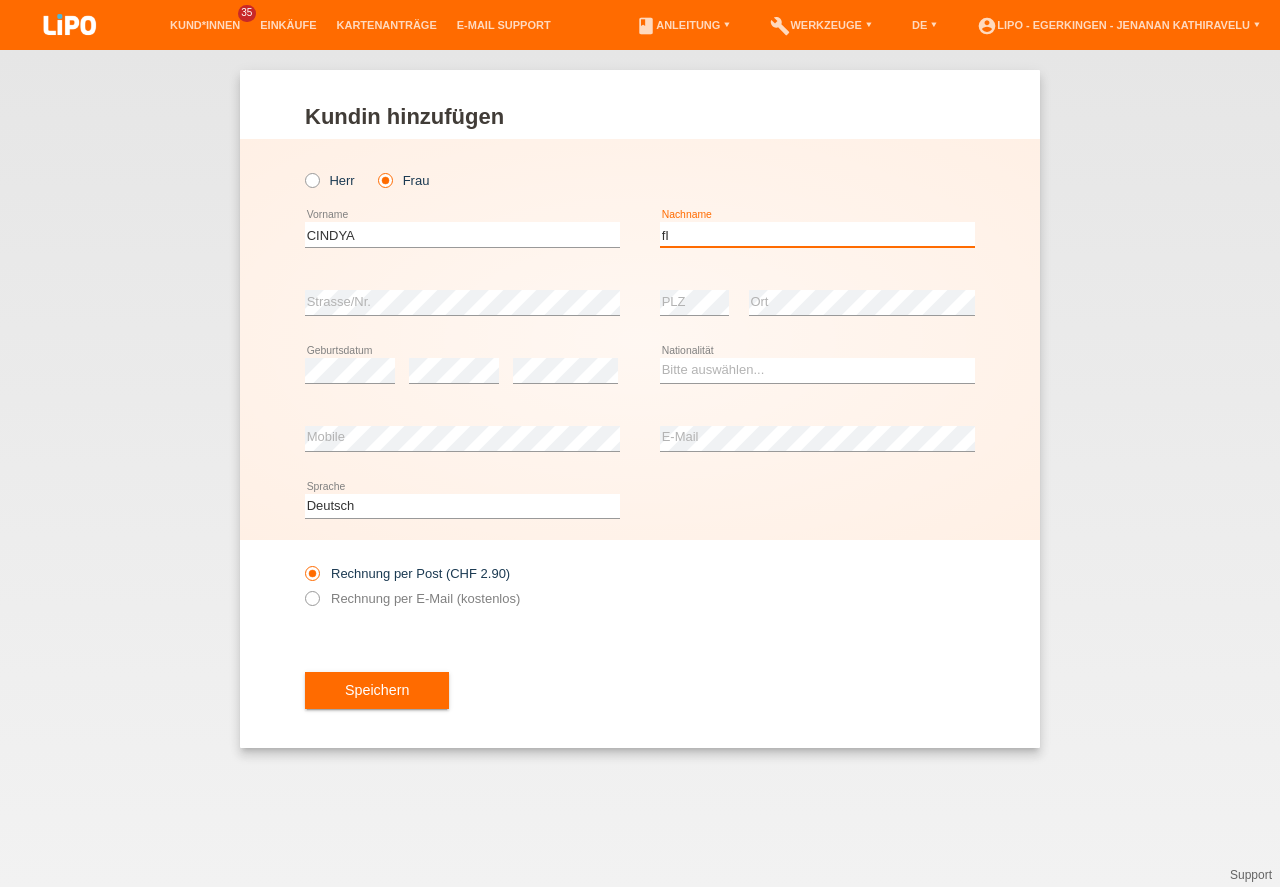 type on "f" 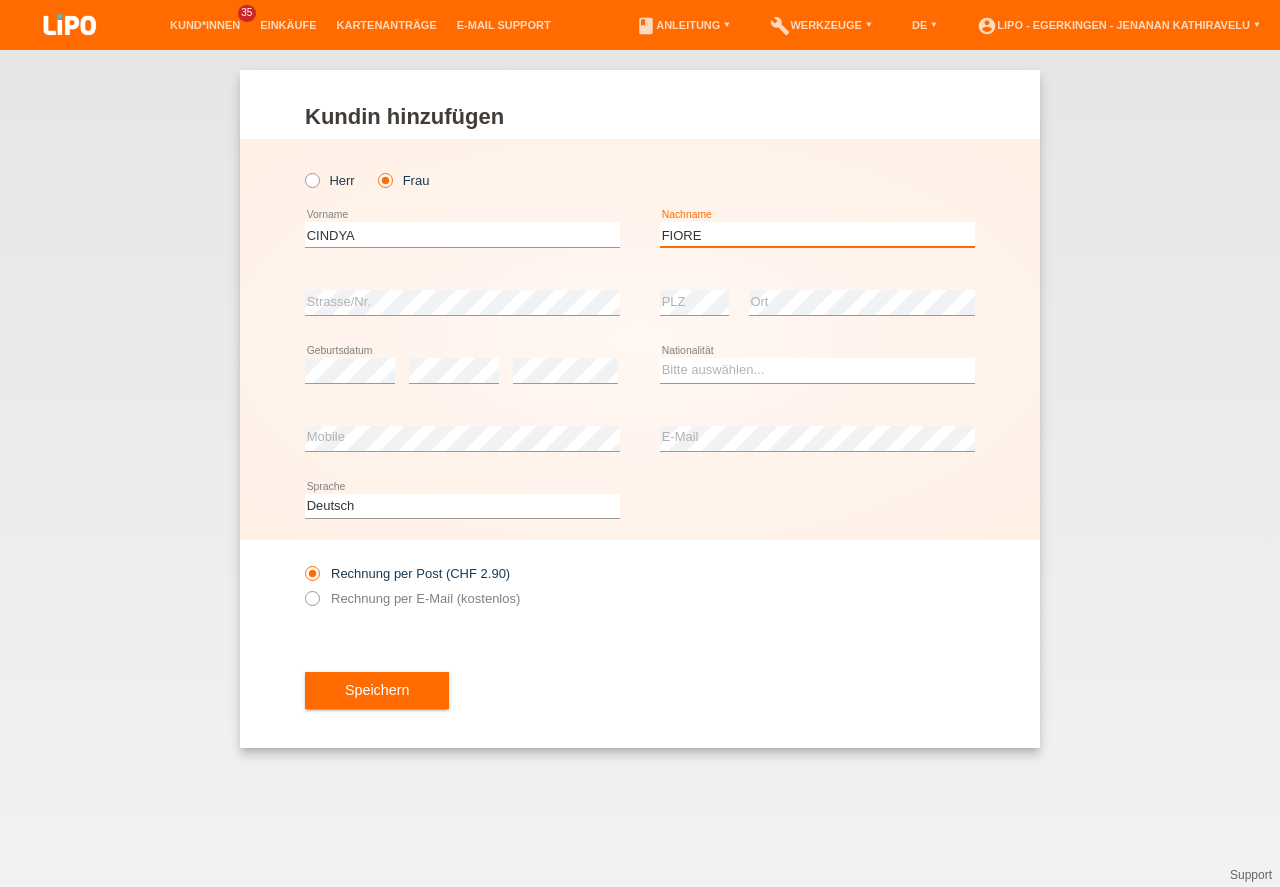 type on "FIORE" 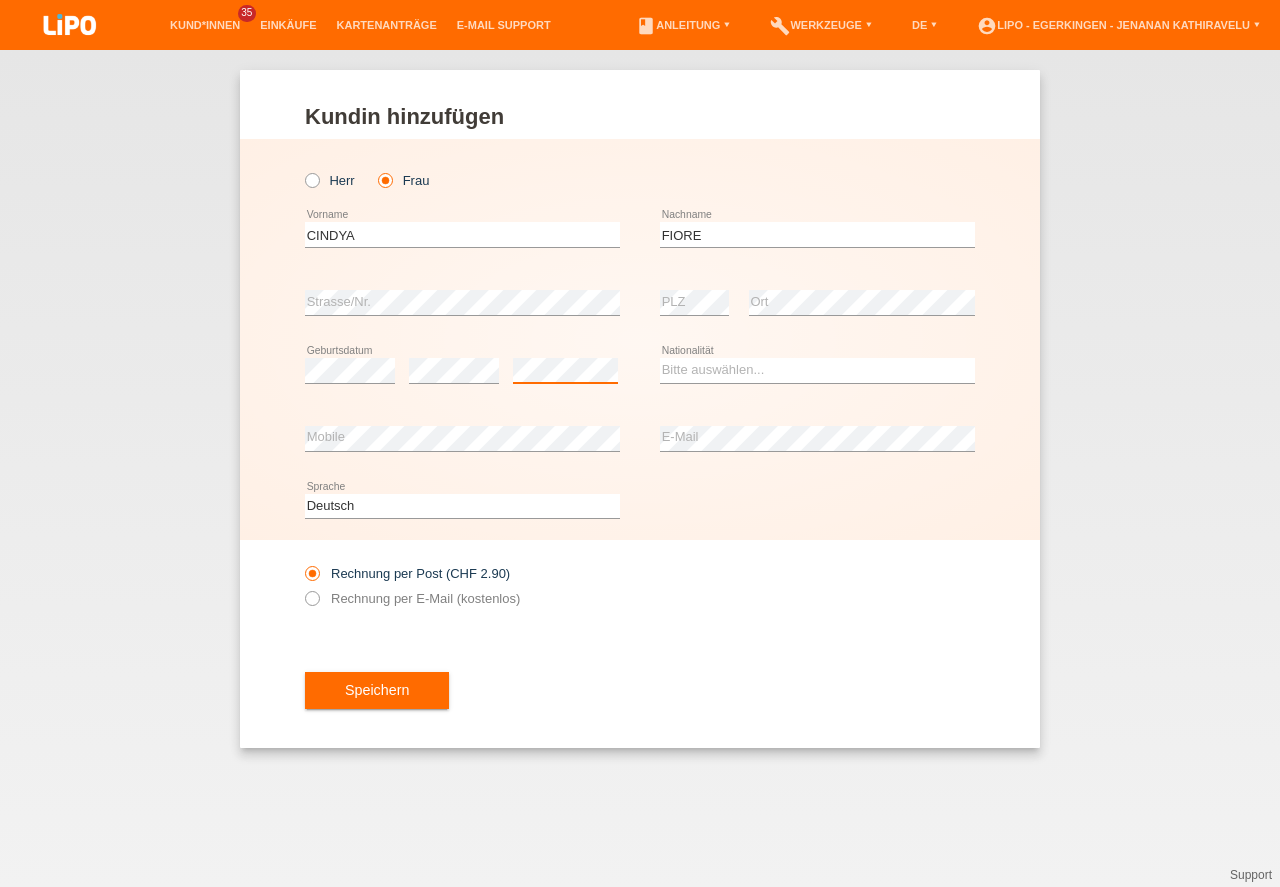 scroll, scrollTop: 0, scrollLeft: 0, axis: both 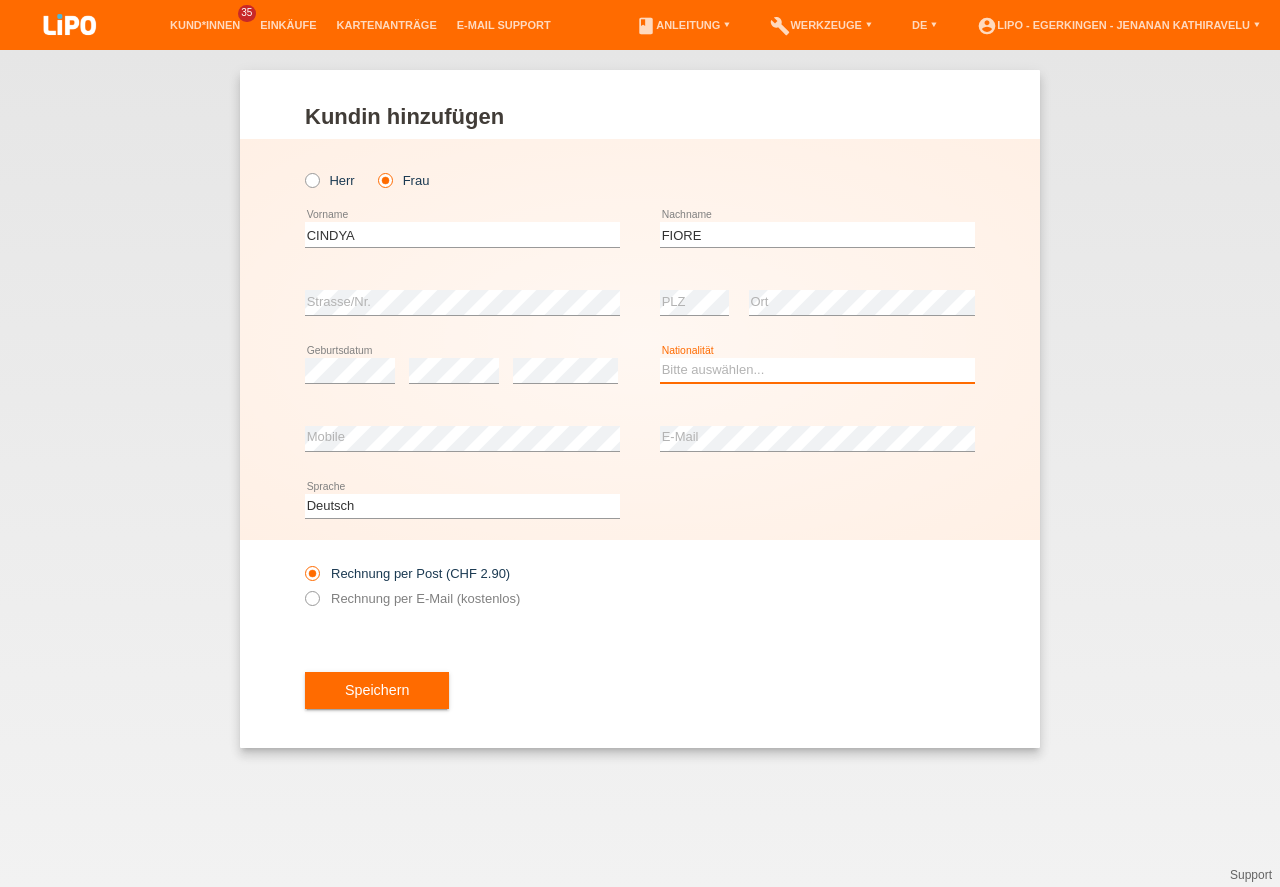 click on "Bitte auswählen...
Schweiz
Deutschland
Liechtenstein
Österreich
------------
Afghanistan
Ägypten
Åland
Albanien
Algerien" at bounding box center [817, 370] 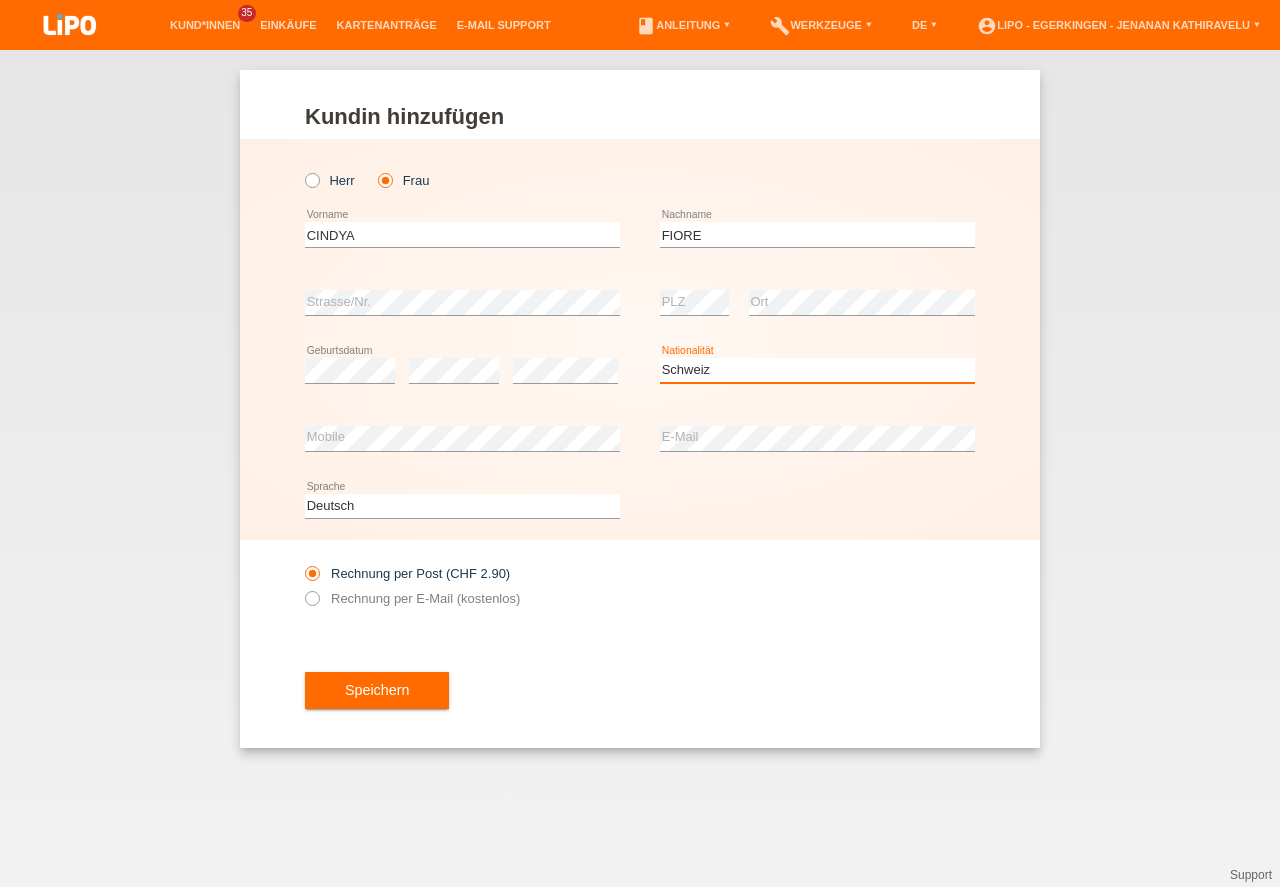click on "Schweiz" at bounding box center (0, 0) 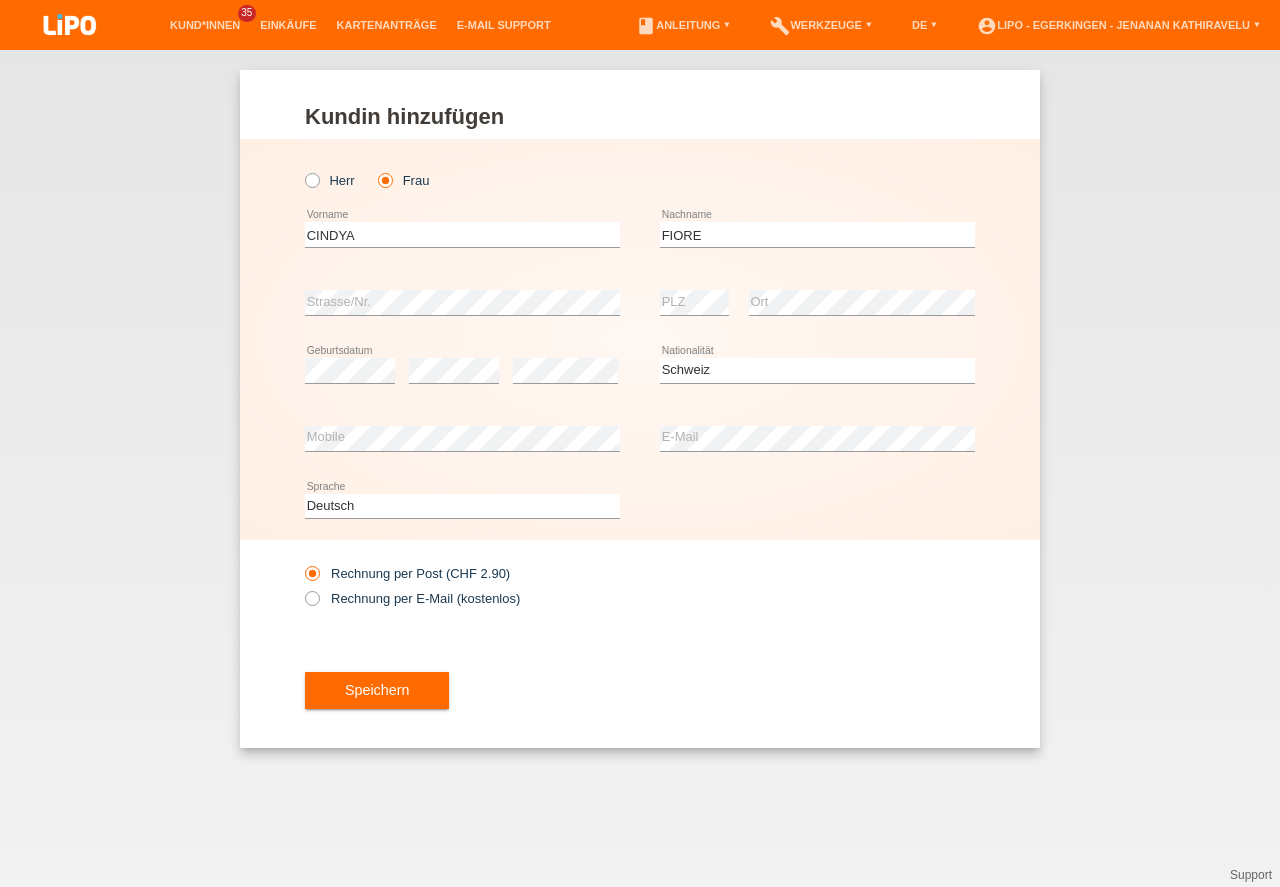 click on "Rechnung per Post                                                                                                                                                (CHF 2.90)
Rechnung per E-Mail                                                                                            (kostenlos)" at bounding box center (462, 586) 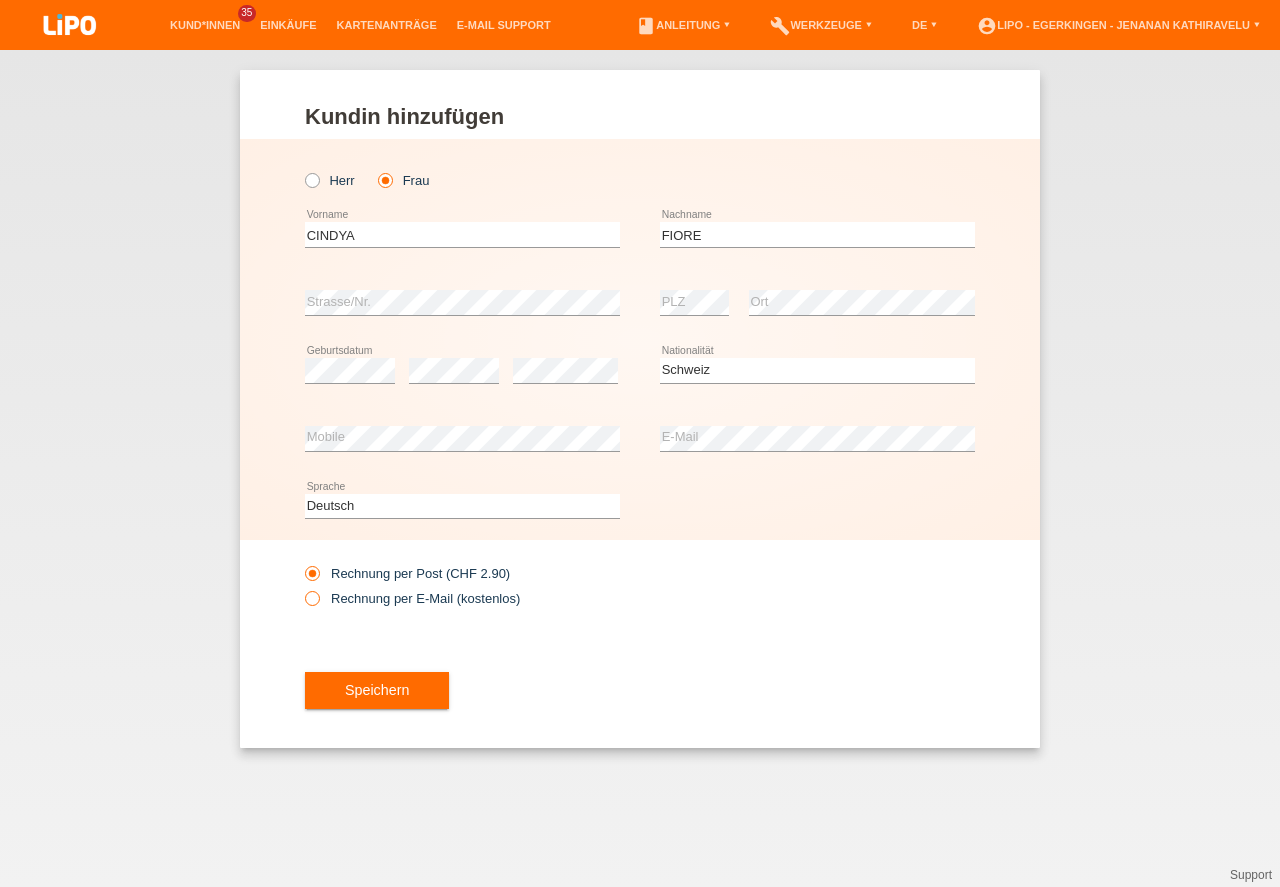 click on "Rechnung per E-Mail                                                                                            (kostenlos)" at bounding box center [412, 598] 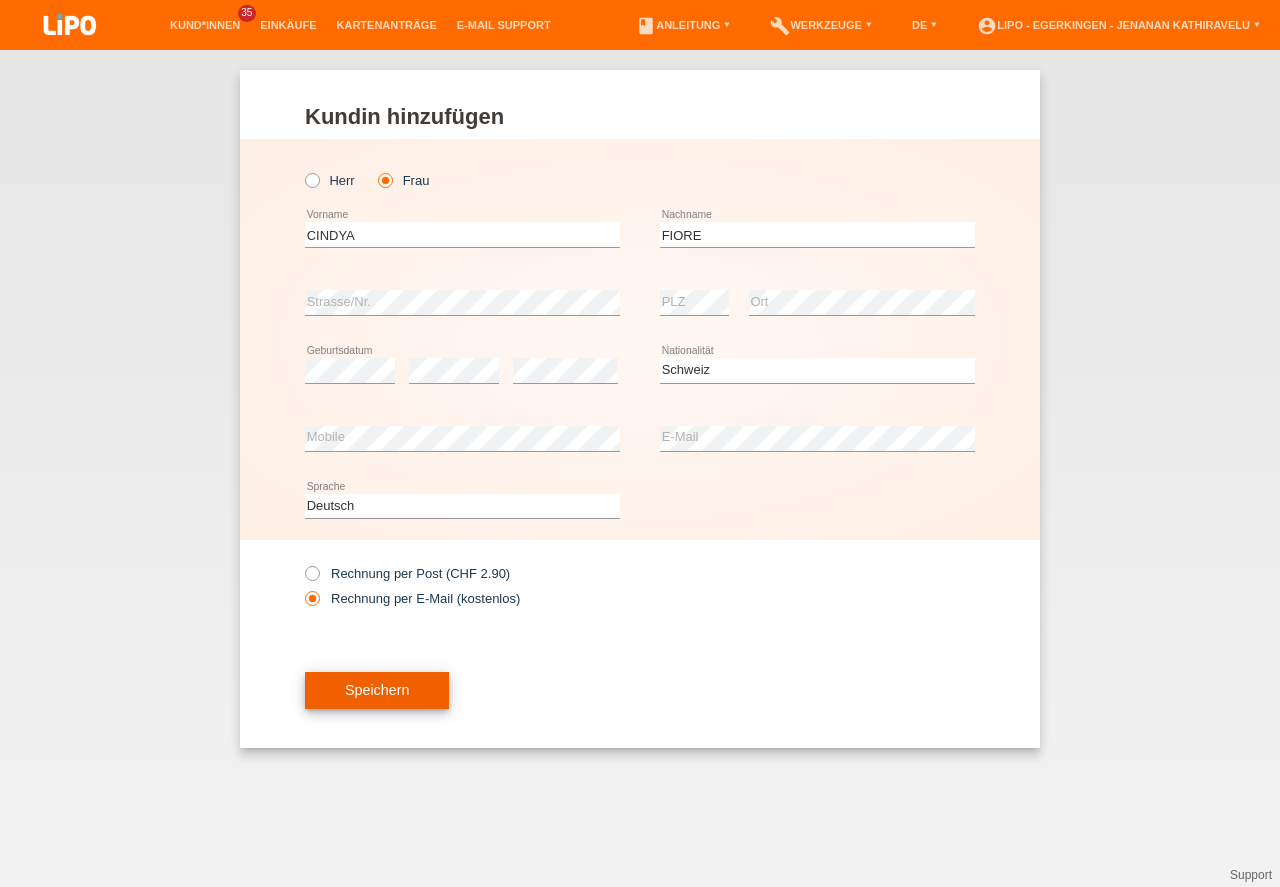click on "Speichern" at bounding box center (377, 691) 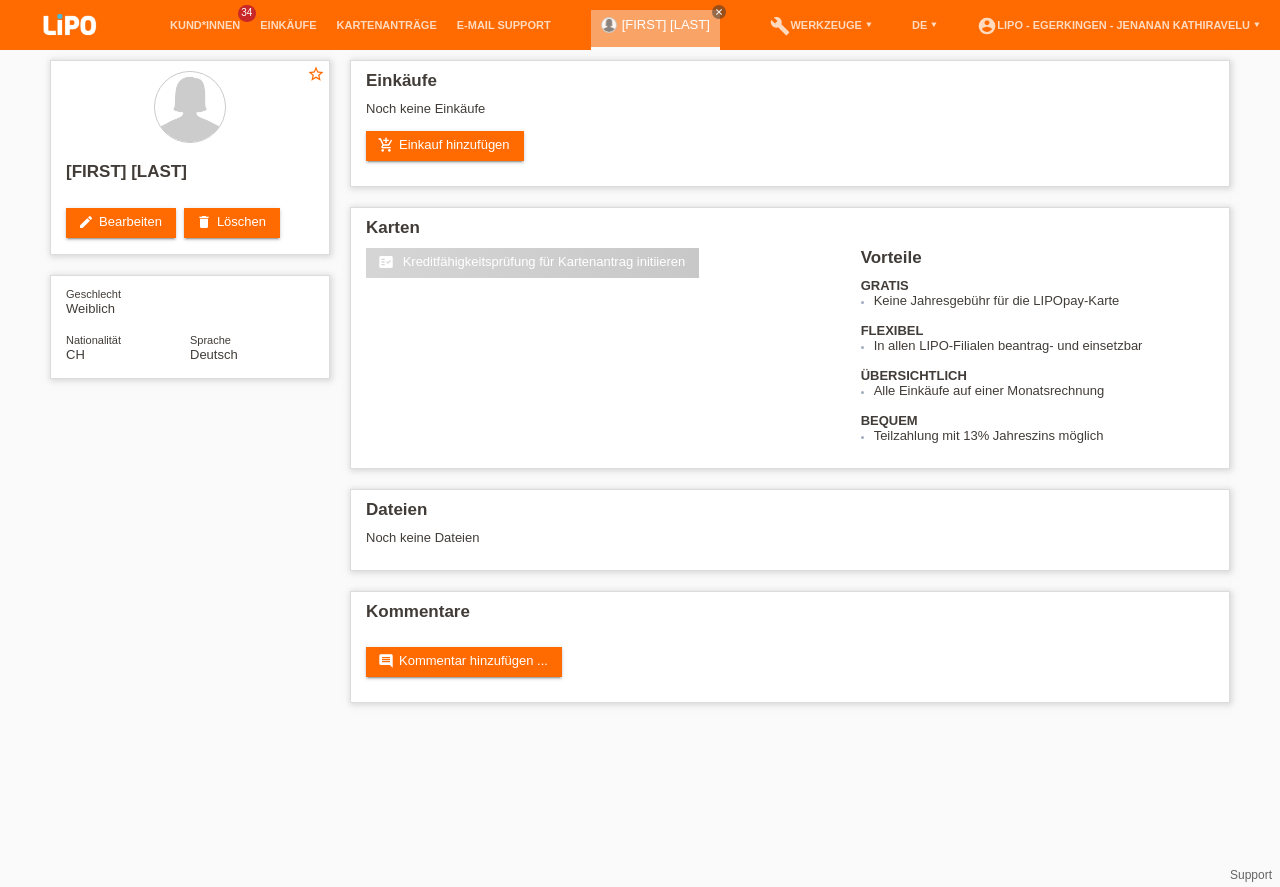 scroll, scrollTop: 0, scrollLeft: 0, axis: both 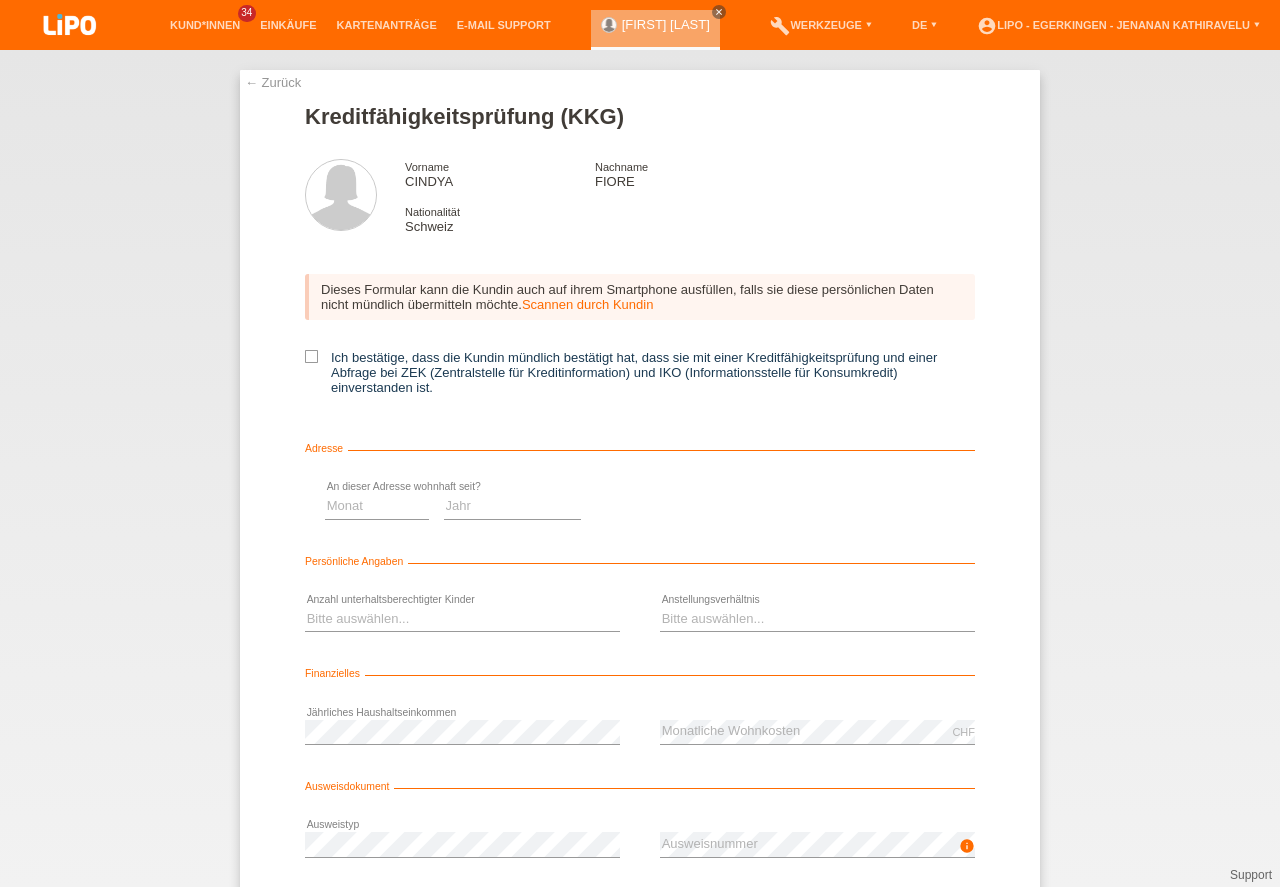 click at bounding box center (311, 356) 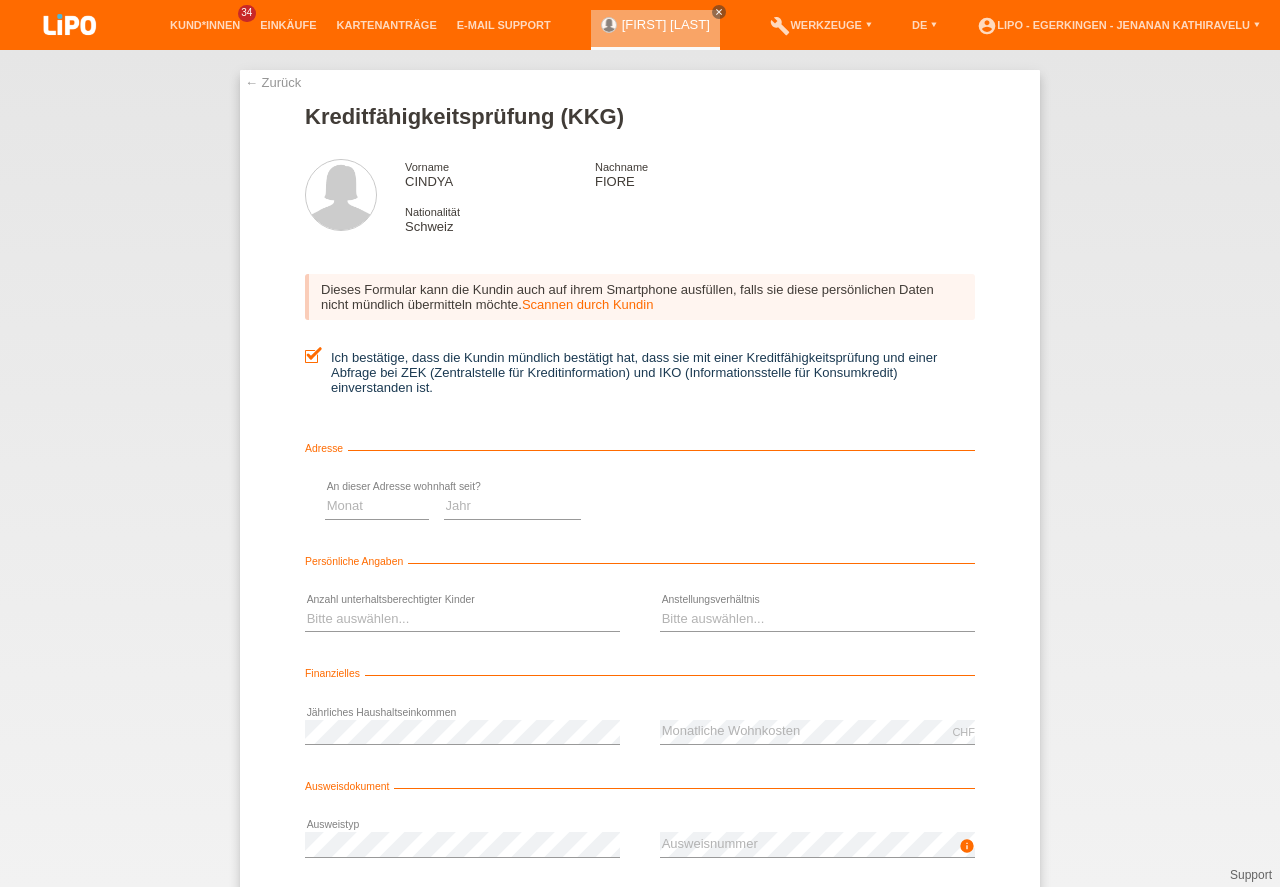 scroll, scrollTop: 0, scrollLeft: 0, axis: both 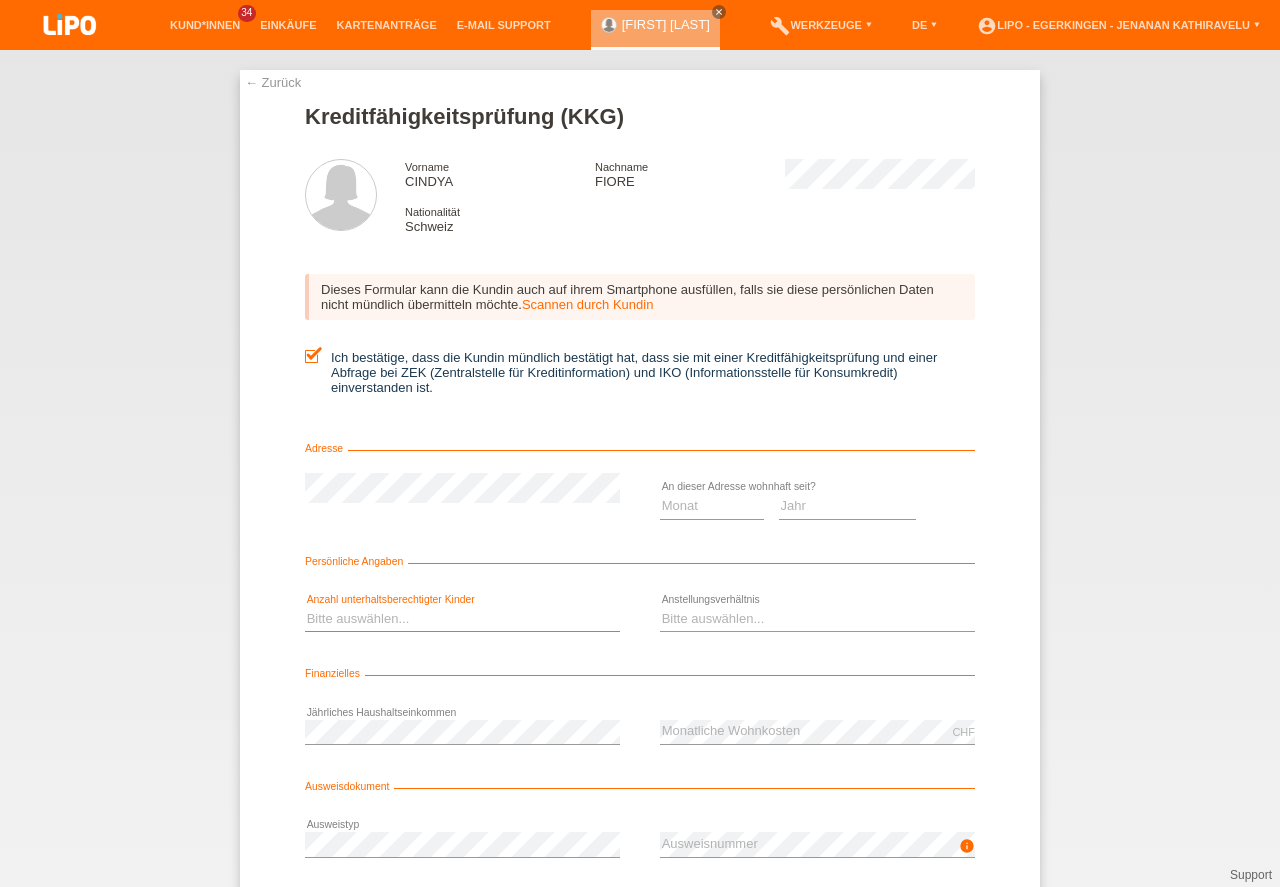 click on "Bitte auswählen...
0
1
2
3
4
5
6
7
8
9" at bounding box center (462, 619) 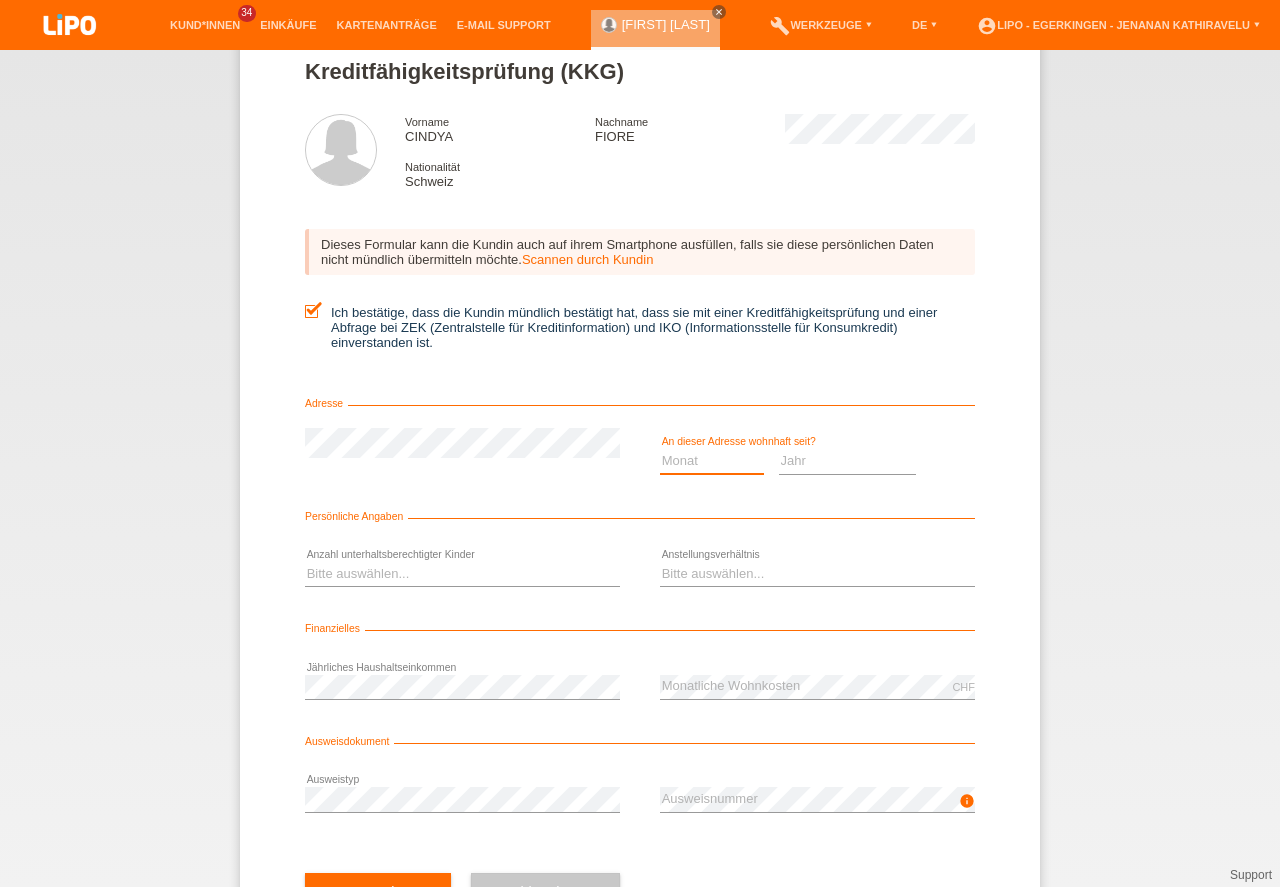 click on "Monat
01
02
03
04
05
06
07
08
09
10" at bounding box center (712, 461) 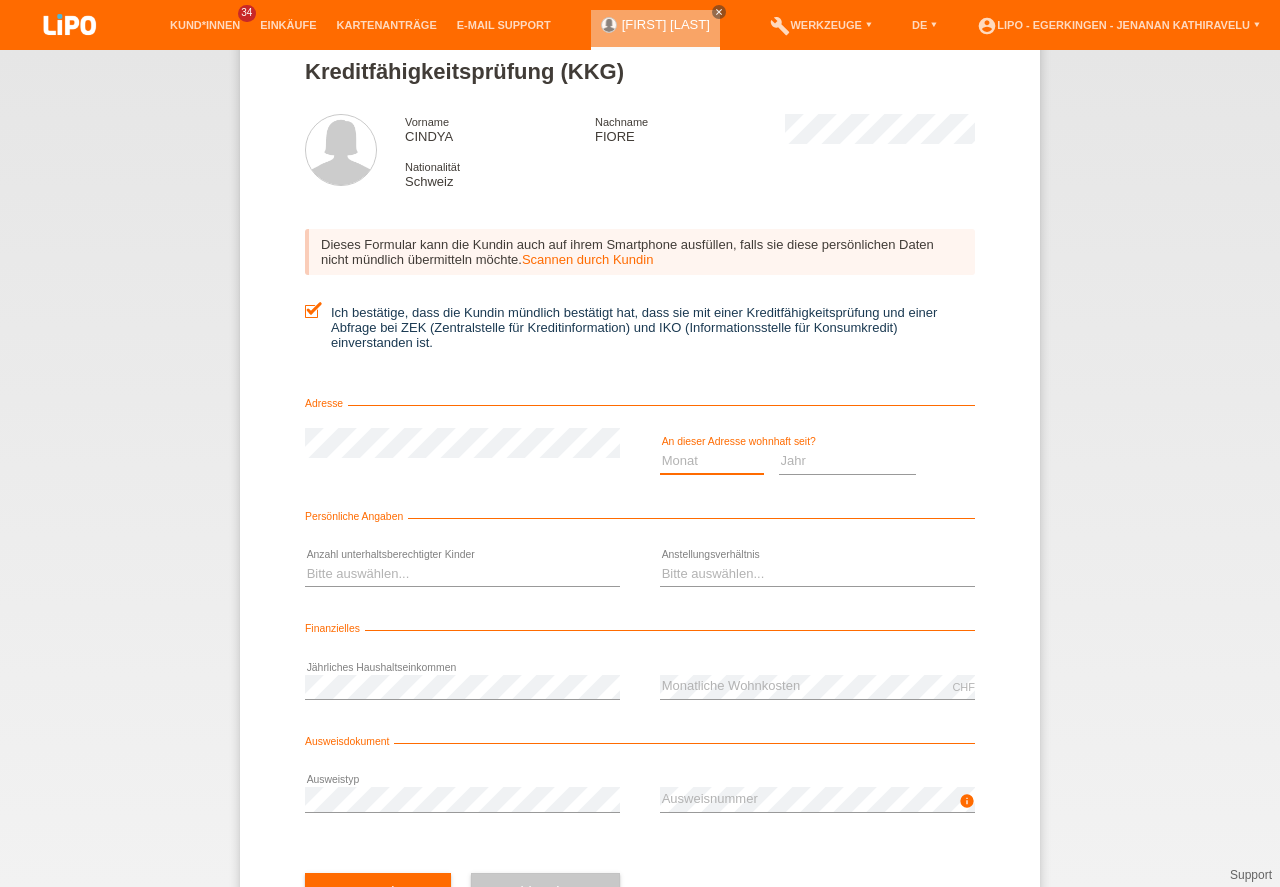 select on "04" 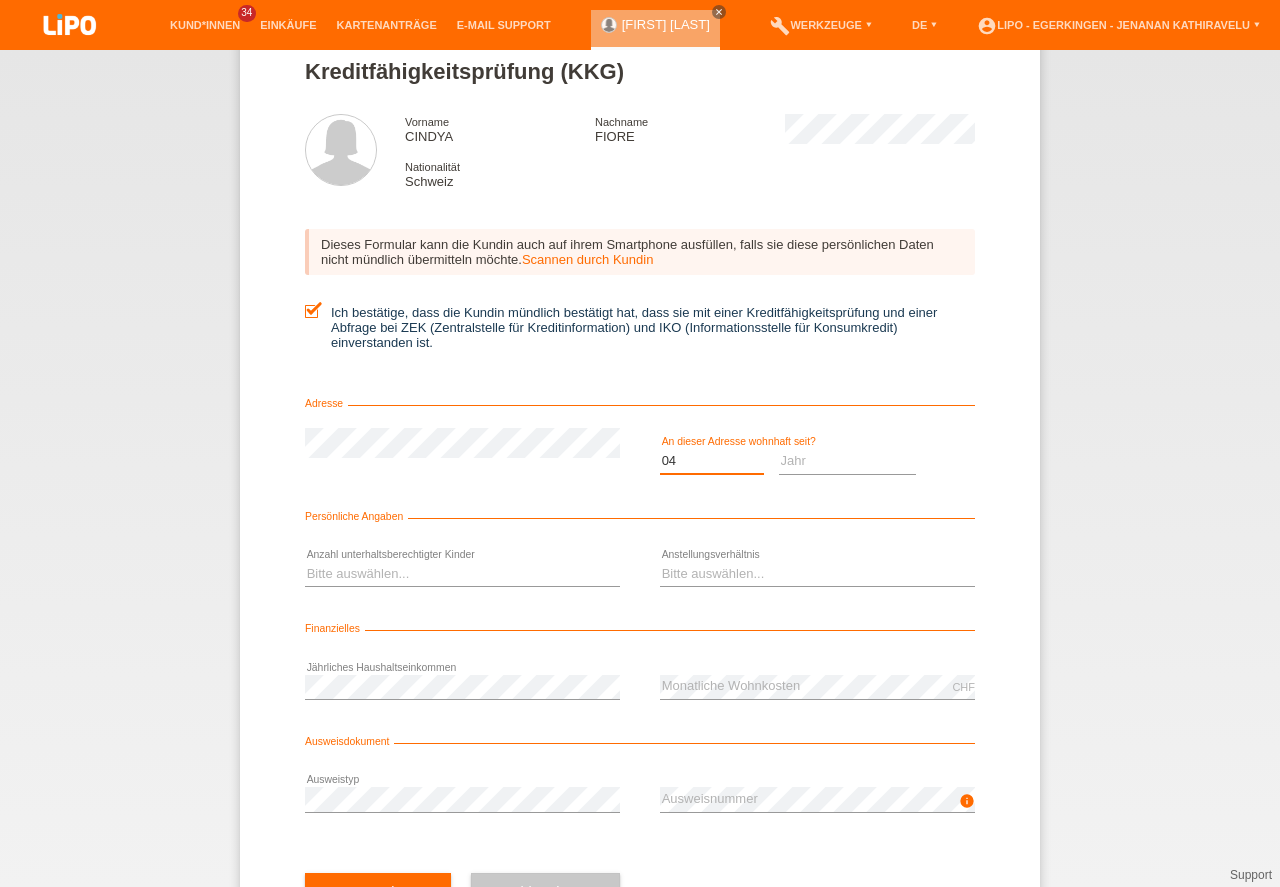 click on "04" at bounding box center [0, 0] 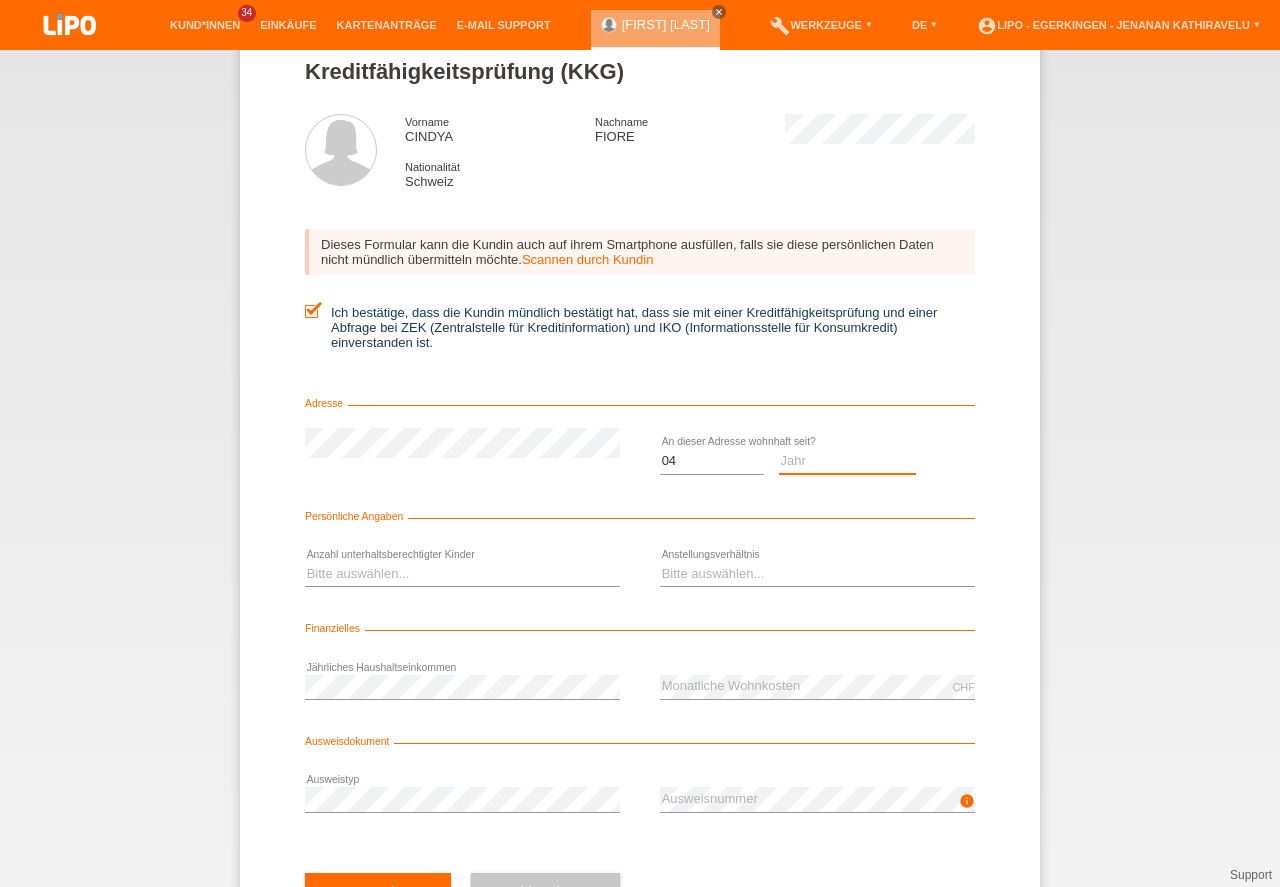 click on "Jahr
2025
2024
2023
2022
2021
2020
2019
2018
2017
2016 2015 2014 2013 2012 2011 2010 2009 2008 2007 2006 2005 2004 2003" at bounding box center (848, 461) 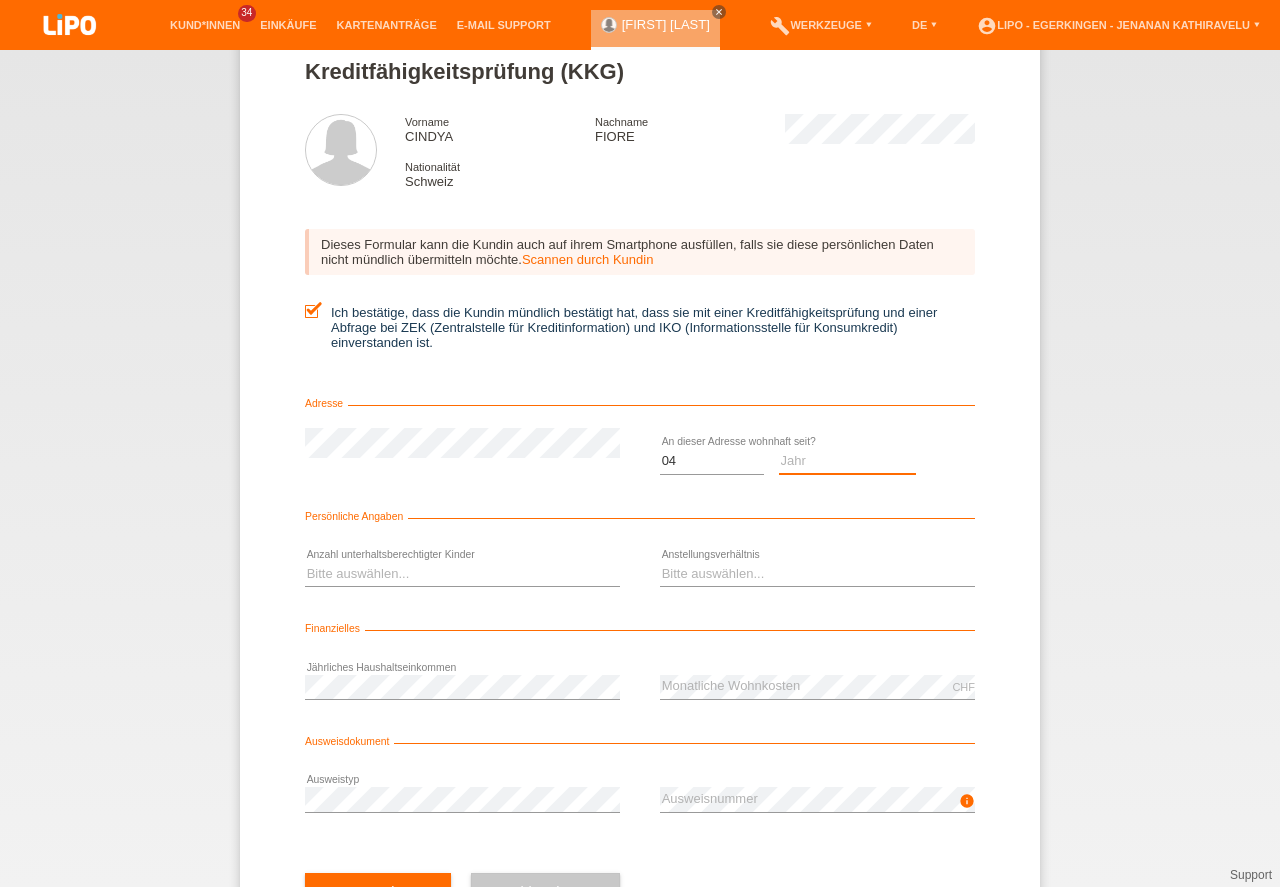 scroll, scrollTop: 0, scrollLeft: 0, axis: both 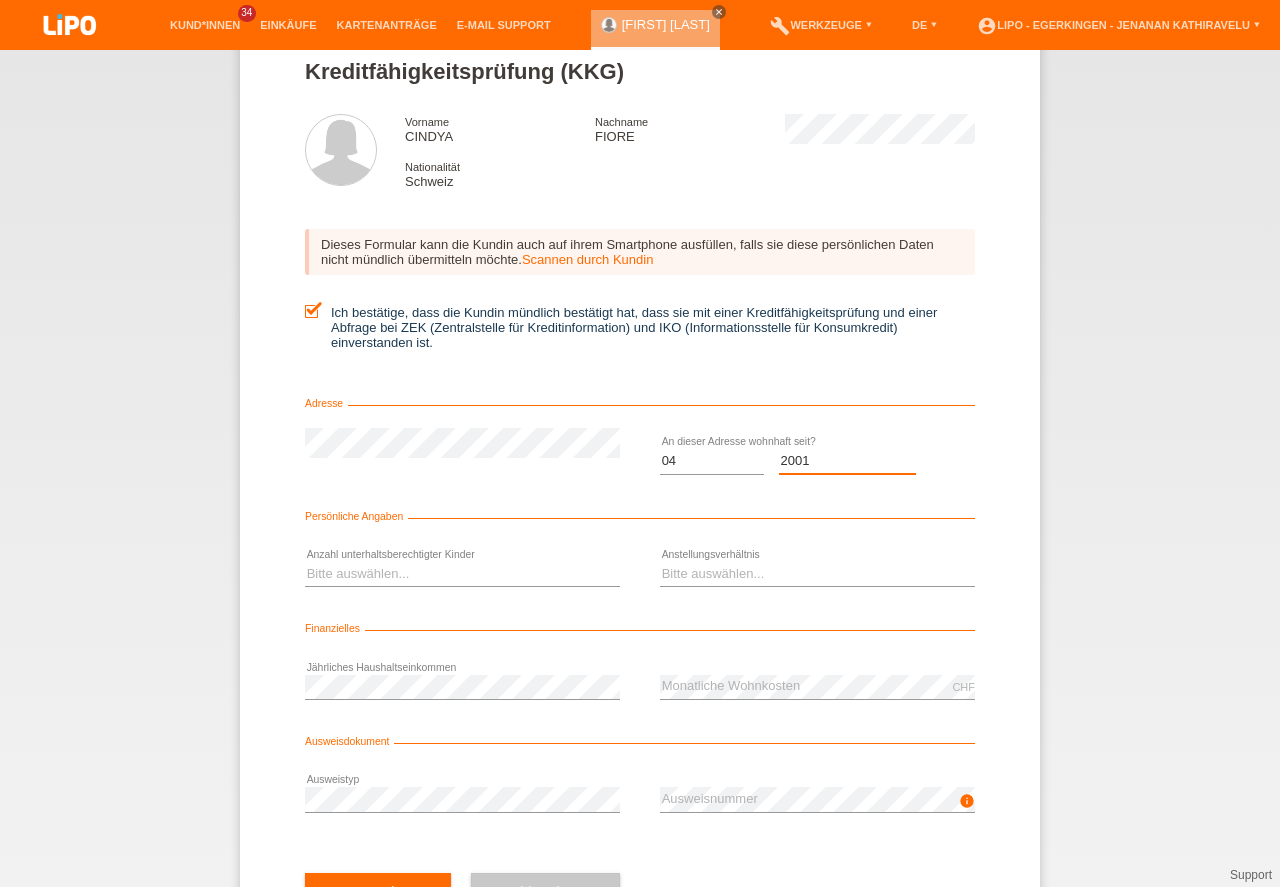 click on "2001" at bounding box center (0, 0) 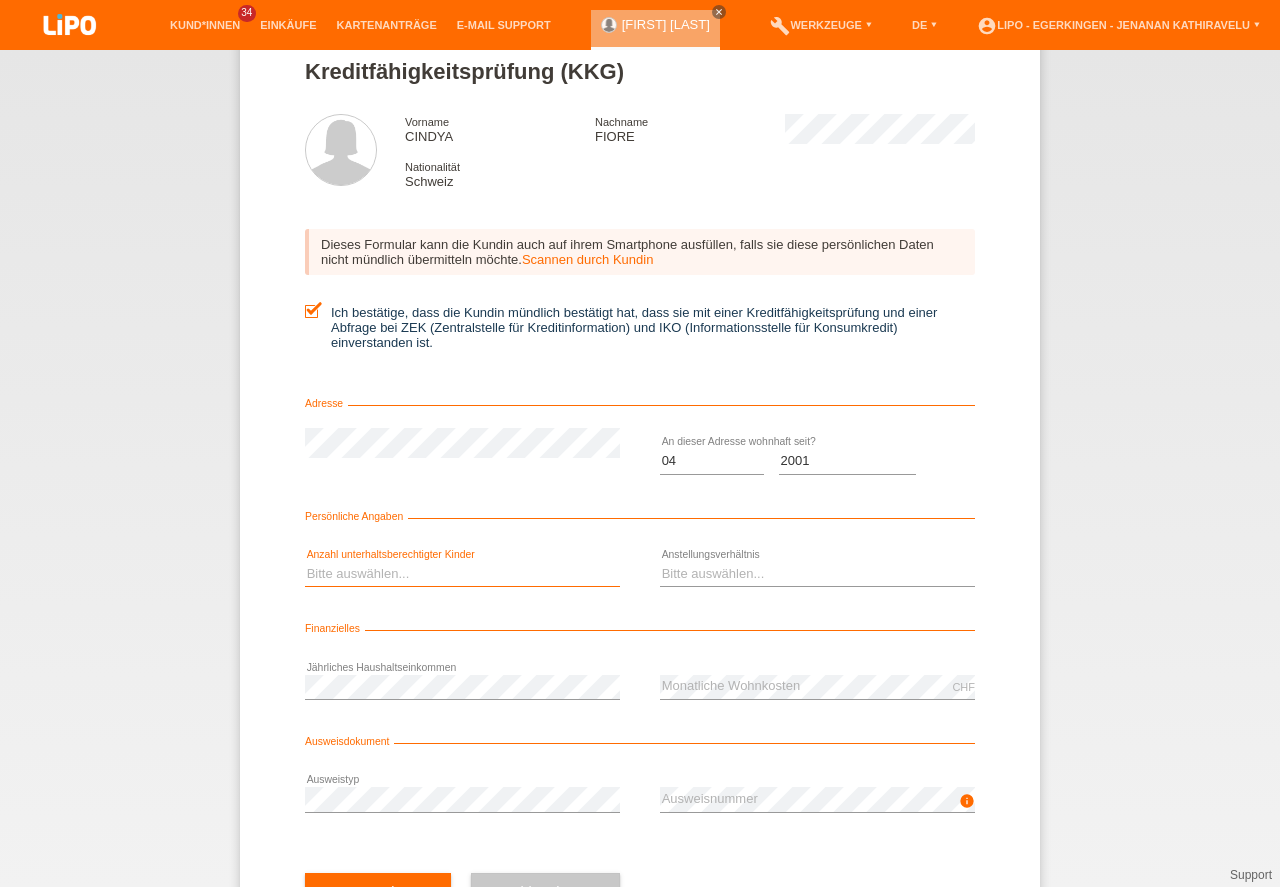 click on "Bitte auswählen...
0
1
2
3
4
5
6
7
8
9" at bounding box center [462, 574] 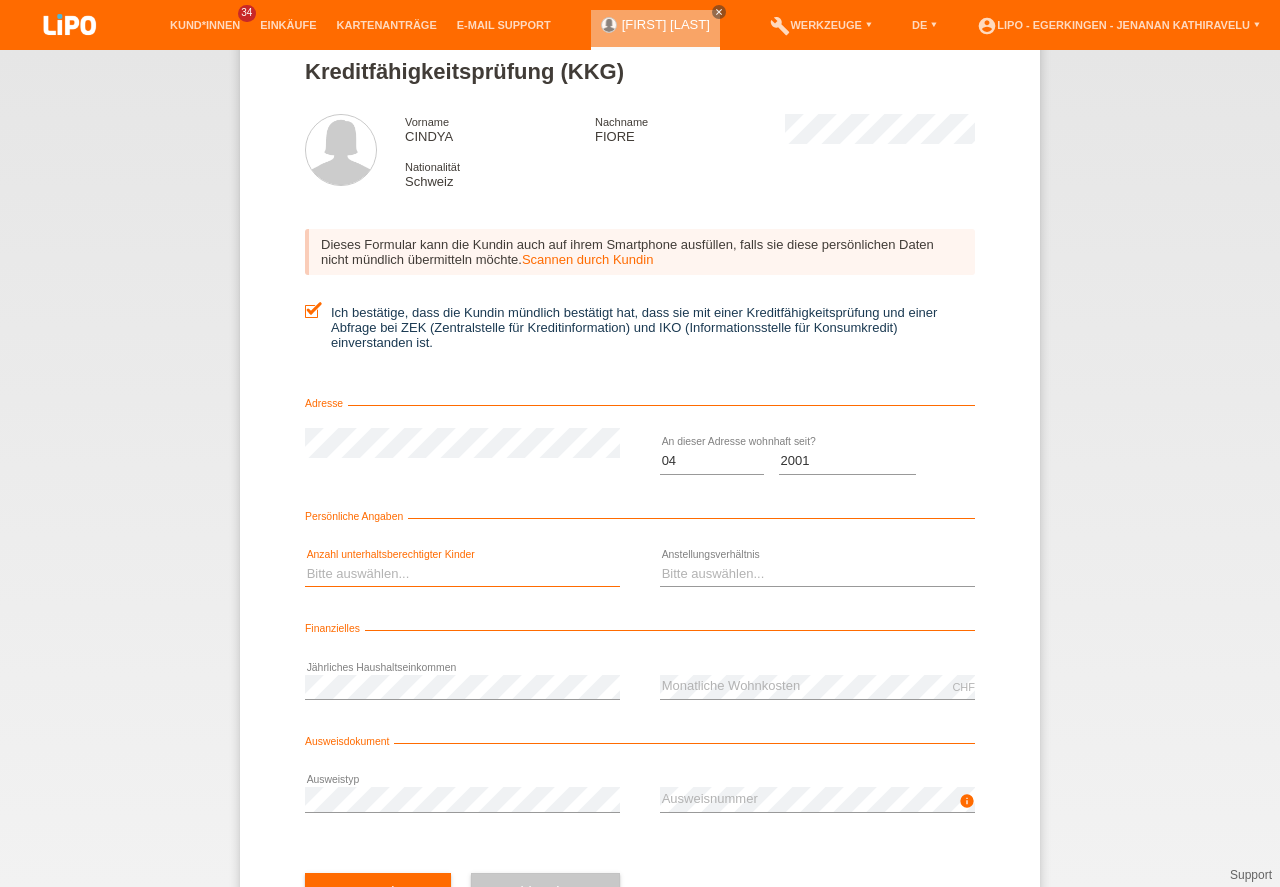 select on "0" 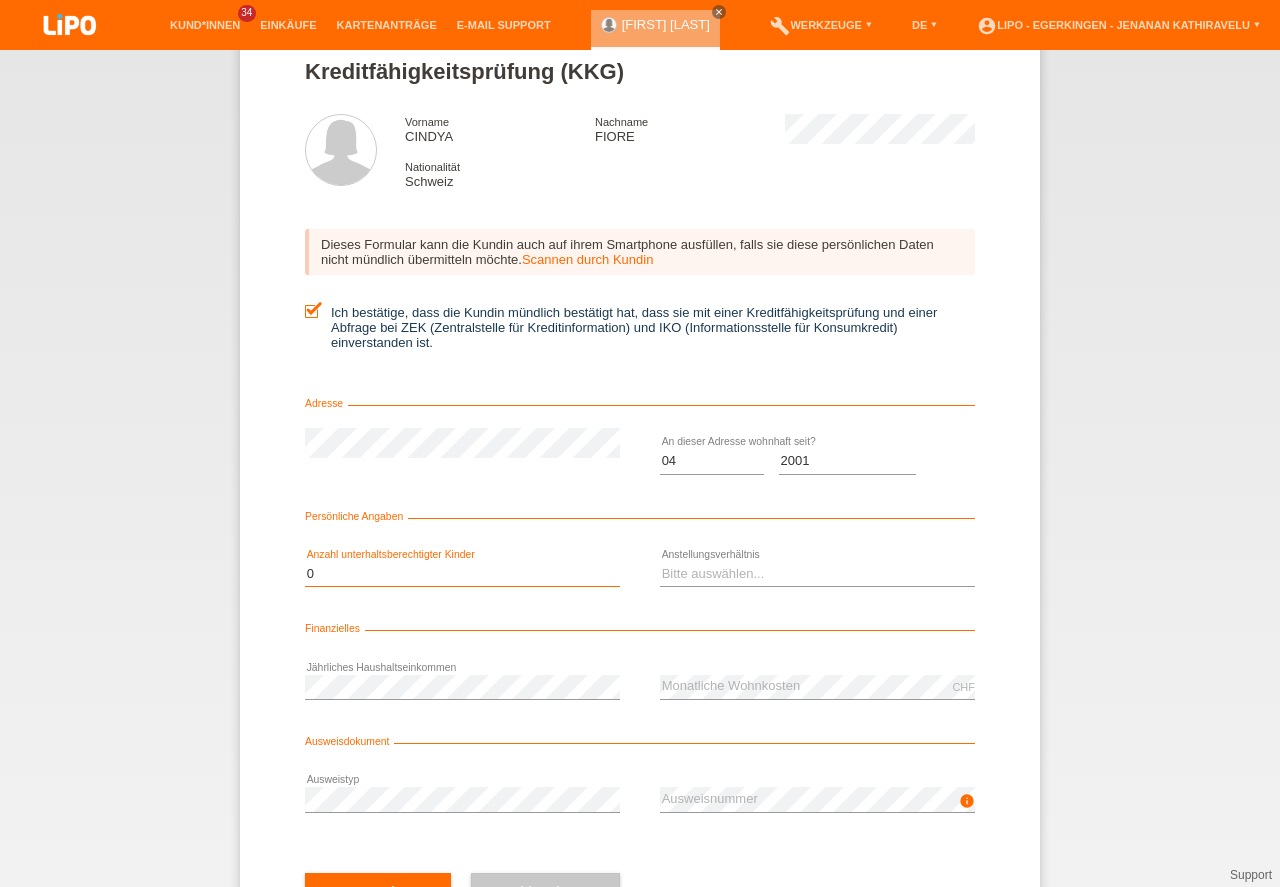 click on "0" at bounding box center (0, 0) 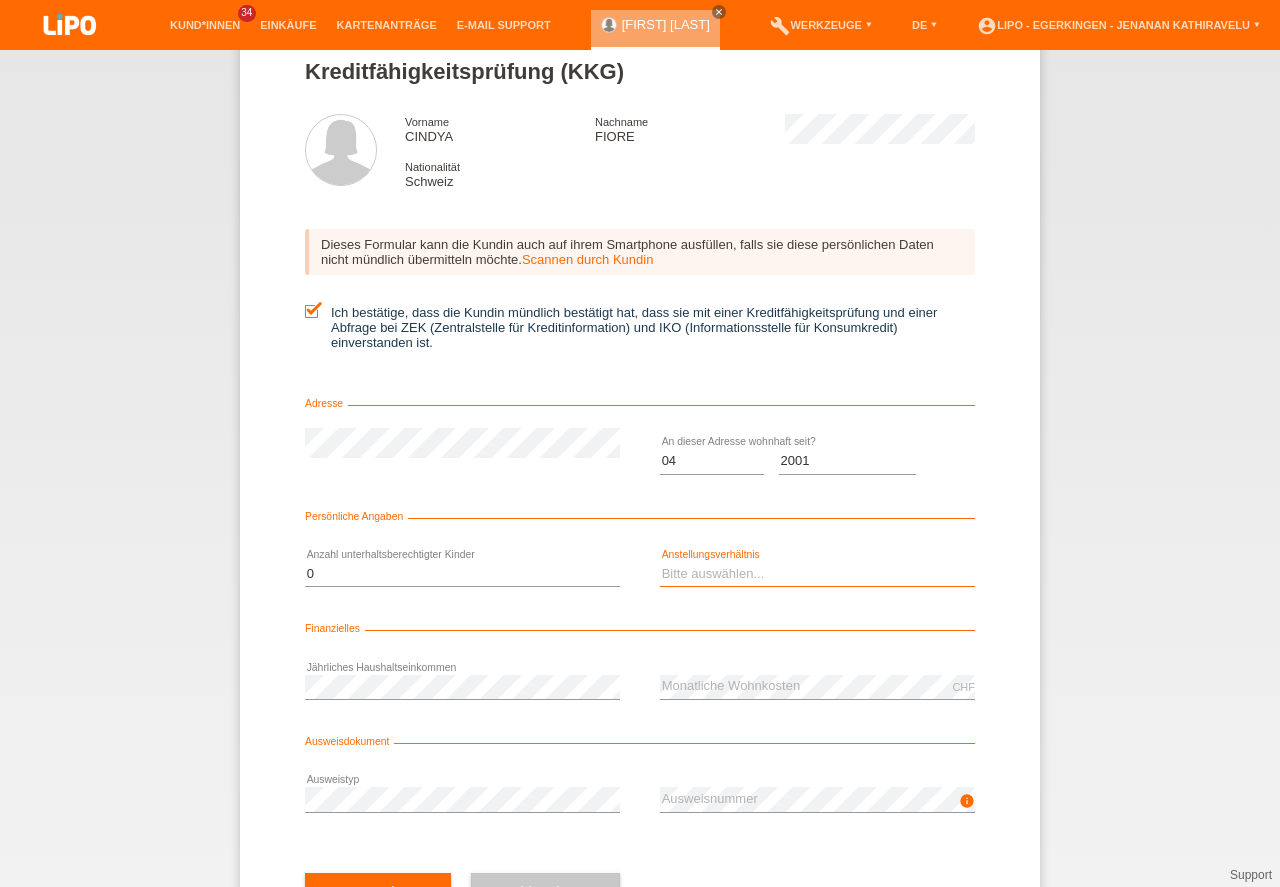click on "Bitte auswählen...
Unbefristet
Befristet
Lehrling/Student
Pensioniert
Nicht arbeitstätig
Hausfrau/-mann
Selbständig" at bounding box center (817, 574) 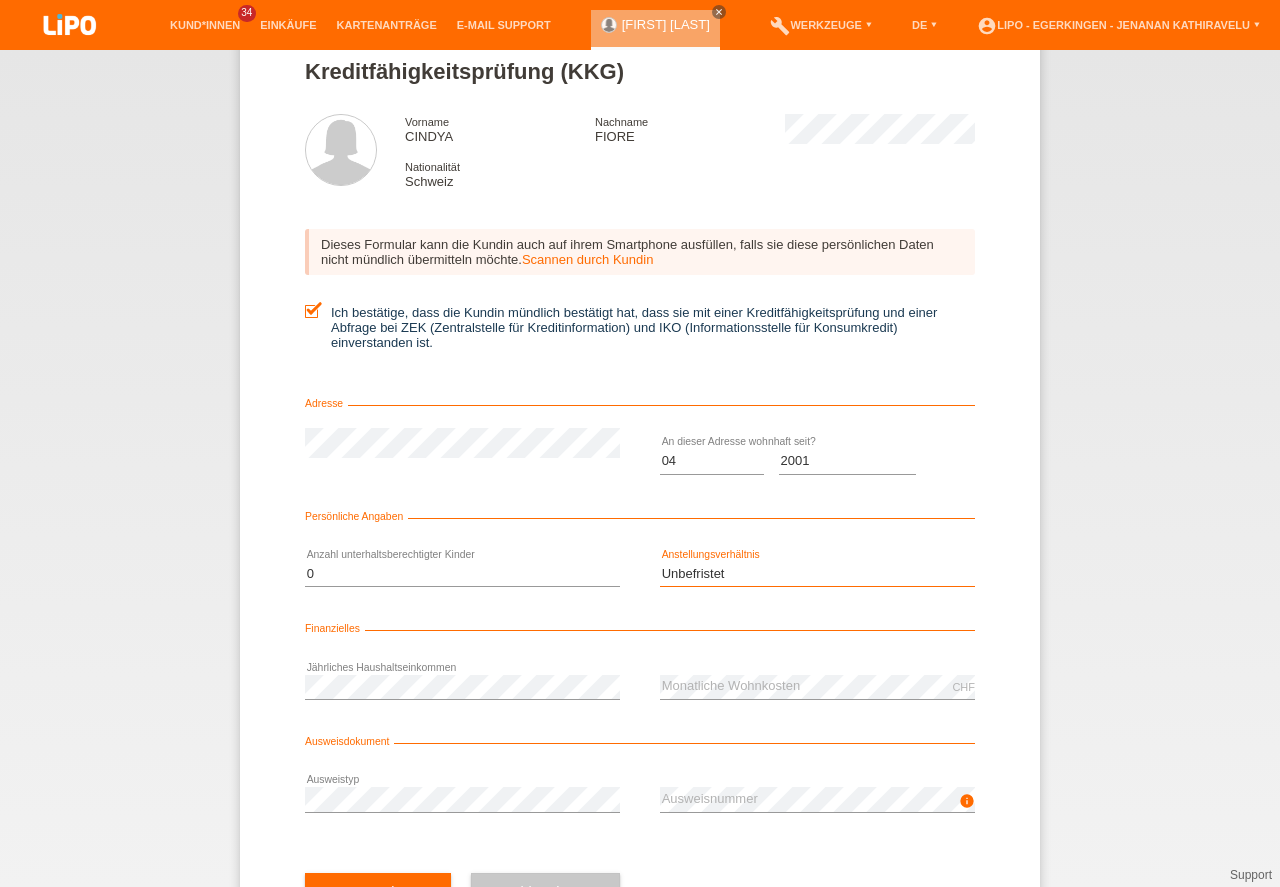 click on "Unbefristet" at bounding box center [0, 0] 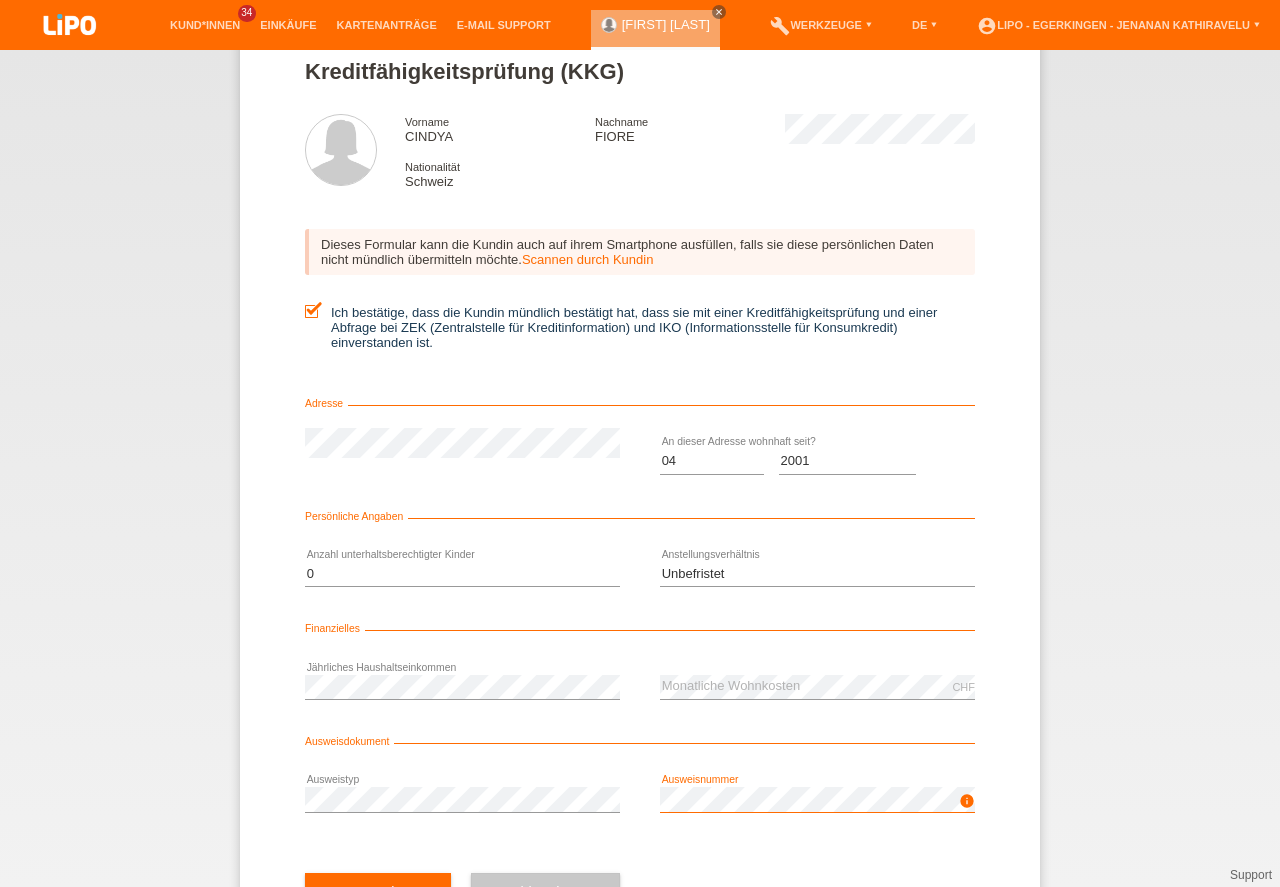 scroll, scrollTop: 90, scrollLeft: 0, axis: vertical 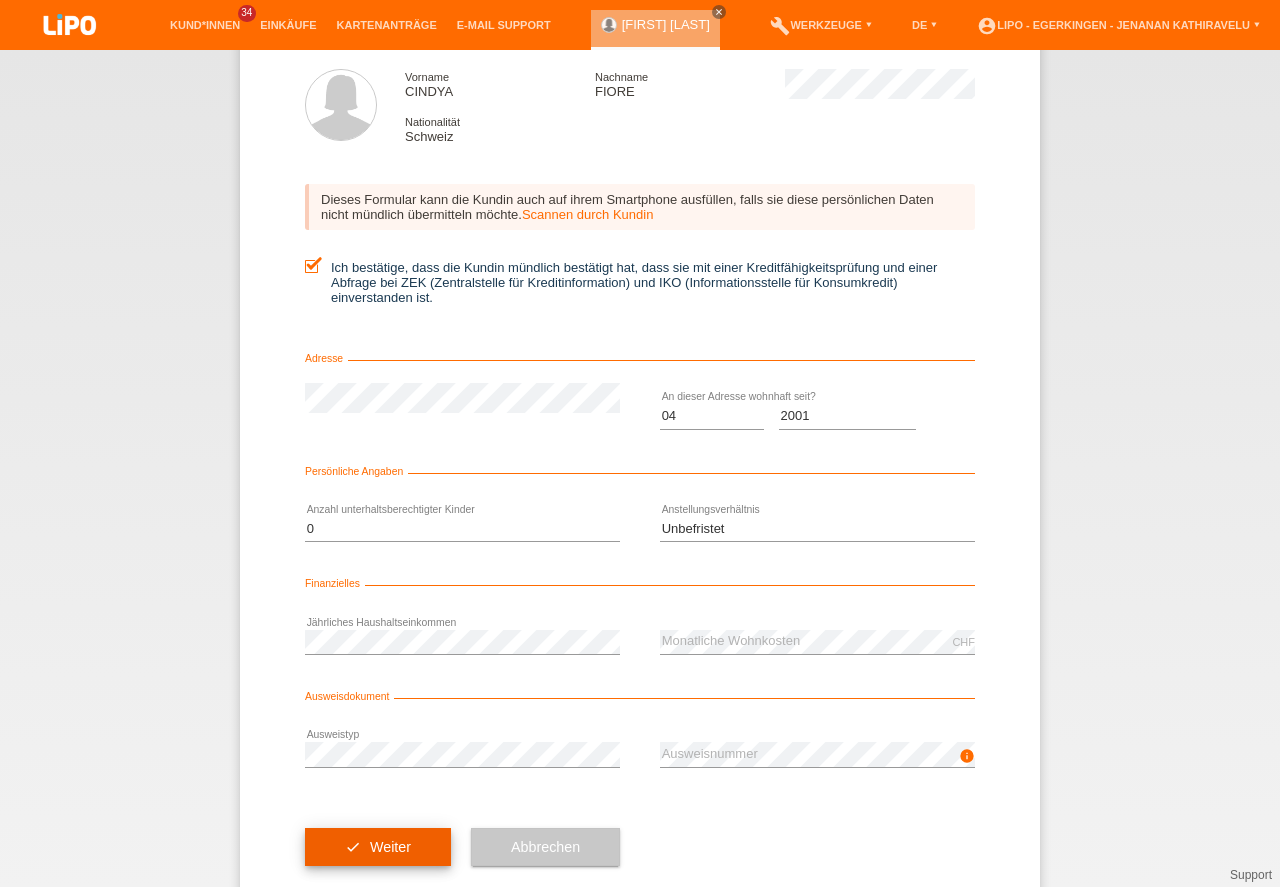 click on "check   Weiter" at bounding box center (378, 847) 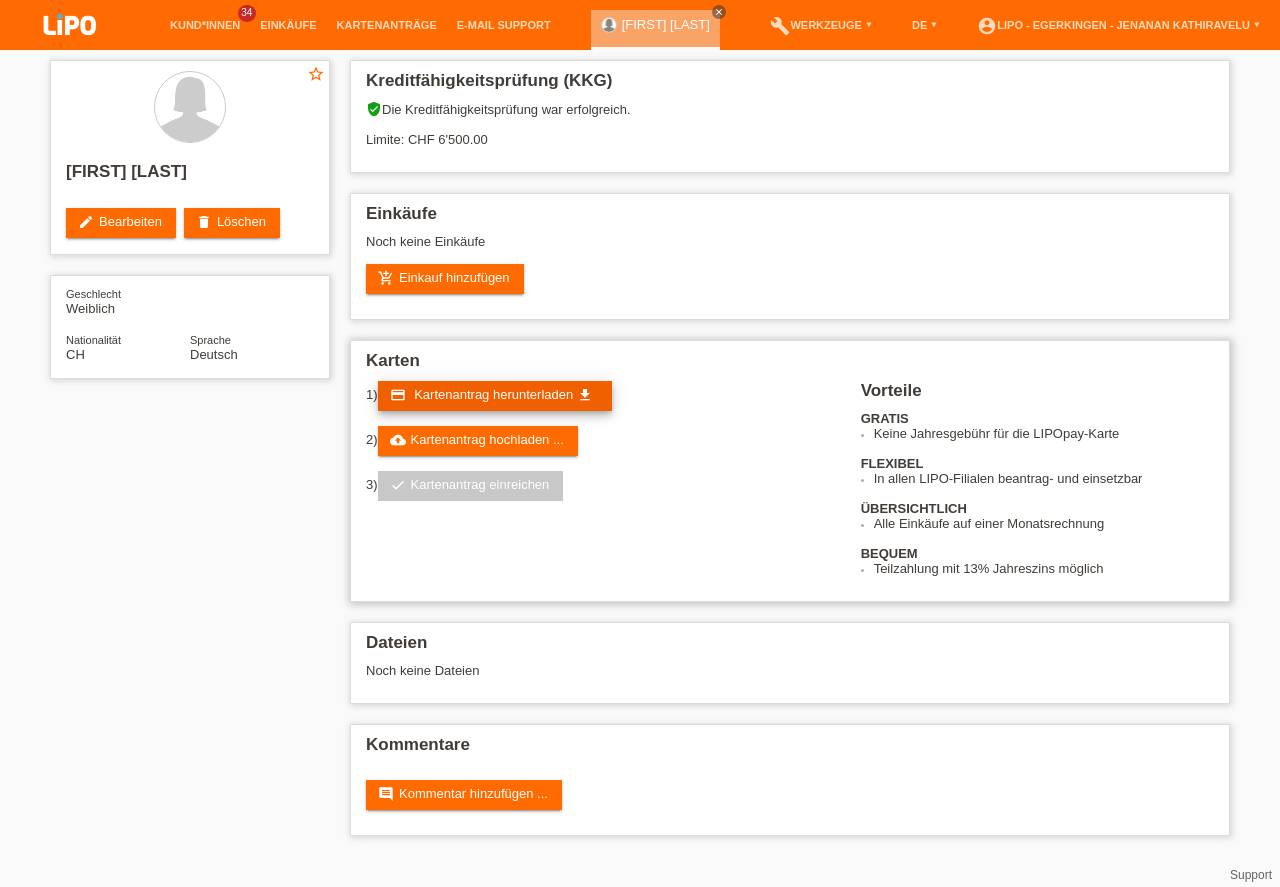 click on "Kartenantrag herunterladen" at bounding box center [493, 394] 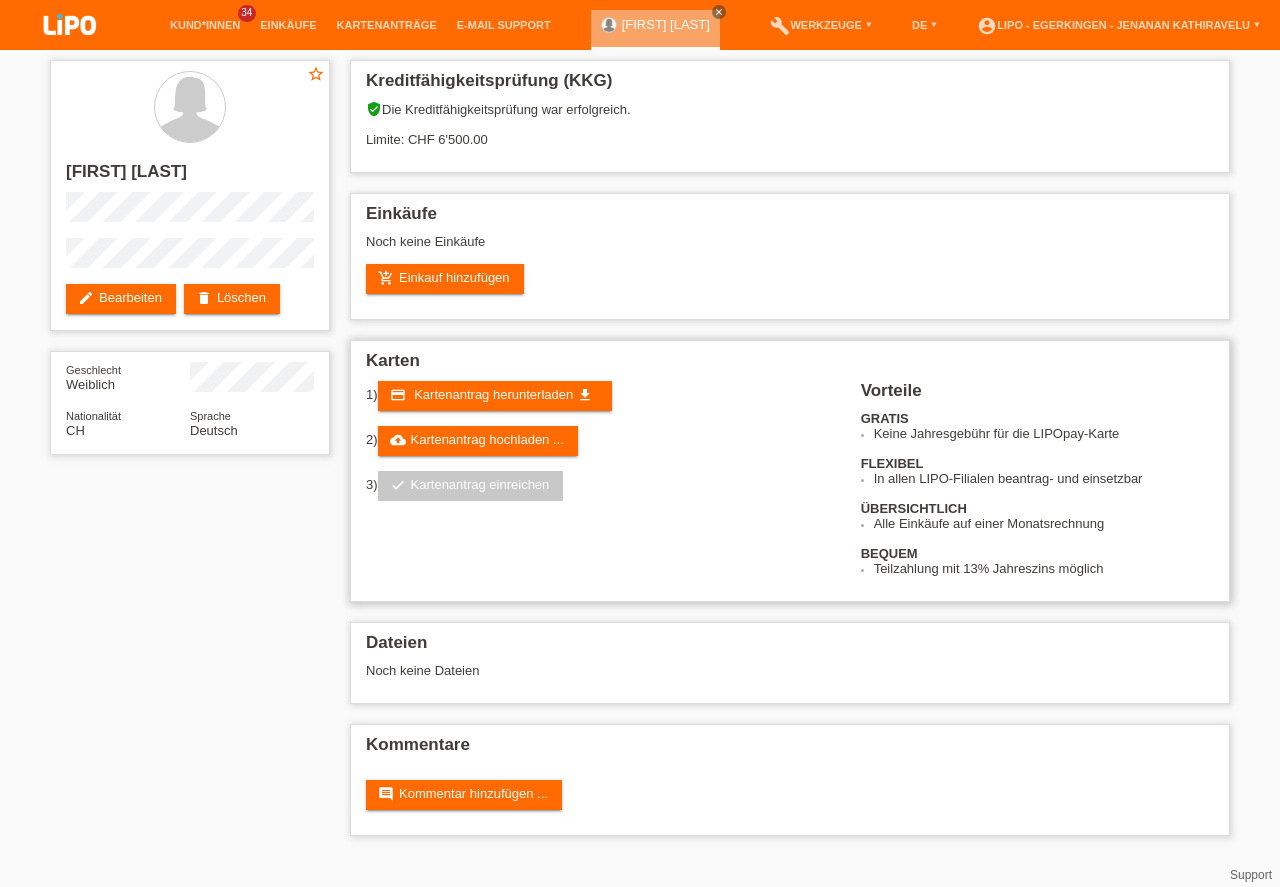click on "Karten" at bounding box center (790, 366) 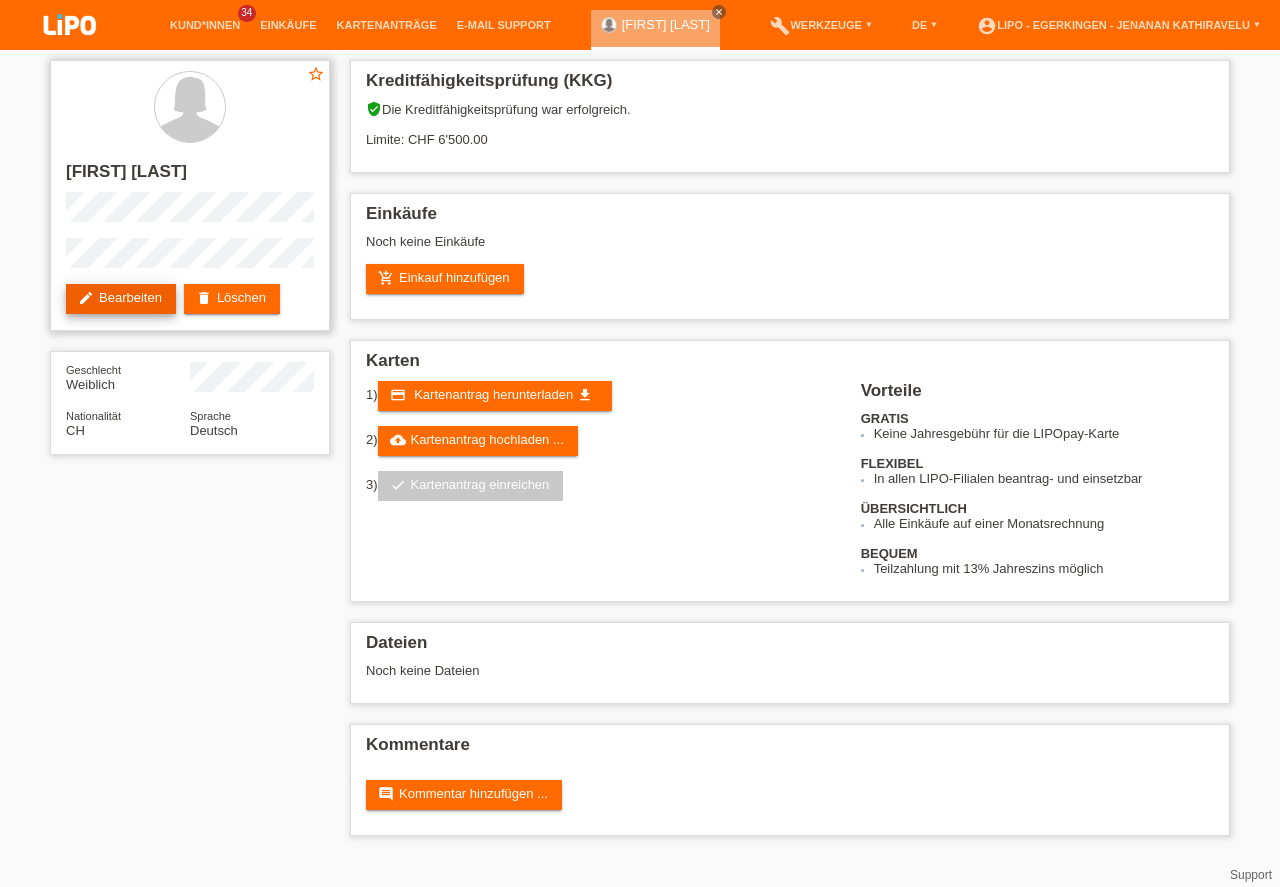 click on "edit  Bearbeiten" at bounding box center [121, 299] 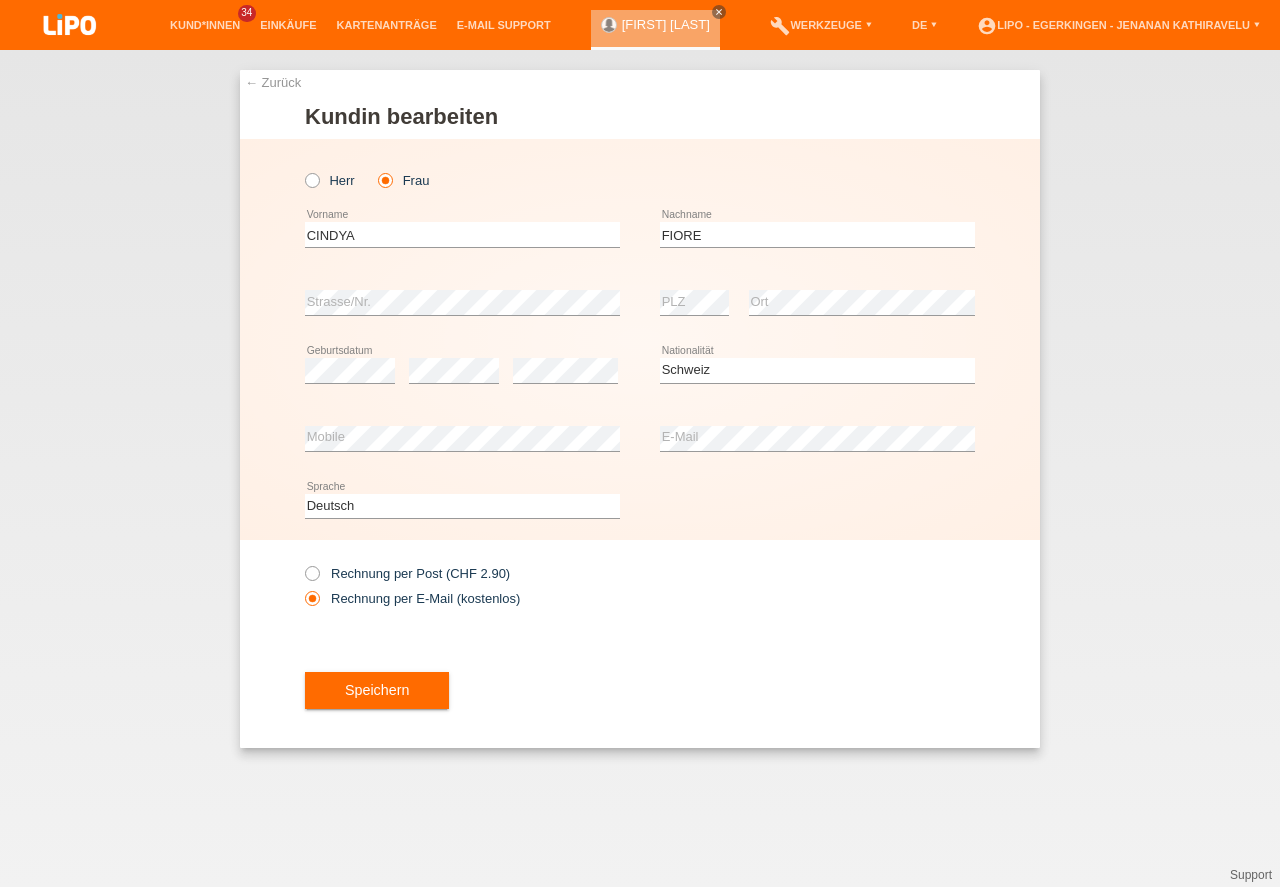 select on "CH" 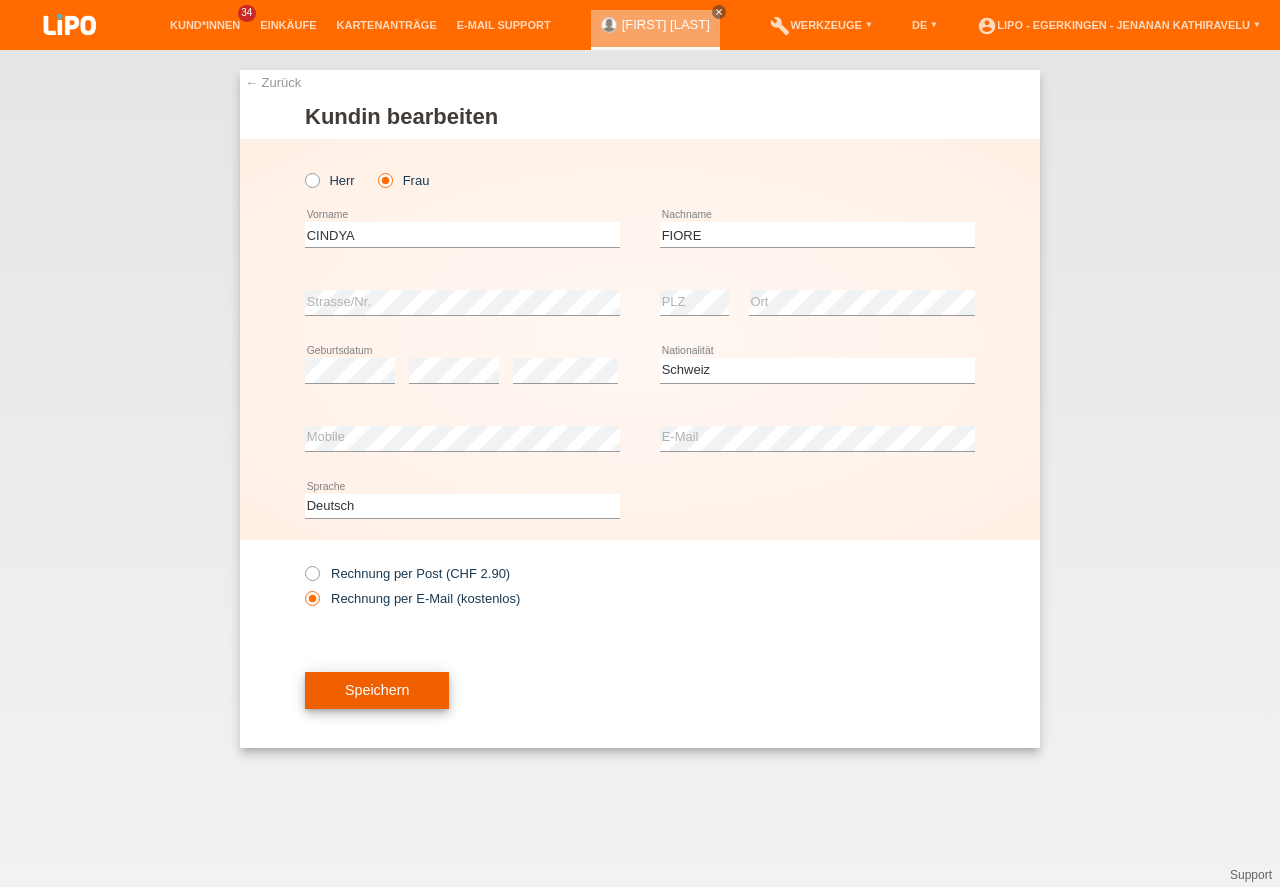 click on "Speichern" at bounding box center [377, 691] 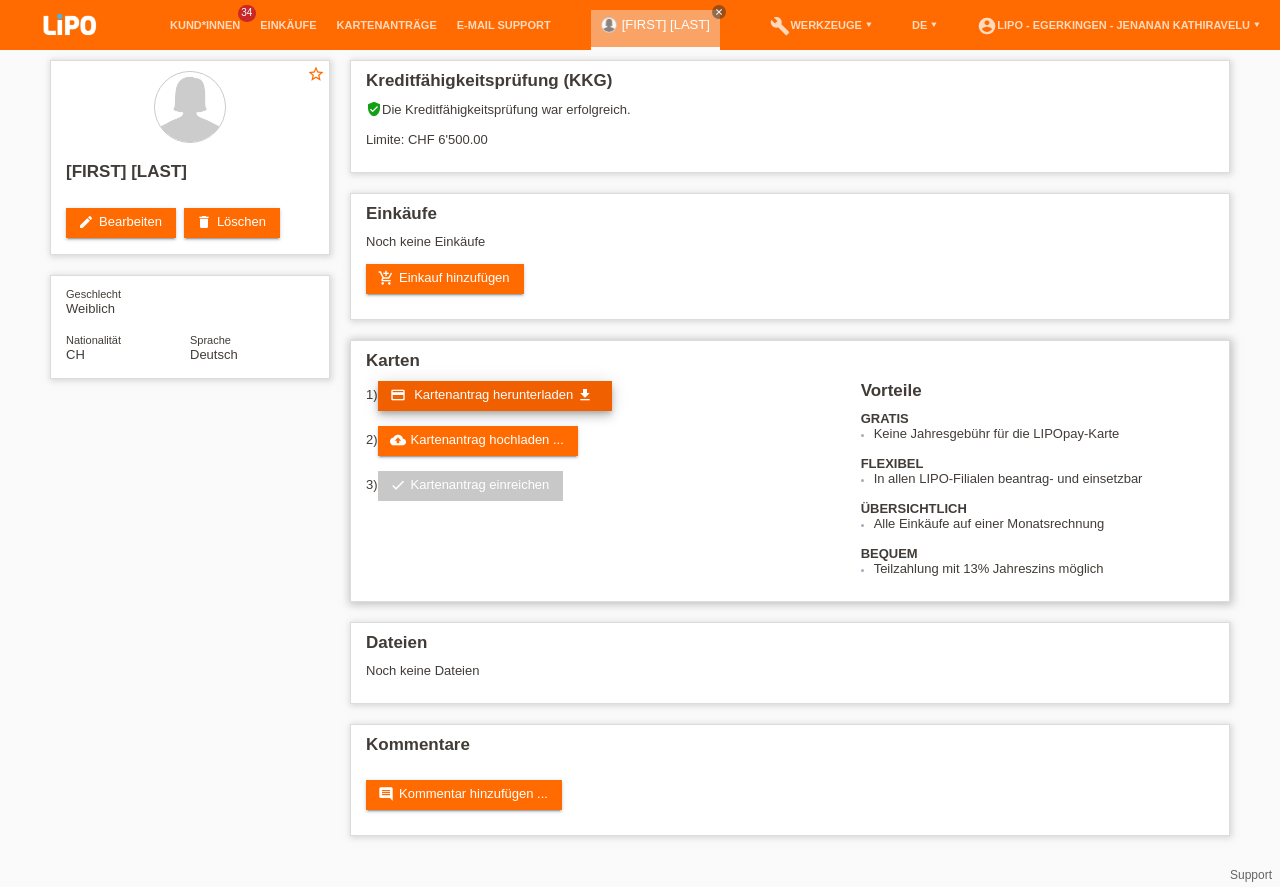 scroll, scrollTop: 0, scrollLeft: 0, axis: both 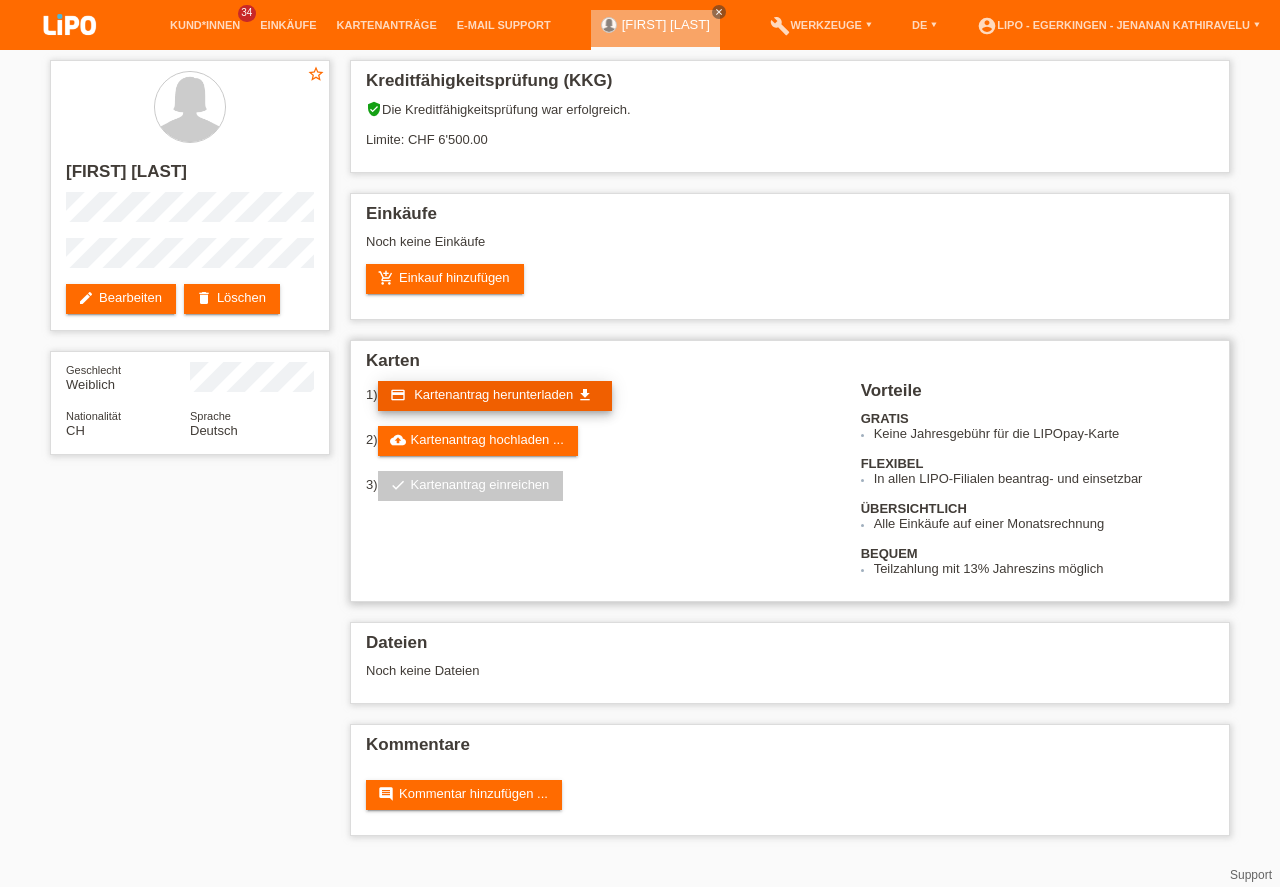 click on "Kartenantrag herunterladen" at bounding box center [493, 394] 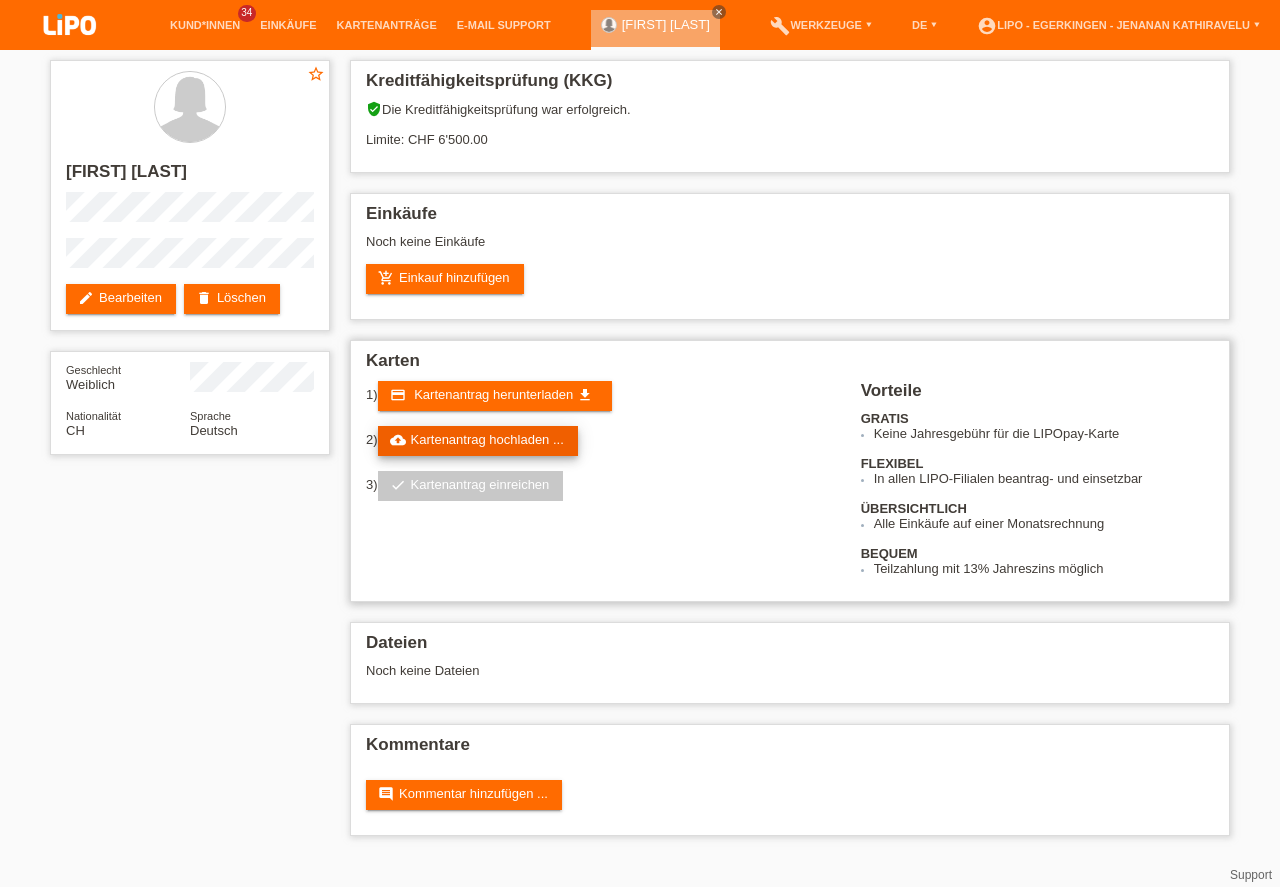 click on "cloud_upload  Kartenantrag hochladen ..." at bounding box center [478, 441] 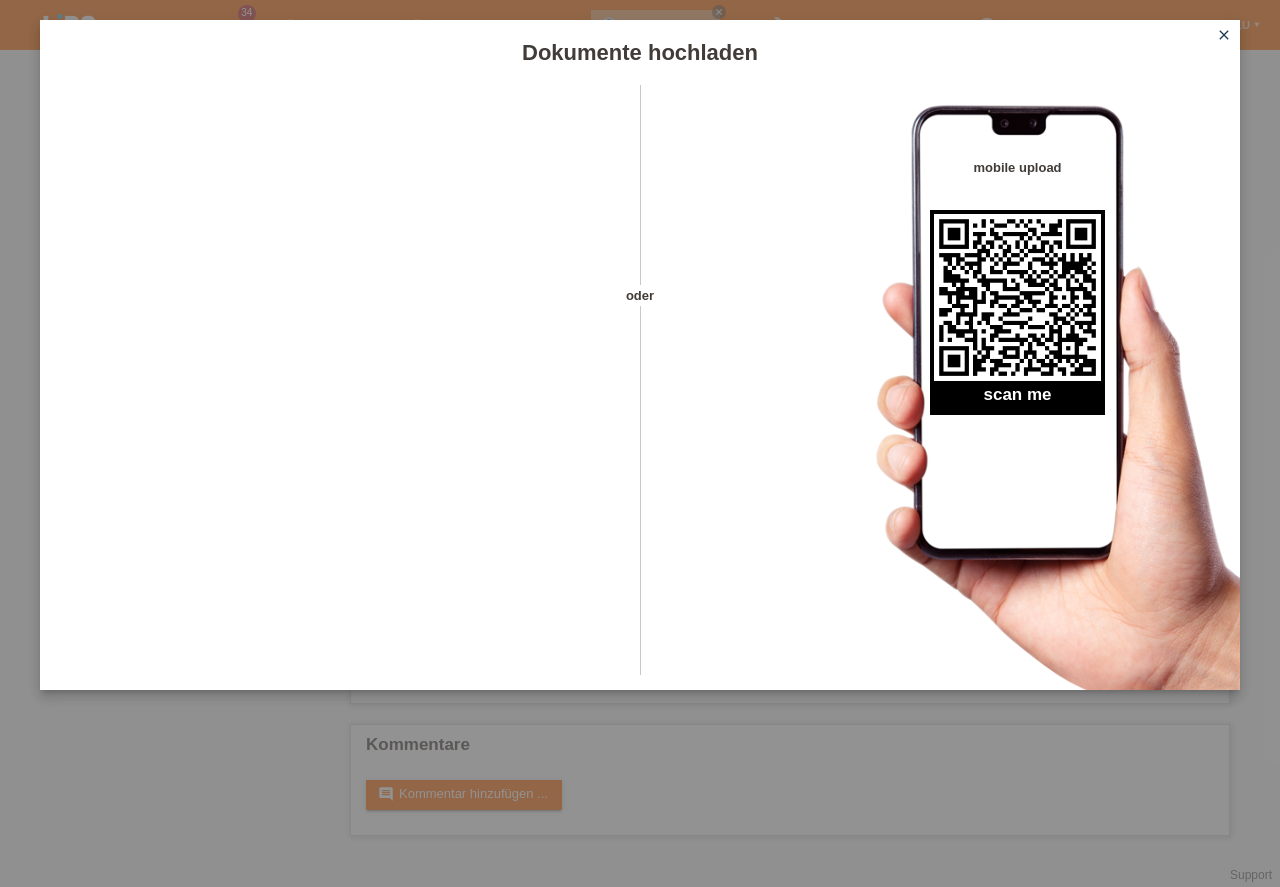 click on "close" at bounding box center [1224, 35] 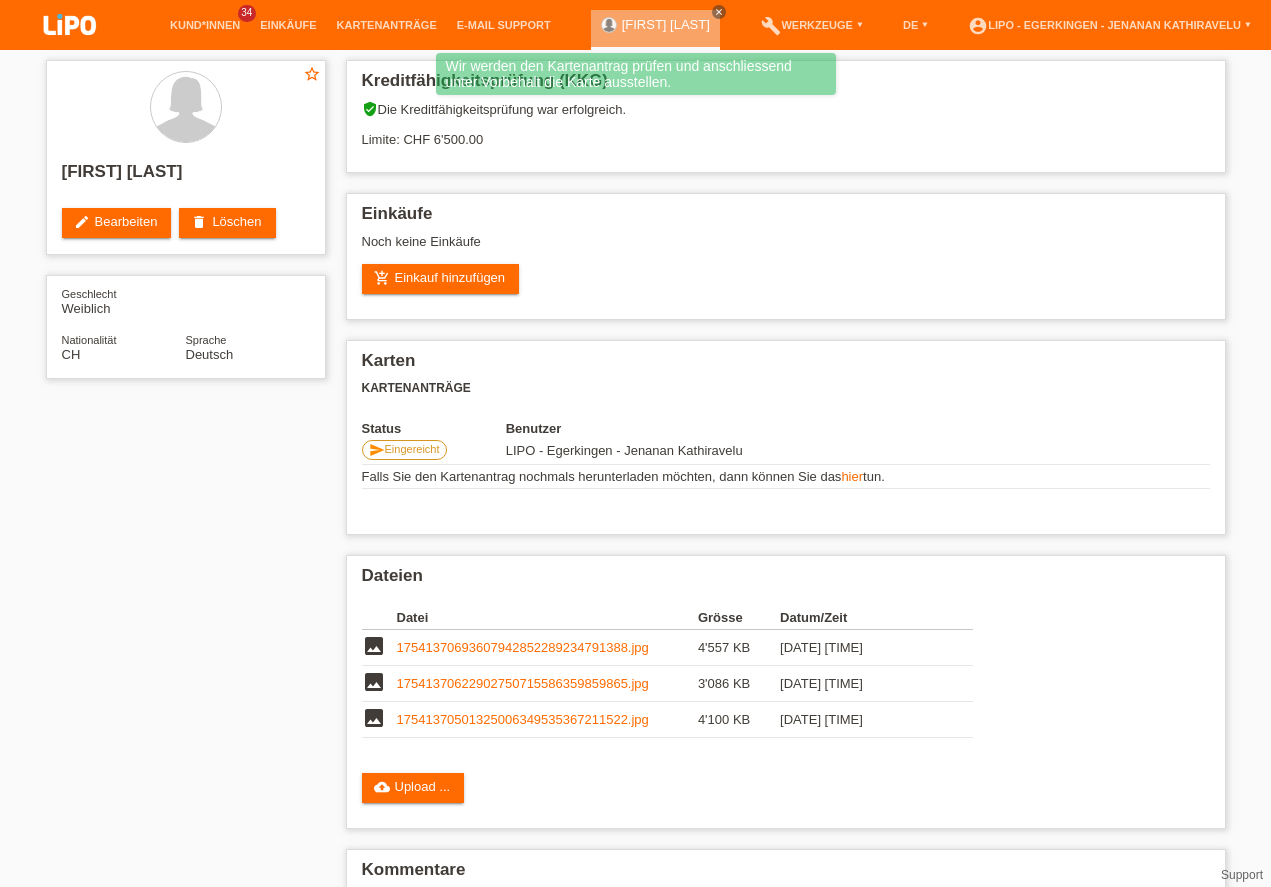 scroll, scrollTop: 0, scrollLeft: 0, axis: both 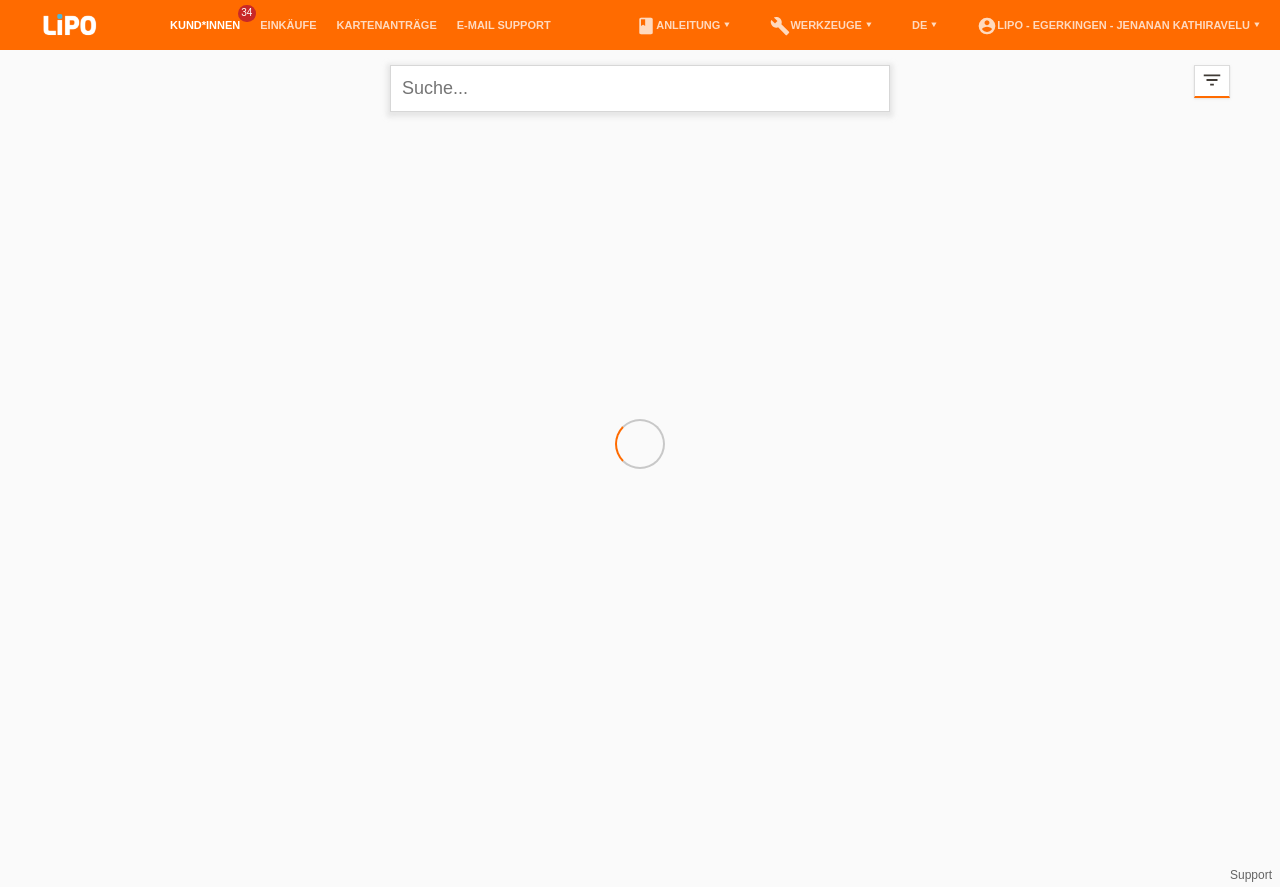 click at bounding box center [640, 88] 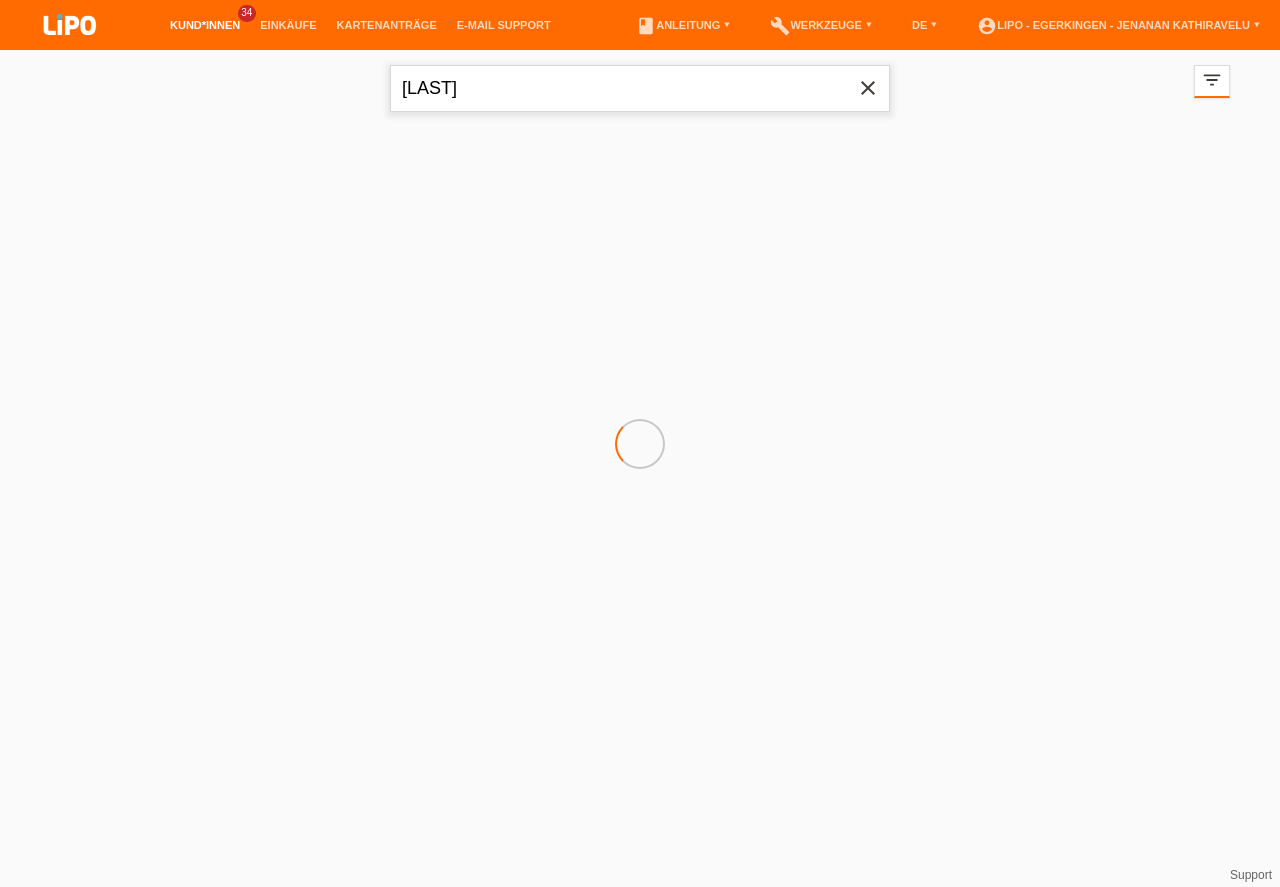 type on "[LAST]" 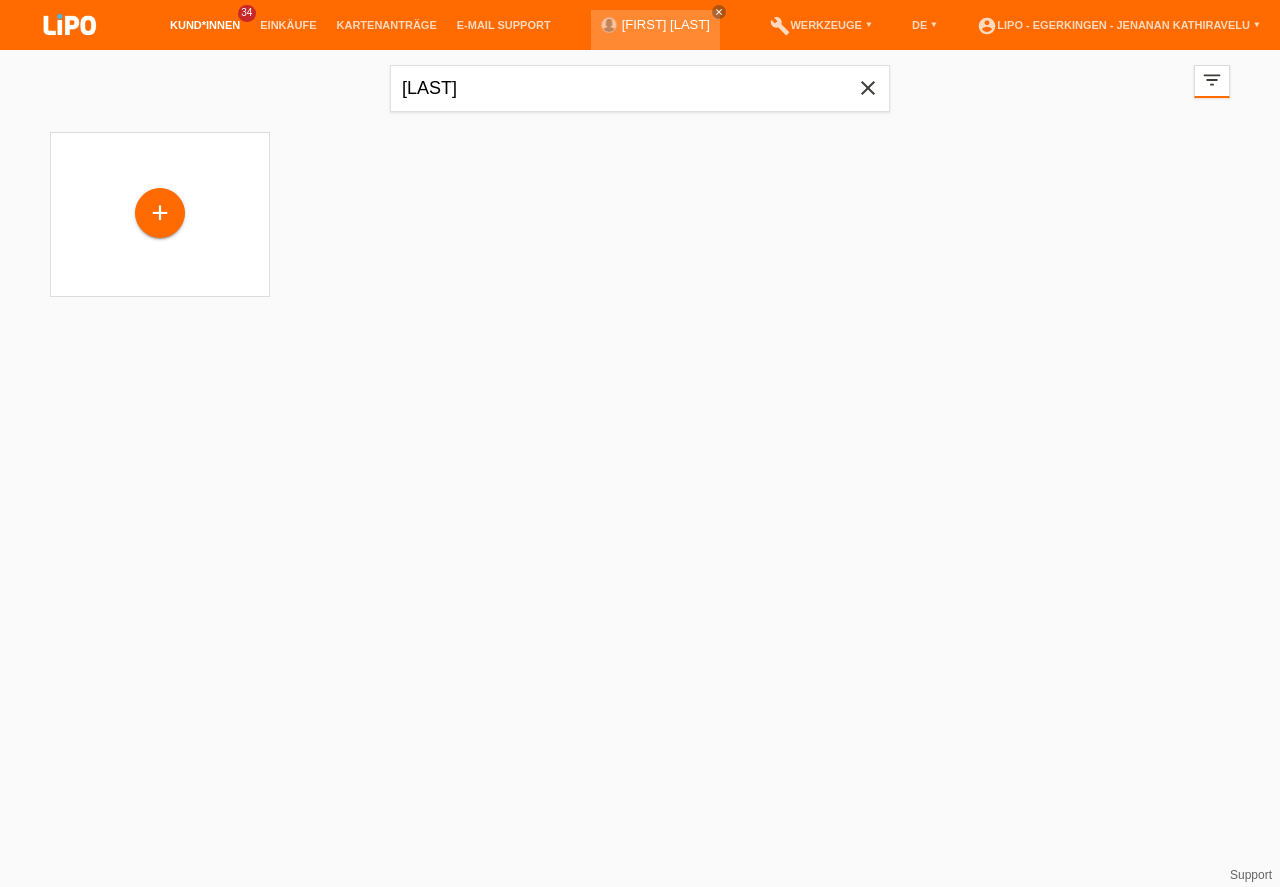 click on "Kund*innen" at bounding box center (205, 25) 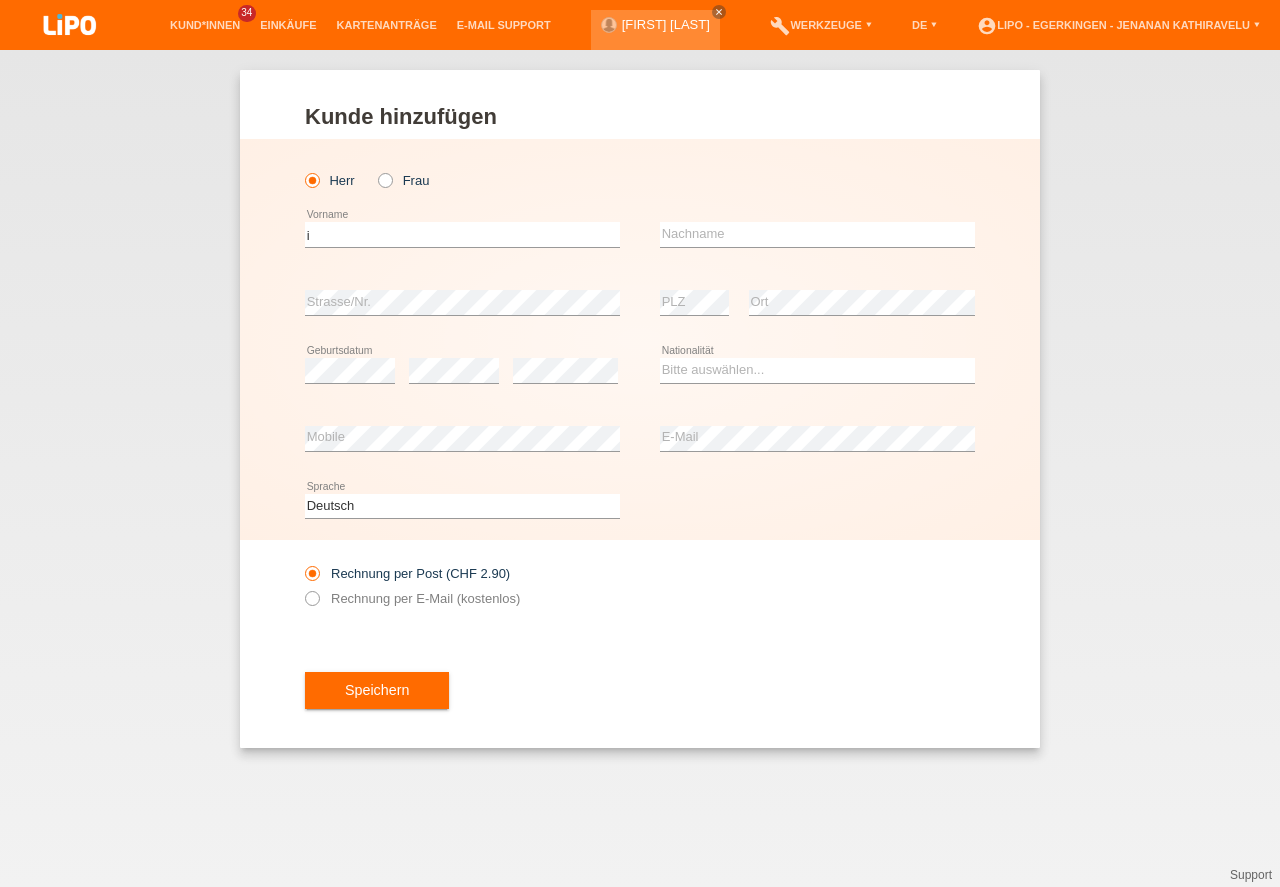 scroll, scrollTop: 0, scrollLeft: 0, axis: both 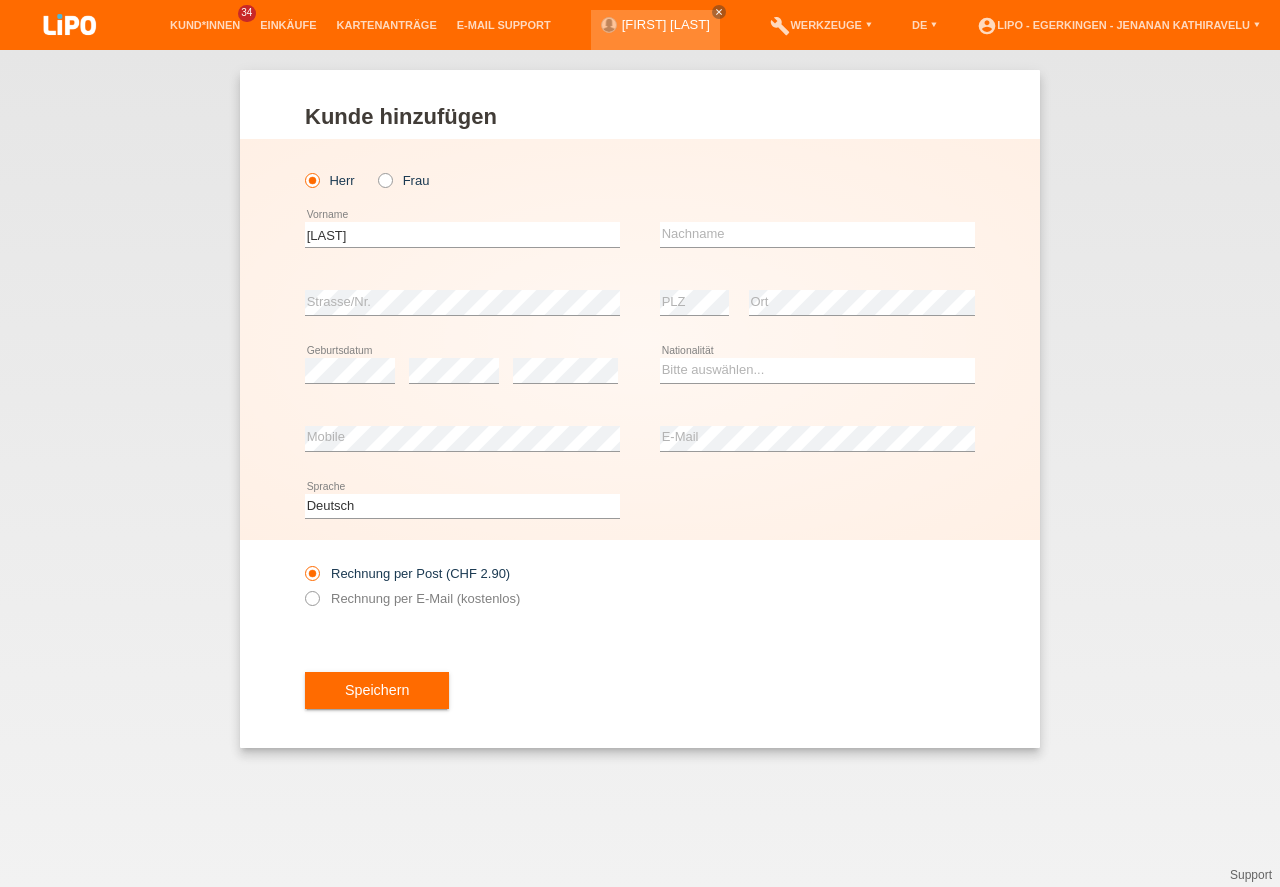 type on "i" 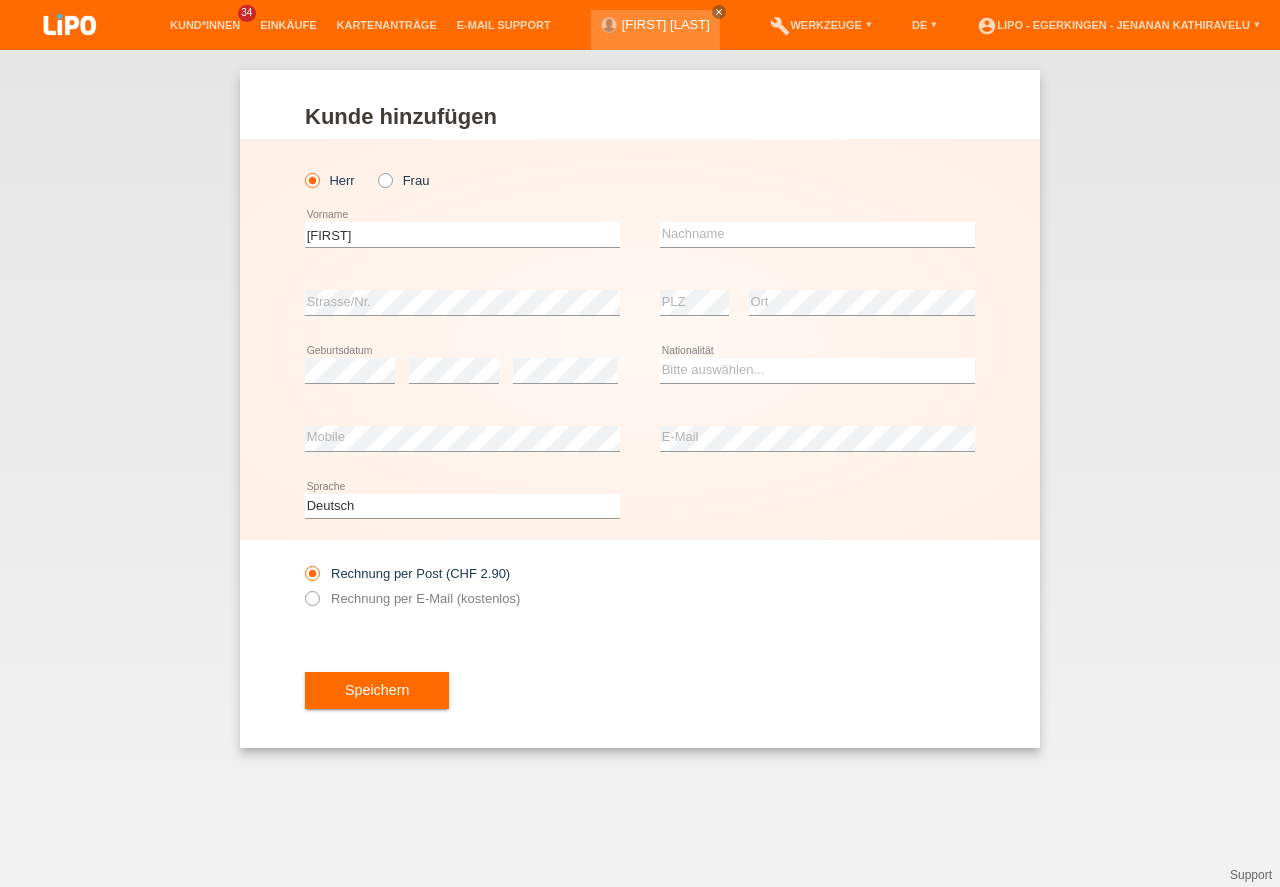 type on "[FIRST]" 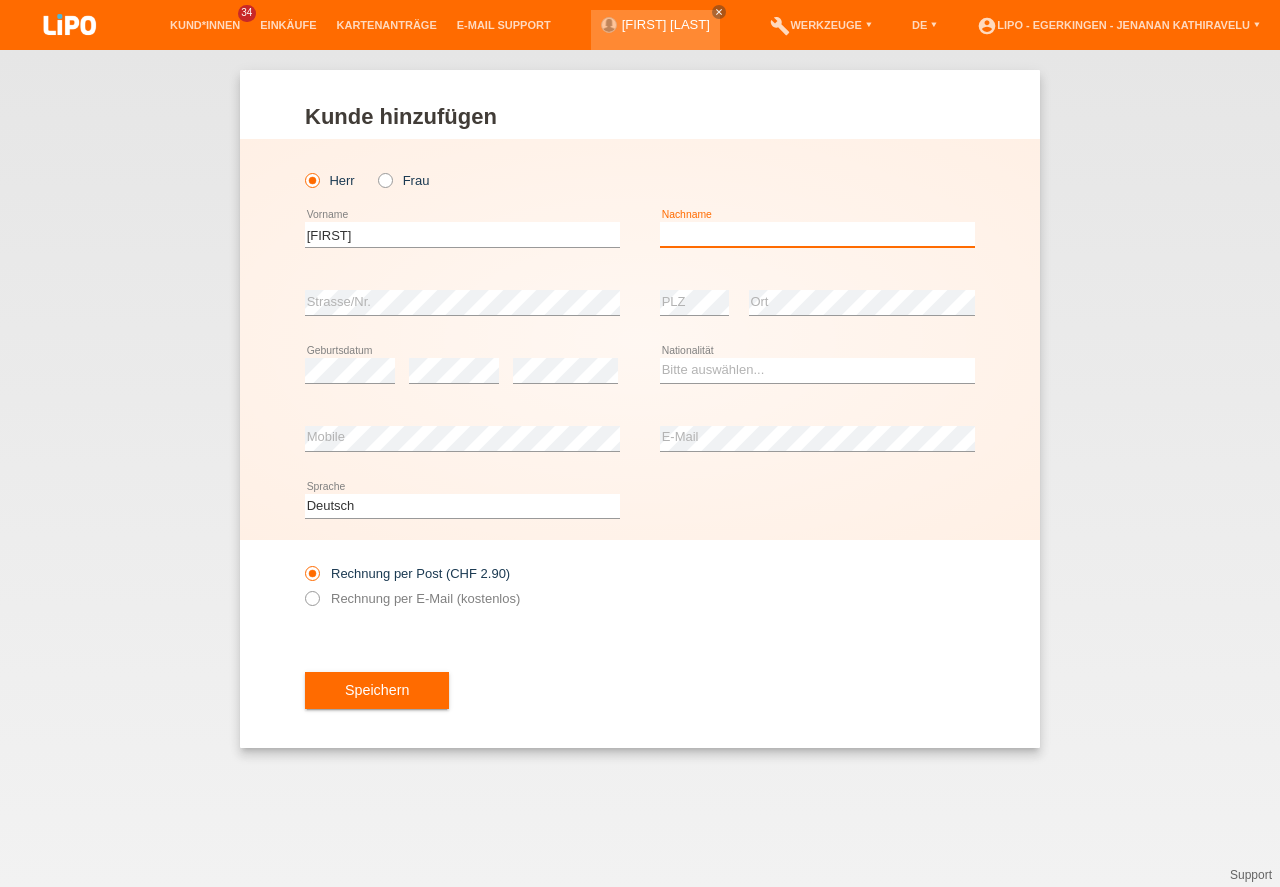 type on "p" 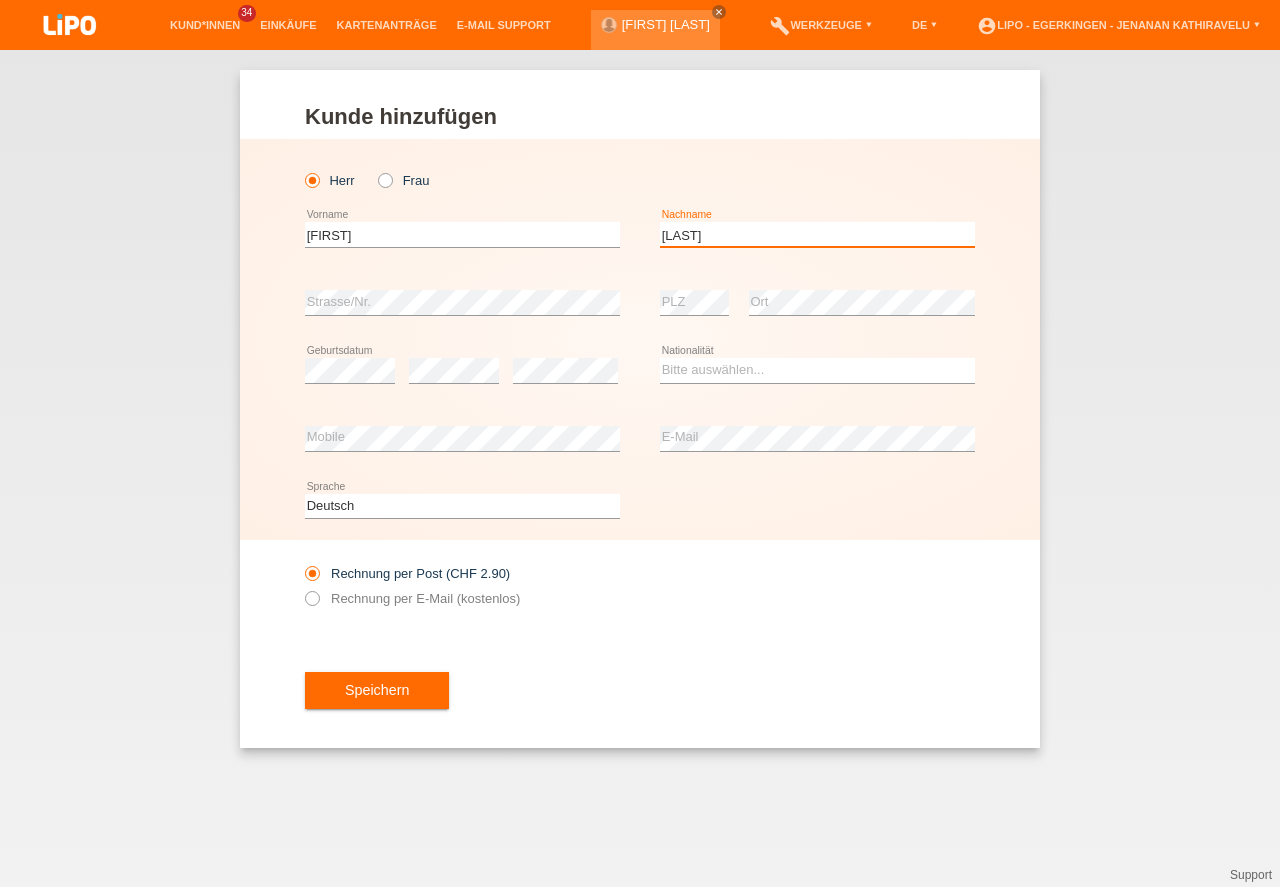 type on "[LAST]" 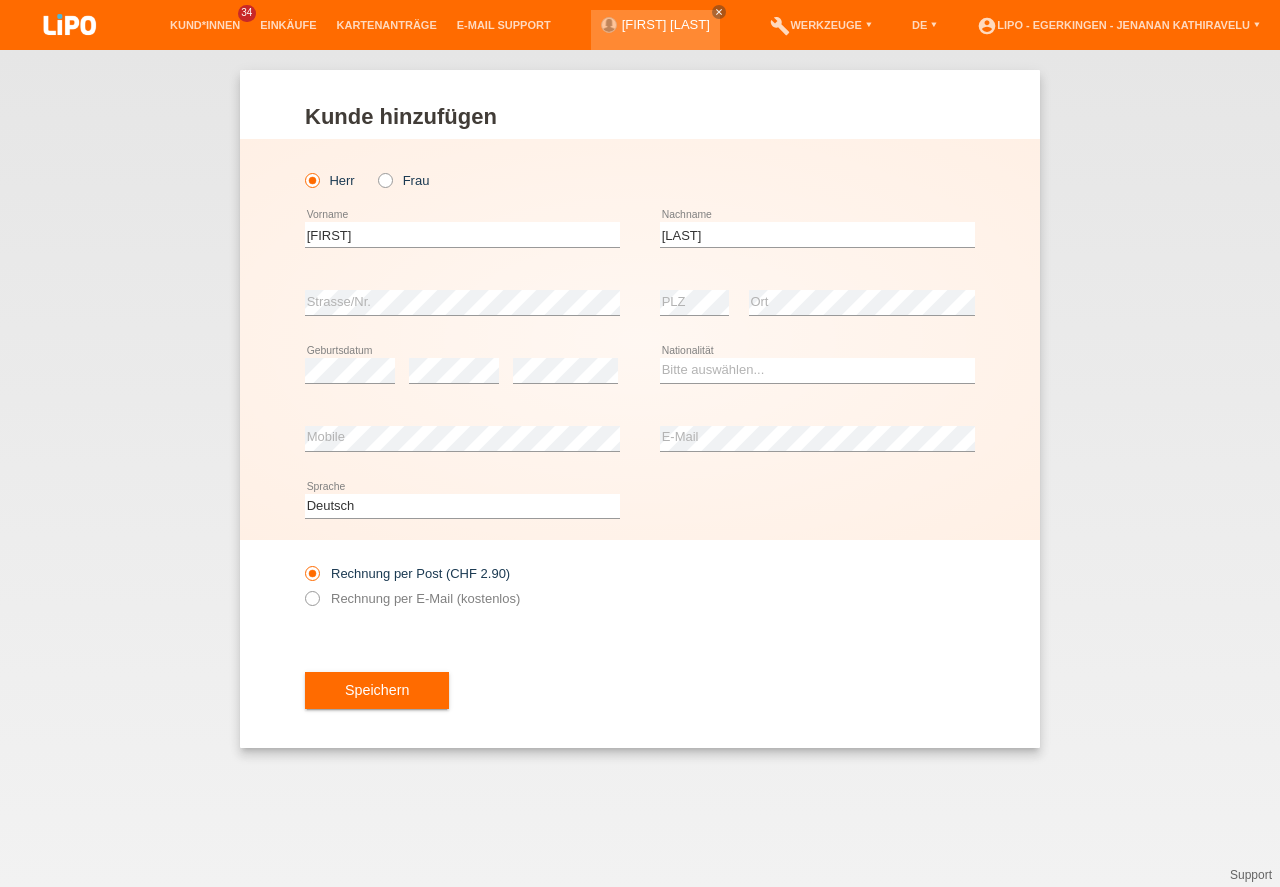 click on "error
Geburtsdatum" at bounding box center [350, 371] 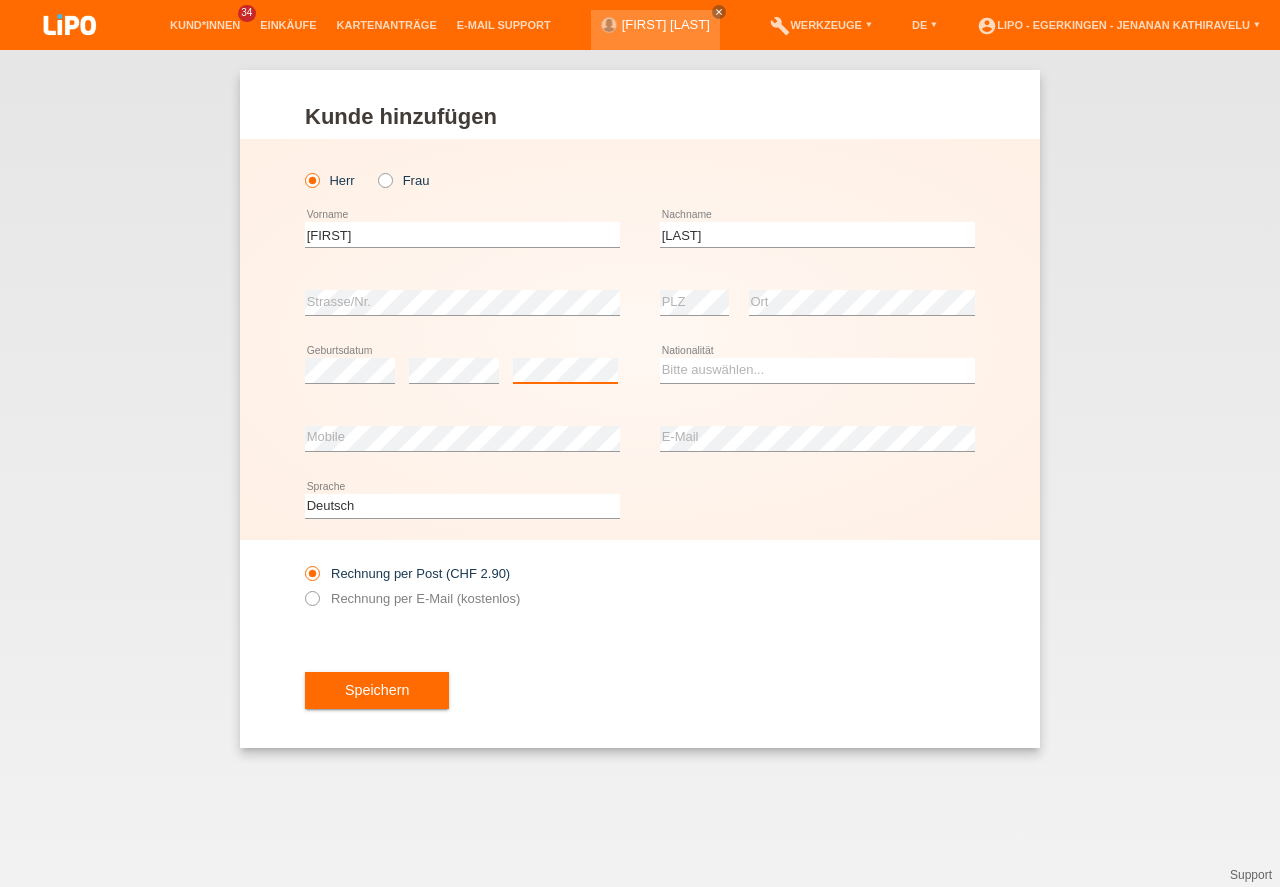 scroll, scrollTop: 0, scrollLeft: 0, axis: both 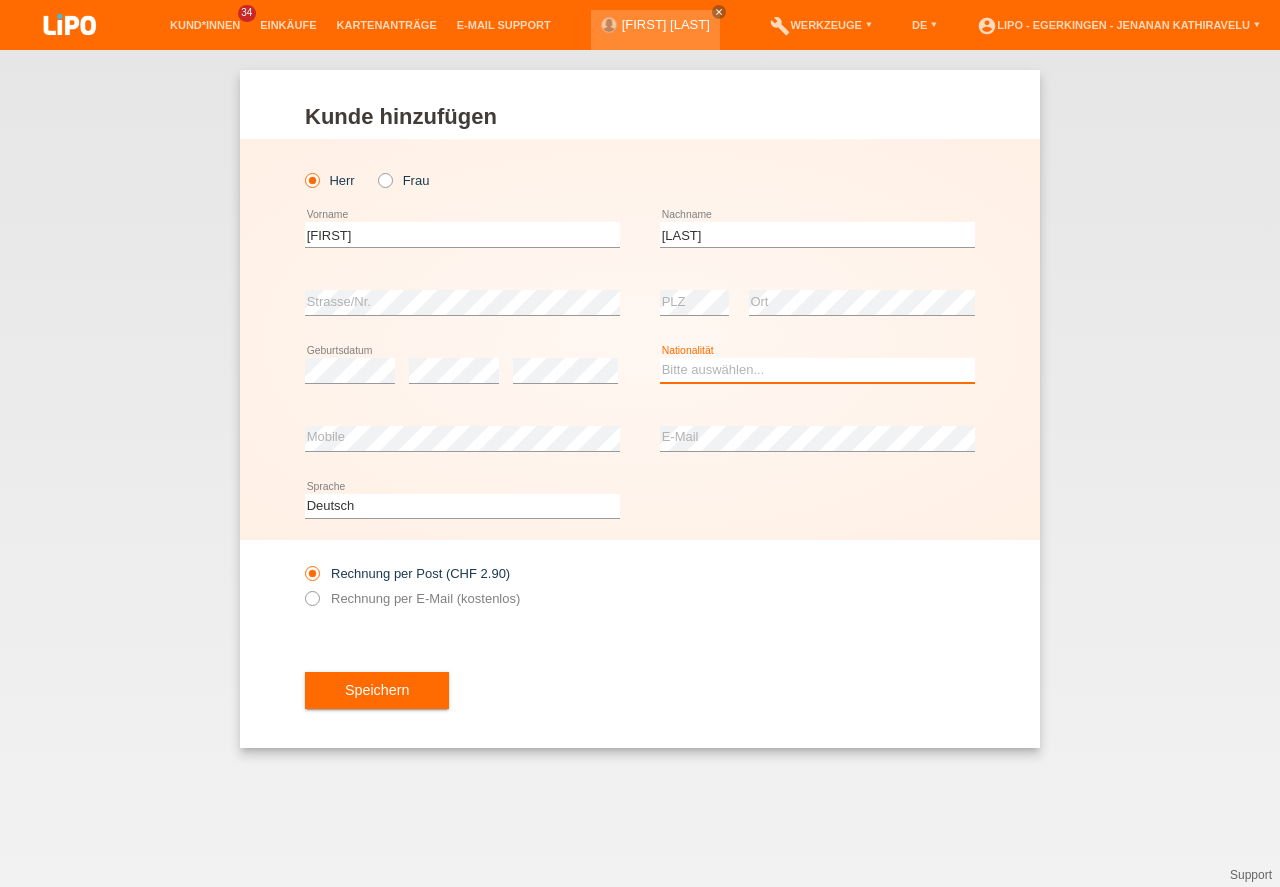 click on "Bitte auswählen...
Schweiz
Deutschland
Liechtenstein
Österreich
------------
Afghanistan
Ägypten
Åland
Albanien
Algerien" at bounding box center [817, 370] 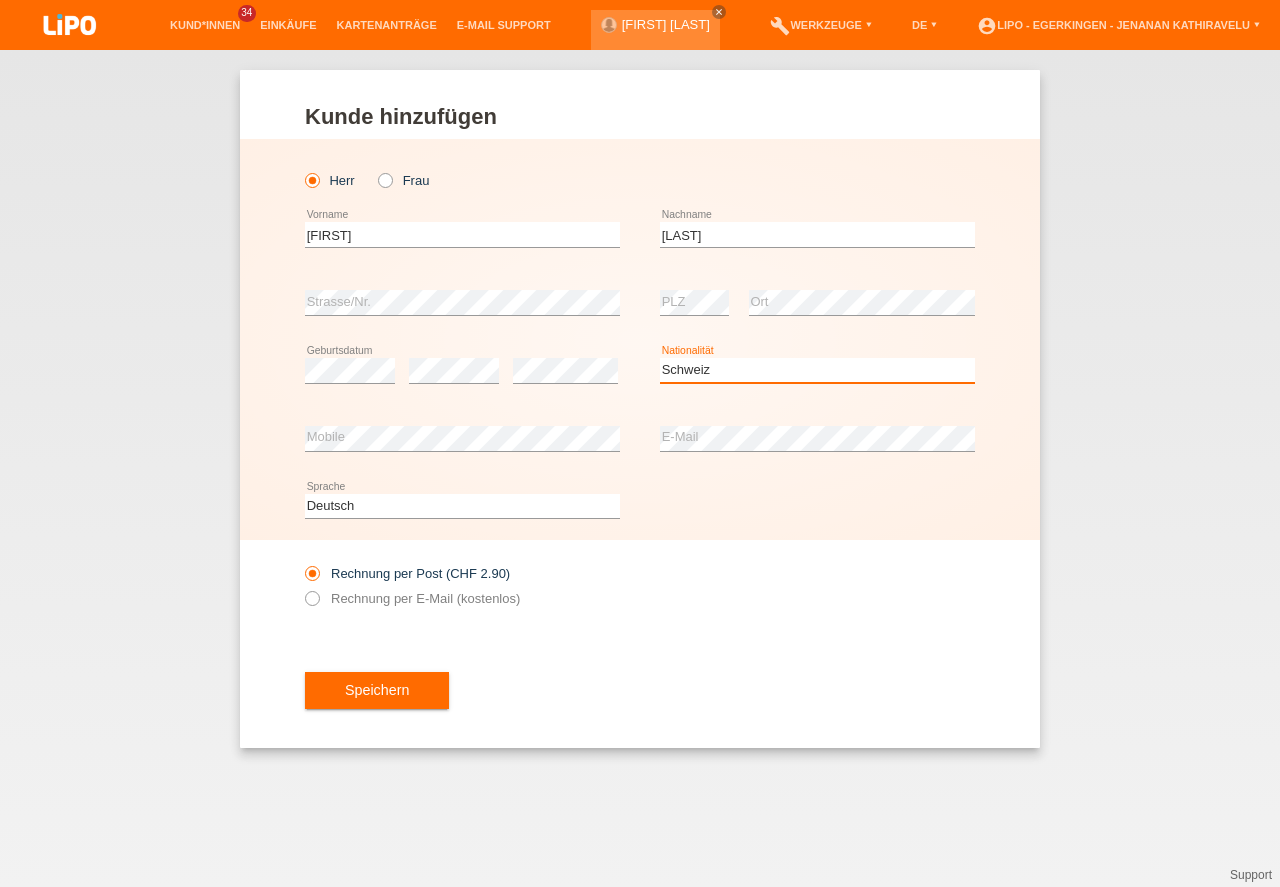 click on "Schweiz" at bounding box center (0, 0) 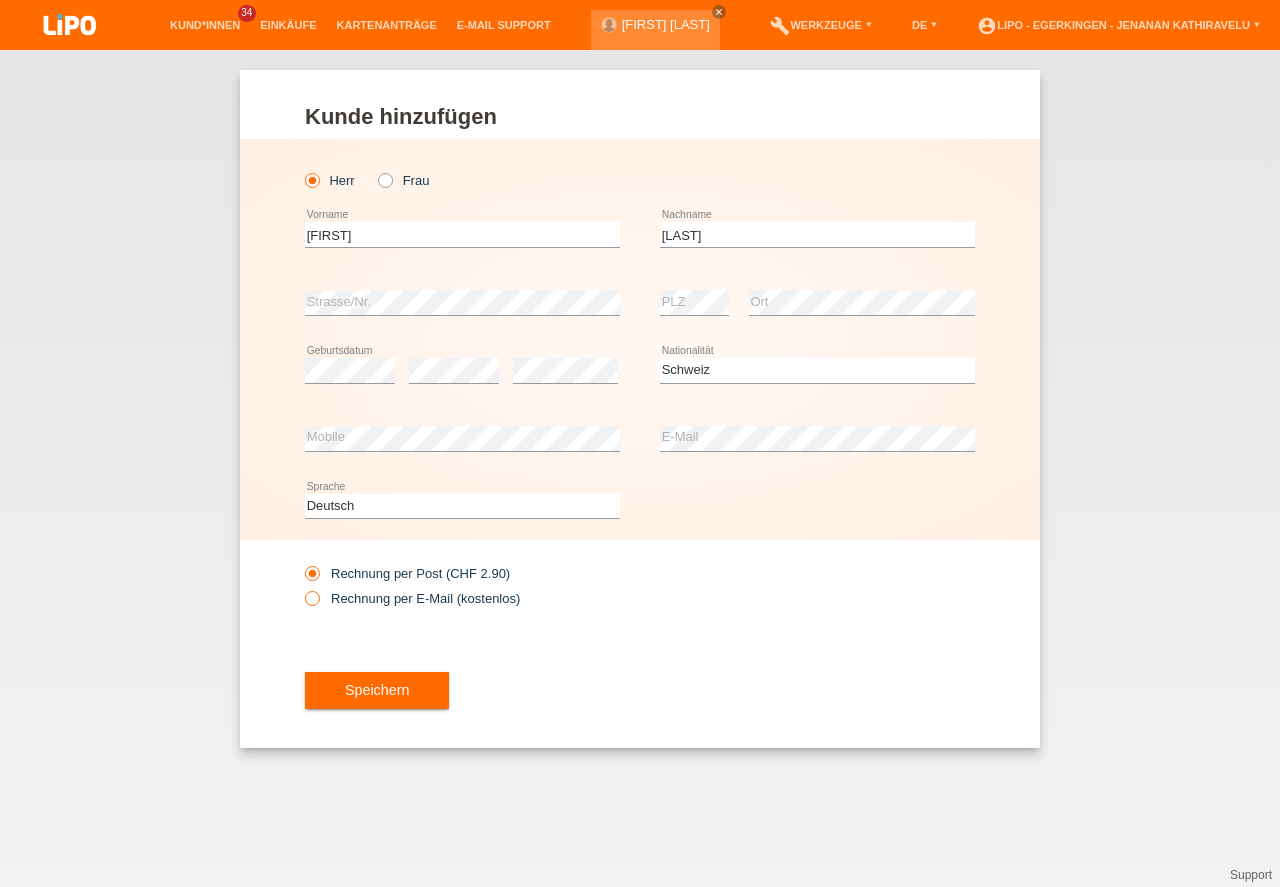 click on "Rechnung per E-Mail                                                                                            (kostenlos)" at bounding box center [412, 598] 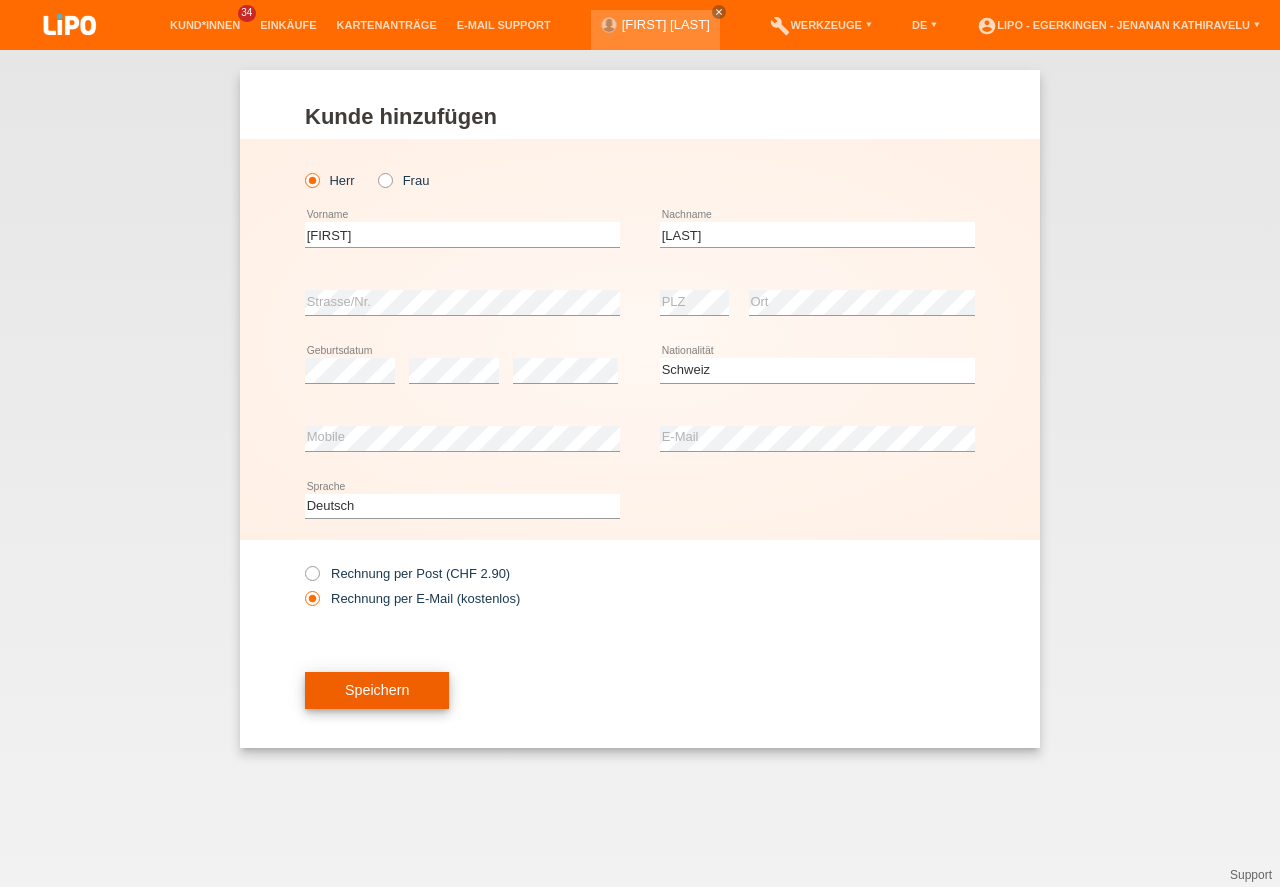 click on "Speichern" at bounding box center (377, 691) 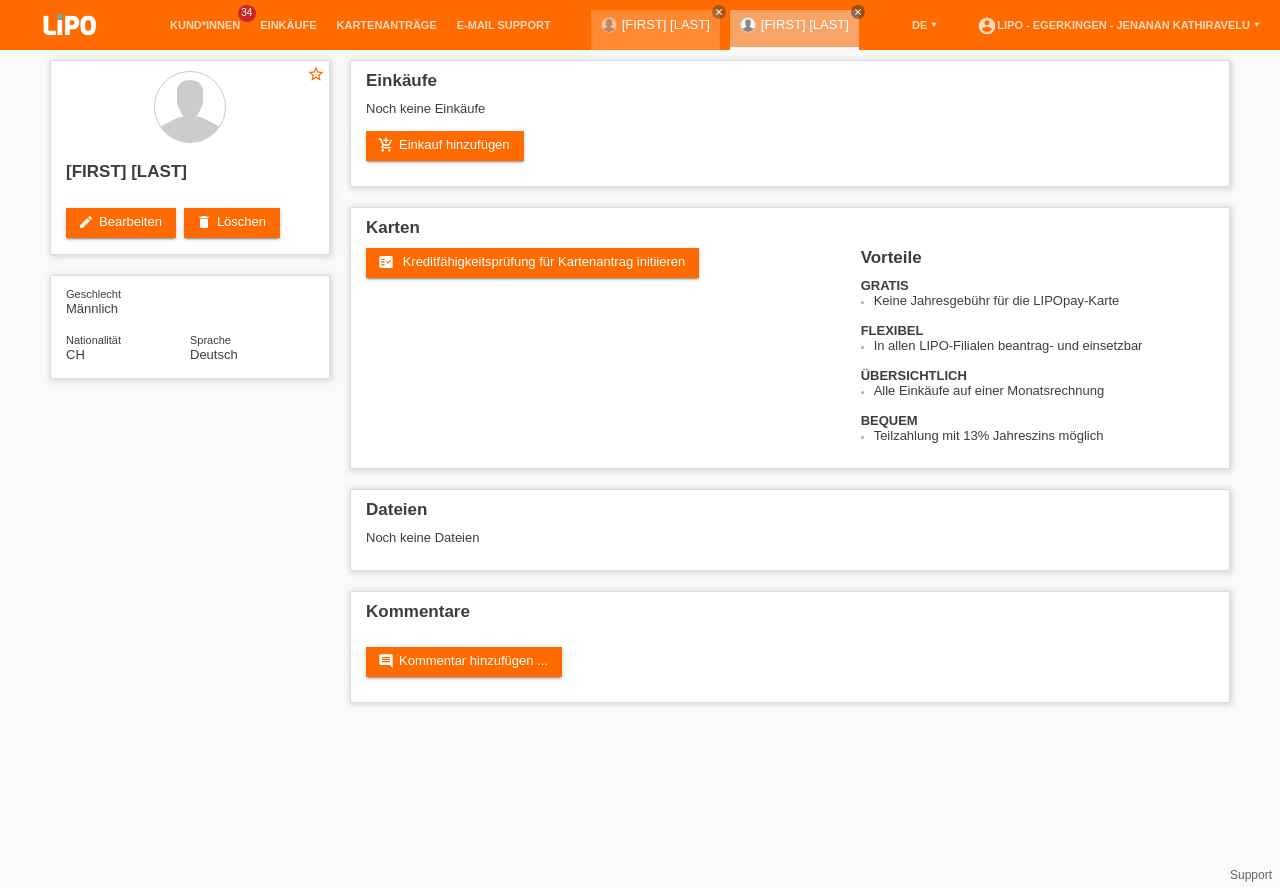 click on "Kreditfähigkeitsprüfung für Kartenantrag initiieren" at bounding box center (544, 261) 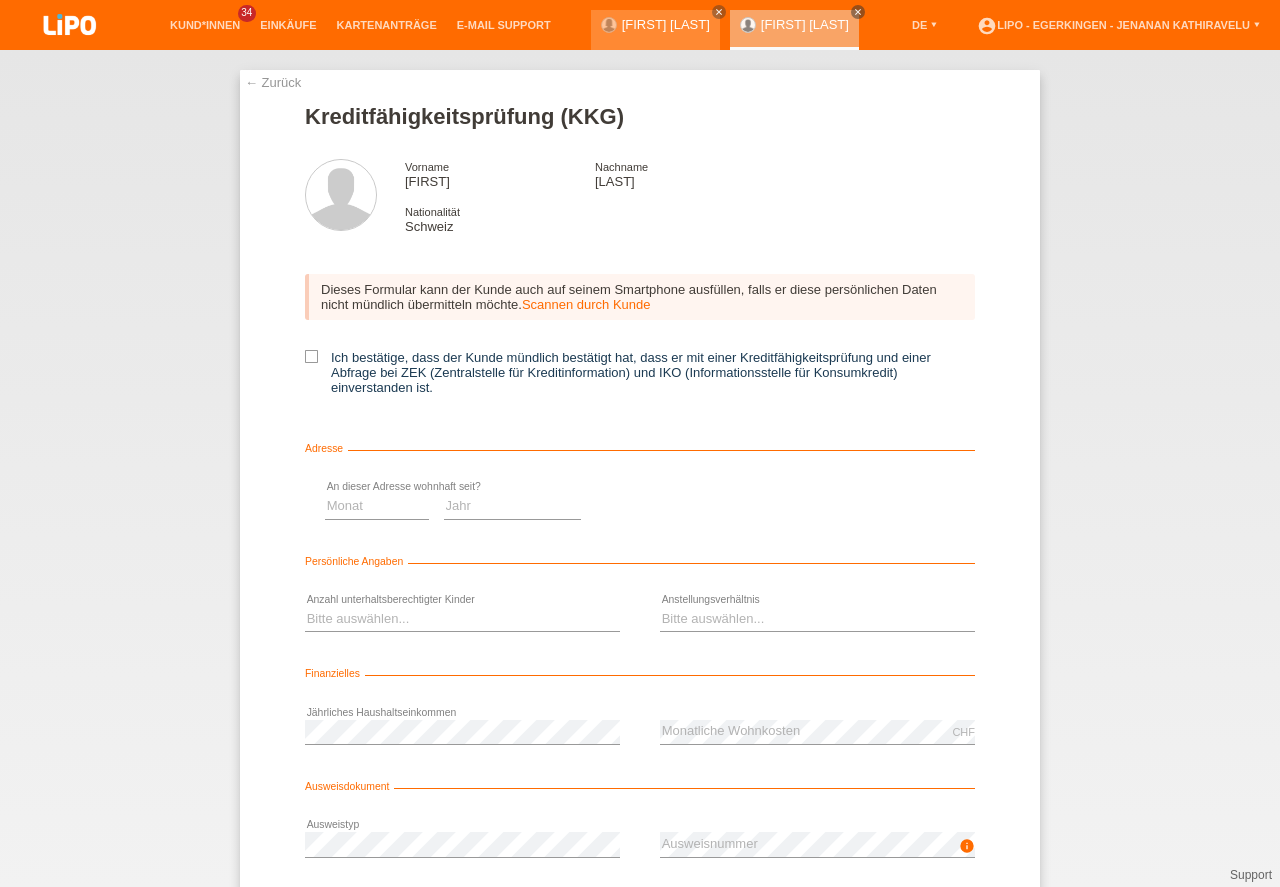 click at bounding box center [311, 356] 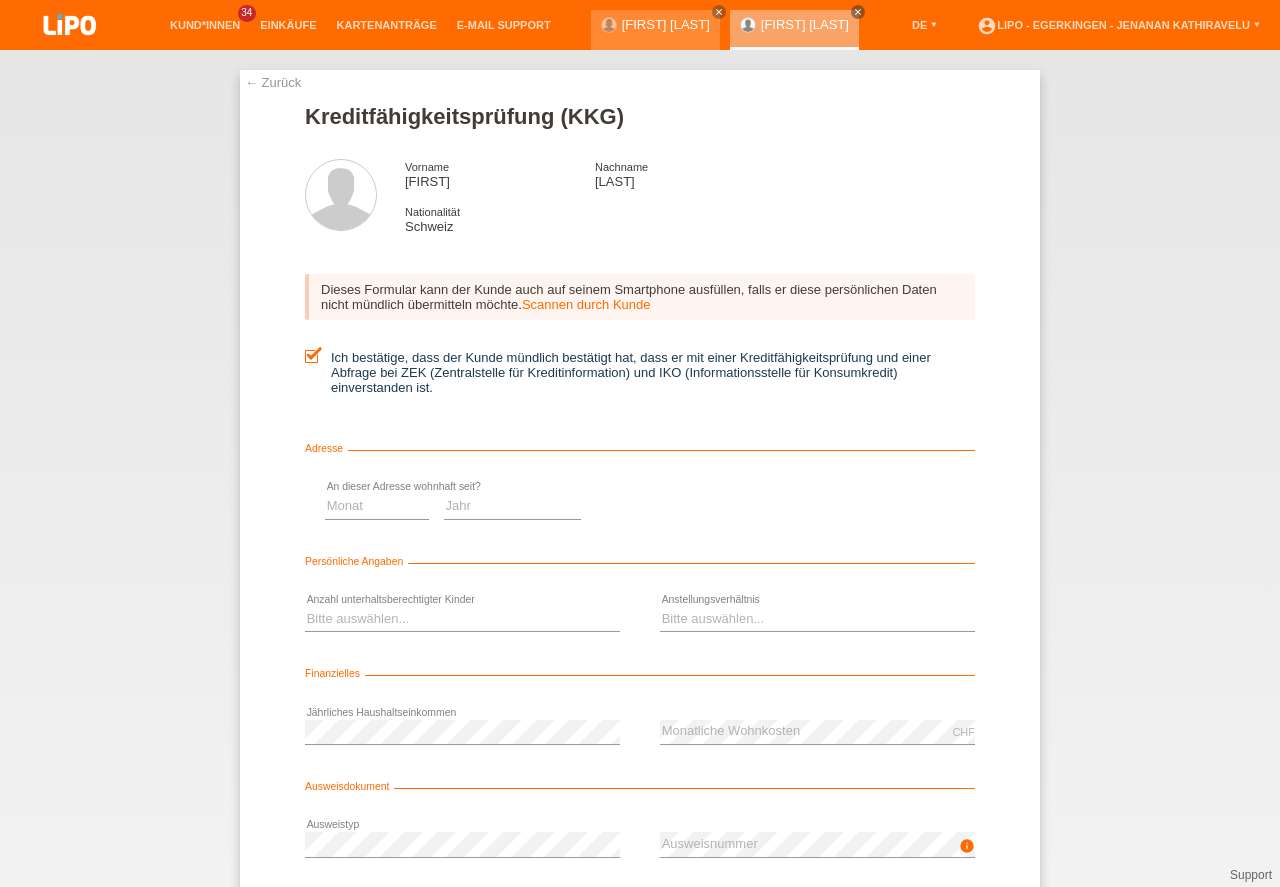 scroll, scrollTop: 0, scrollLeft: 0, axis: both 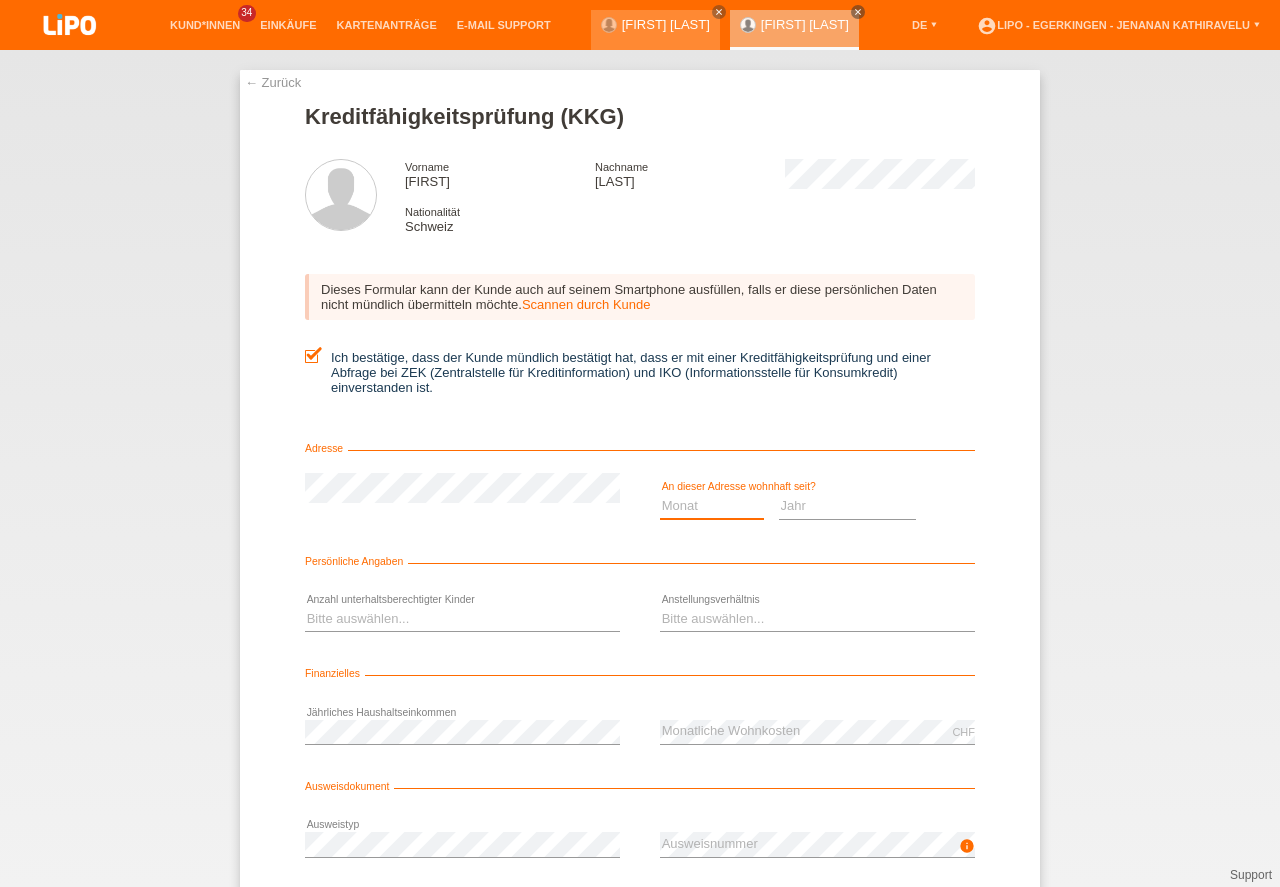 click on "Monat
01
02
03
04
05
06
07
08
09
10" at bounding box center (712, 506) 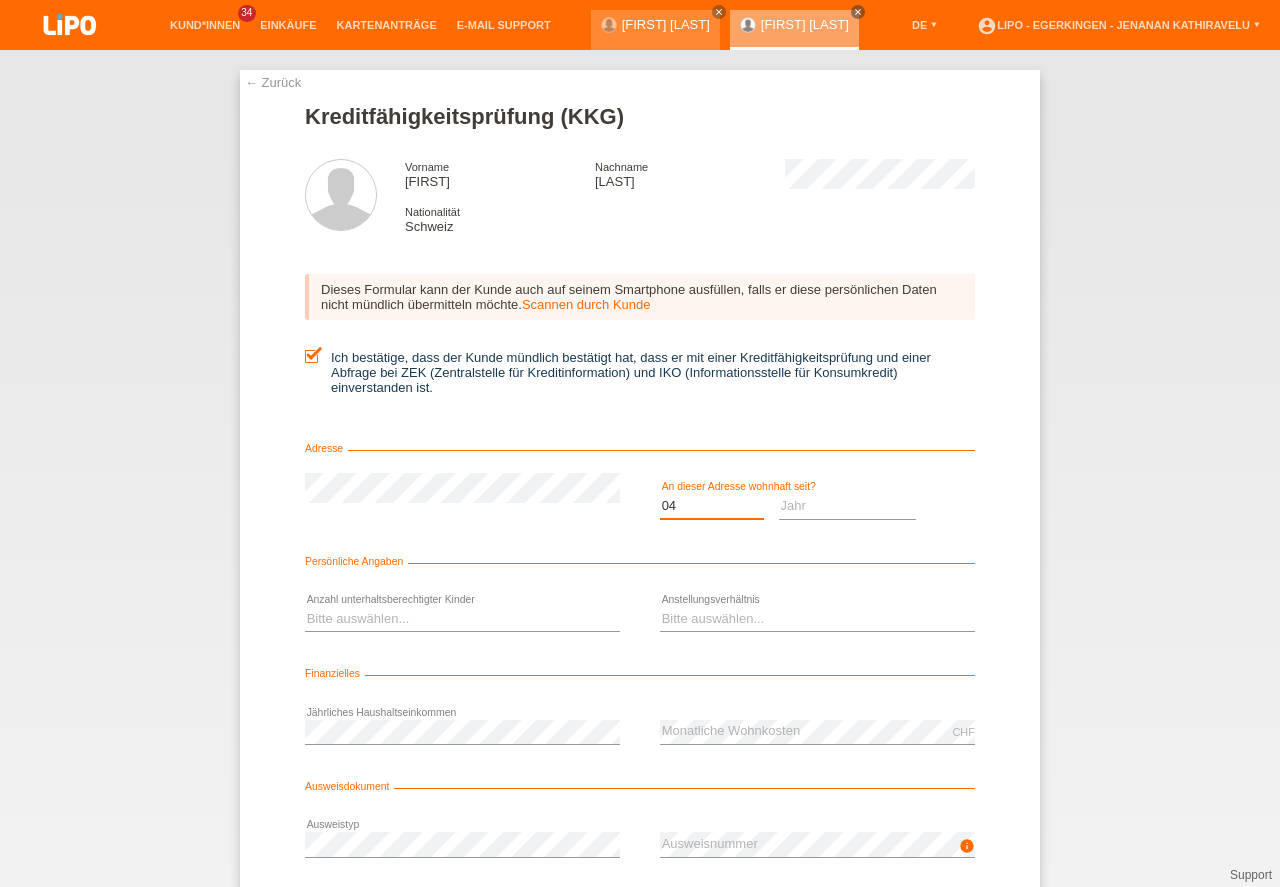 click on "04" at bounding box center [0, 0] 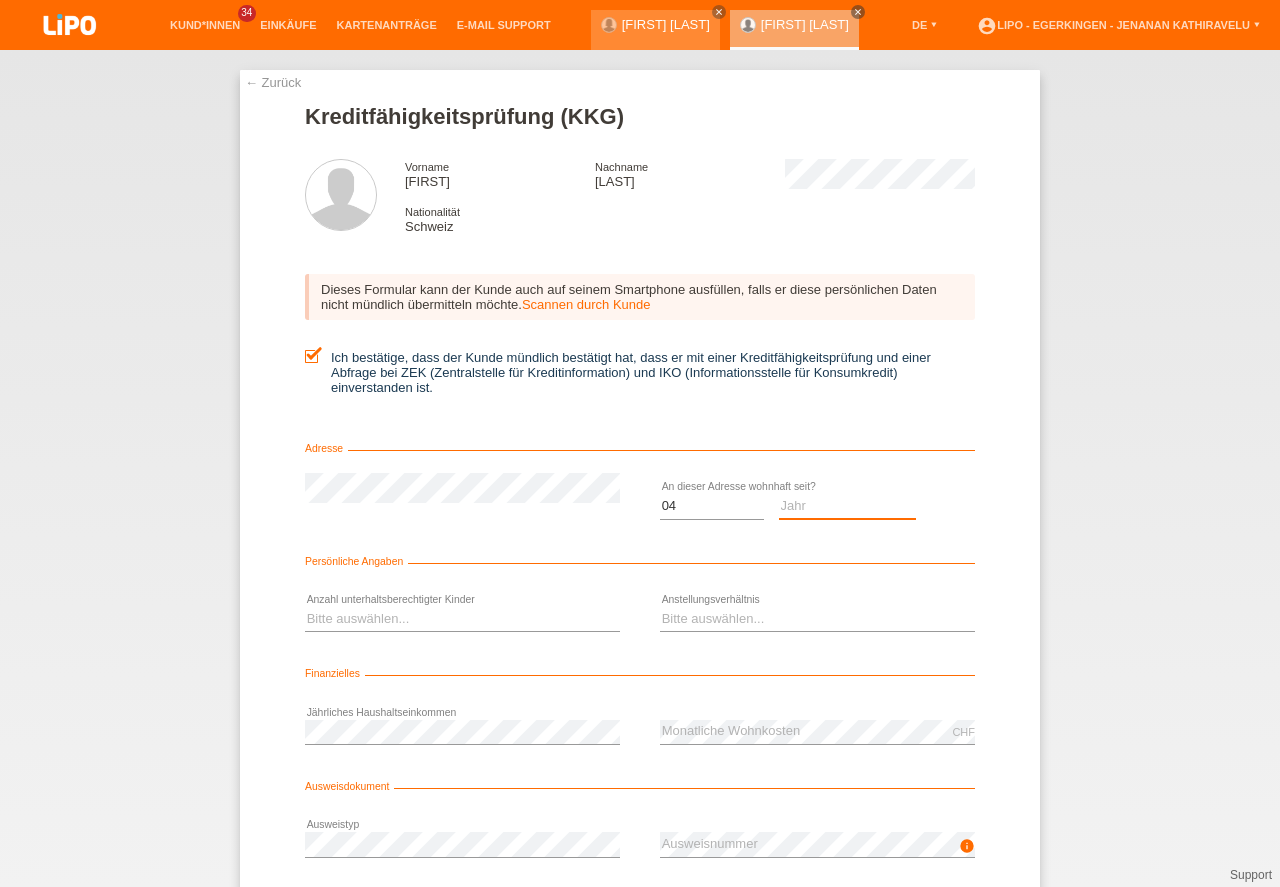 click on "Jahr
2025
2024
2023
2022
2021
2020
2019
2018
2017
2016 2015 2014 2013 2012 2011 2010 2009 2008 2007 2006 2005 2004 2003" at bounding box center (848, 506) 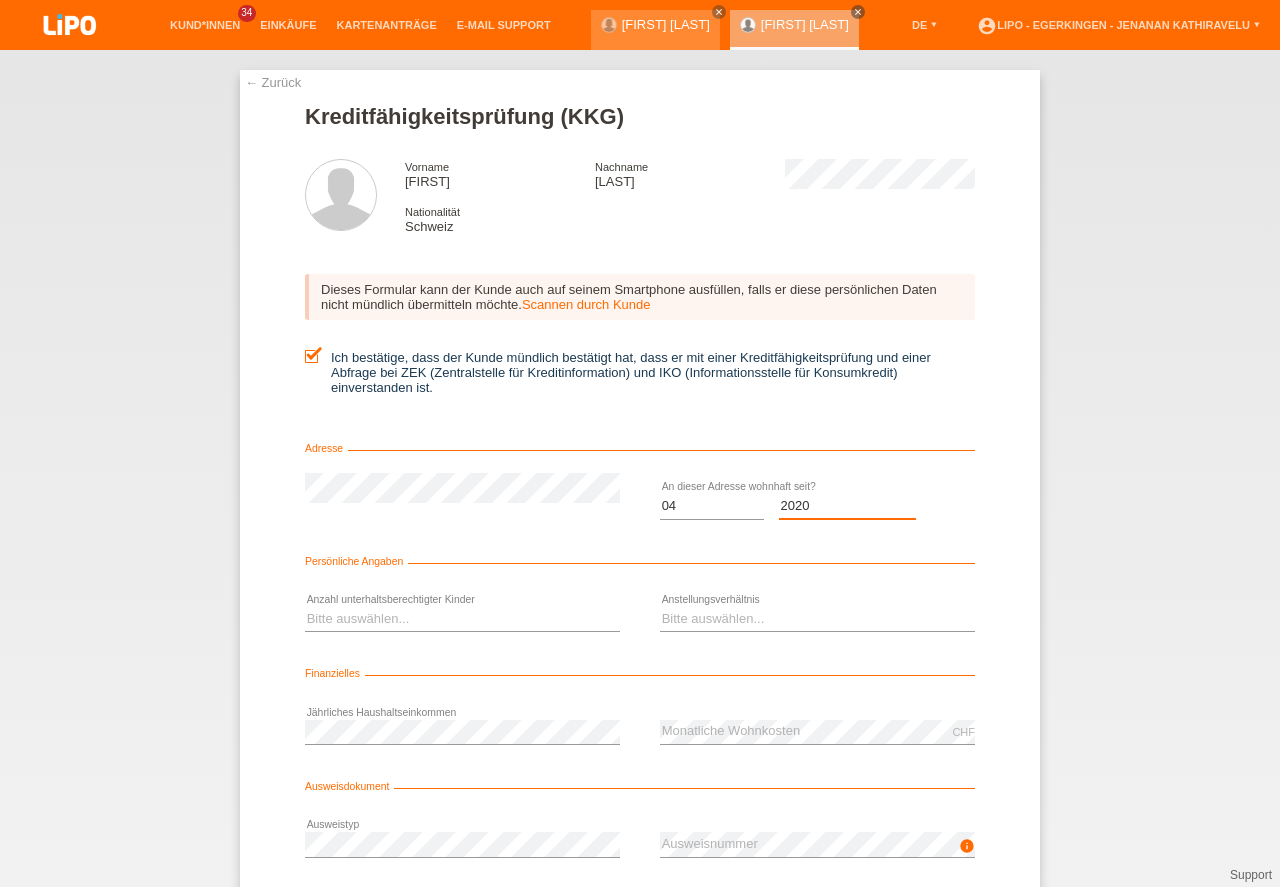 click on "2020" at bounding box center (0, 0) 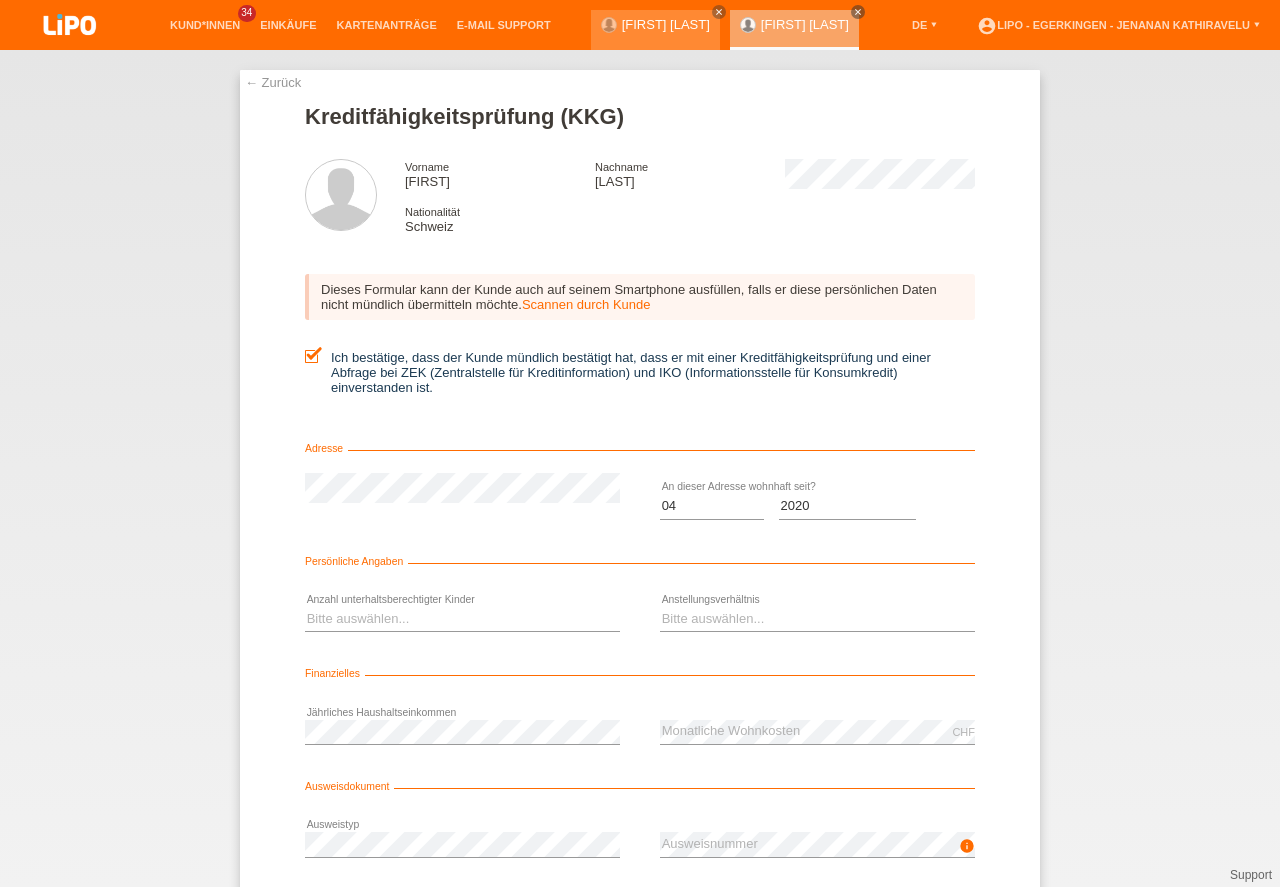 click on "Bitte auswählen...
0
1
2
3
4
5
6
7
8
9
error" at bounding box center (462, 620) 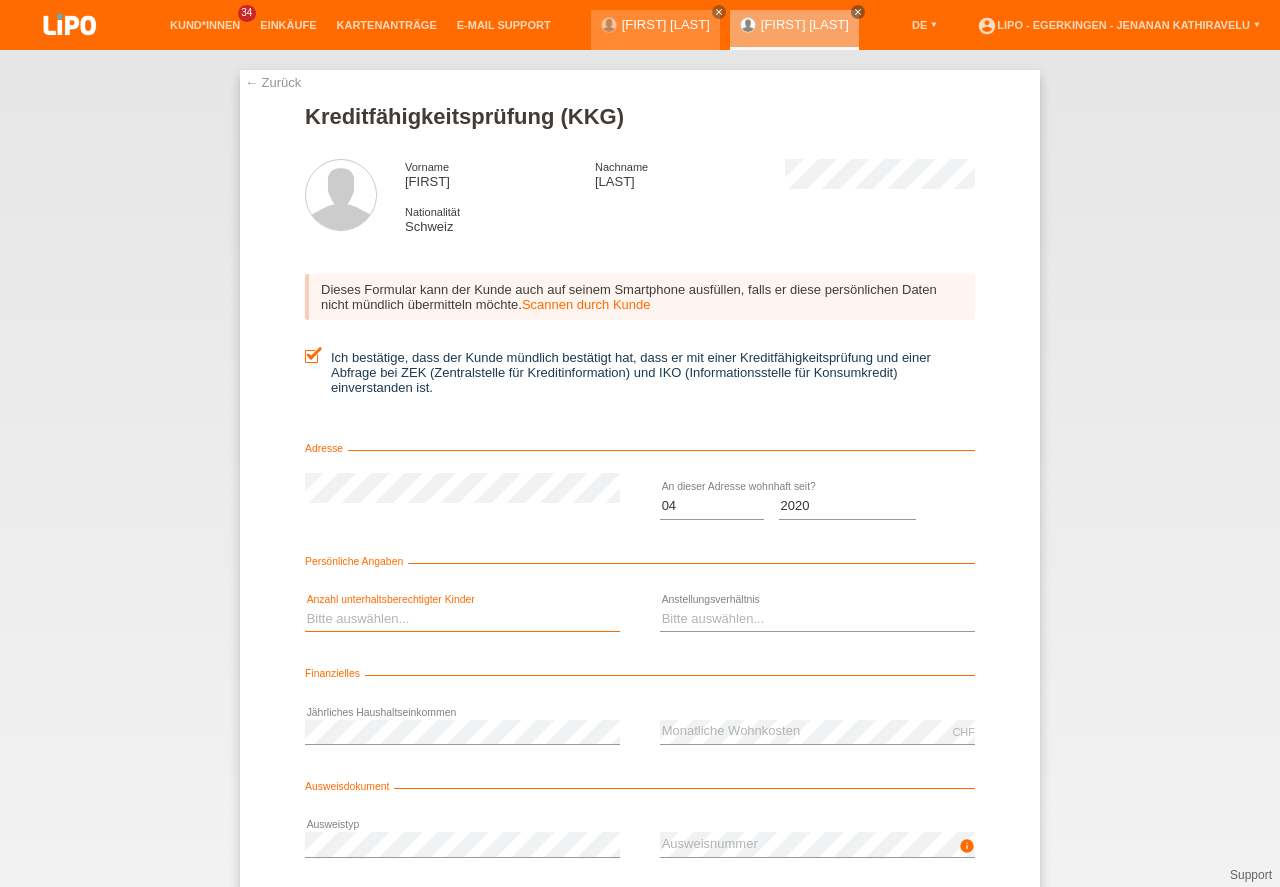 click on "Bitte auswählen...
0
1
2
3
4
5
6
7
8
9" at bounding box center [462, 619] 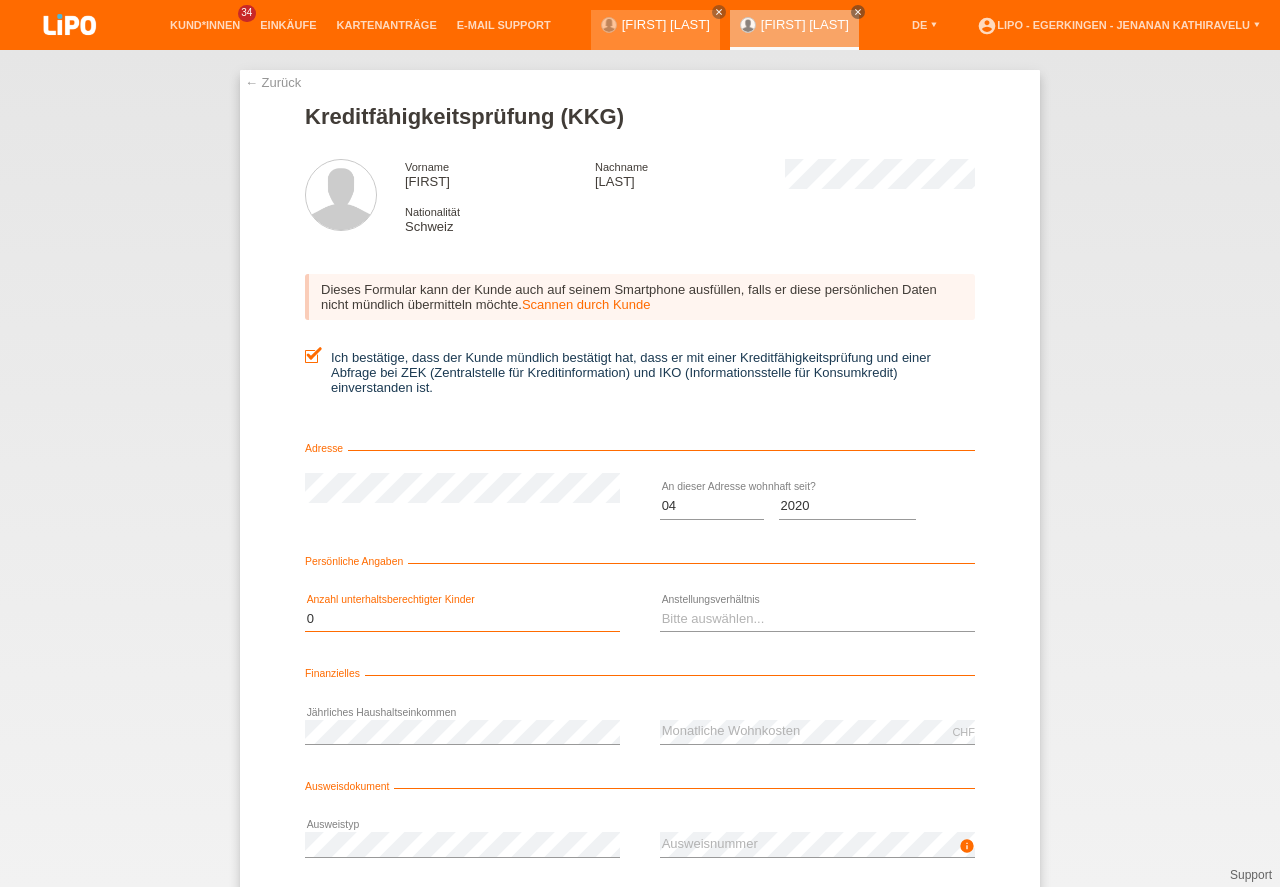 click on "0" at bounding box center (0, 0) 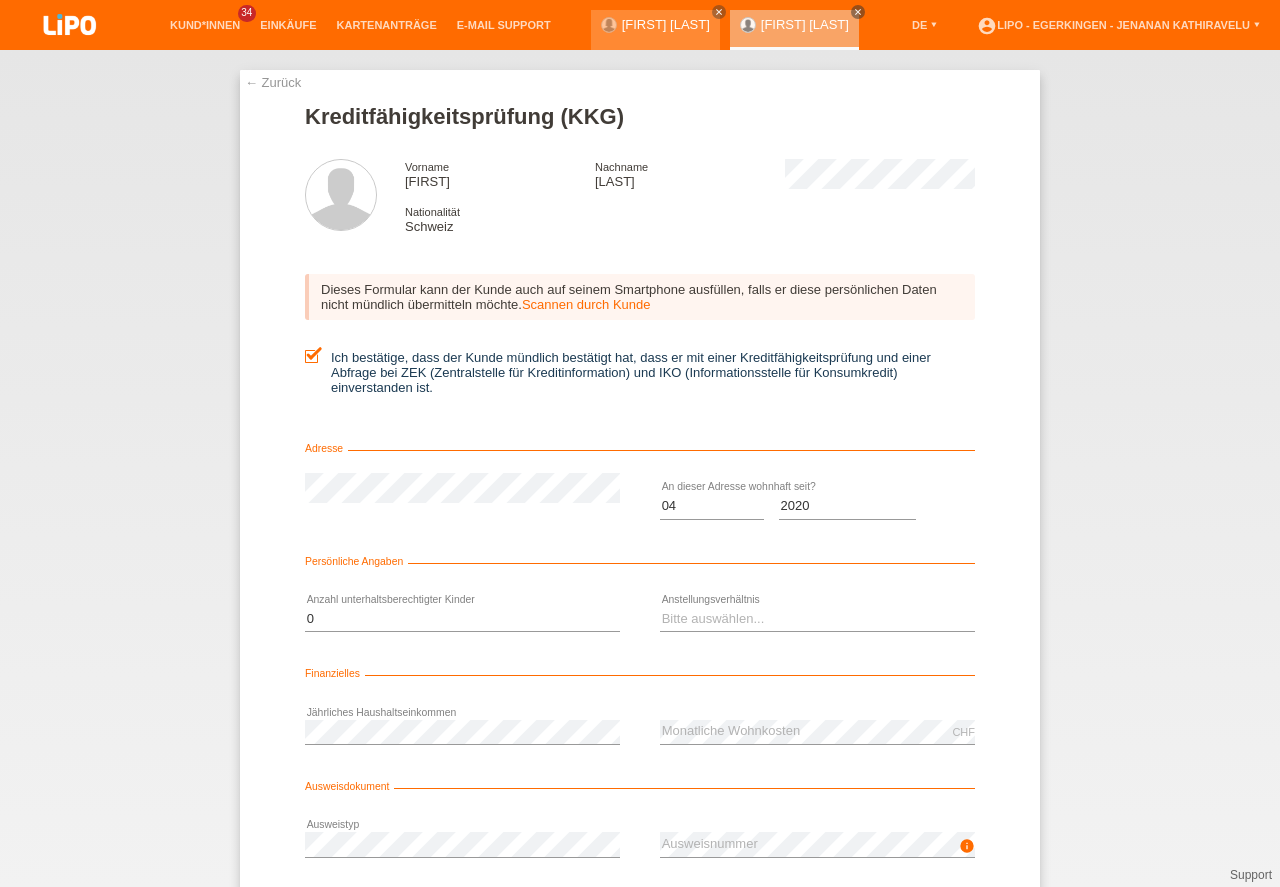 click on "Bitte auswählen...
Unbefristet
Befristet
Lehrling/Student
Pensioniert
Nicht arbeitstätig
Hausfrau/-mann
Selbständig
error
Anstellungsverhältnis" at bounding box center (817, 620) 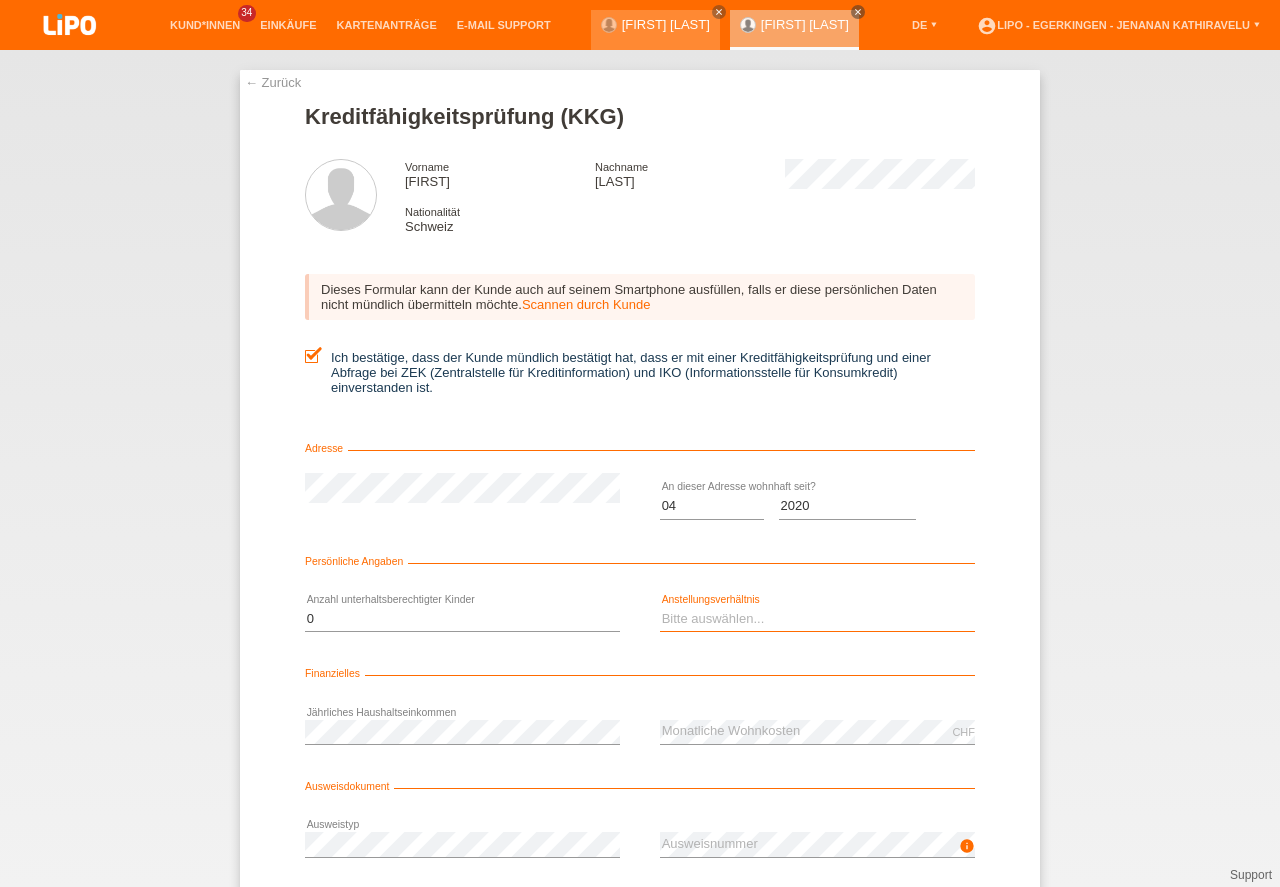 click on "Bitte auswählen...
Unbefristet
Befristet
Lehrling/Student
Pensioniert
Nicht arbeitstätig
Hausfrau/-mann
Selbständig" at bounding box center (817, 619) 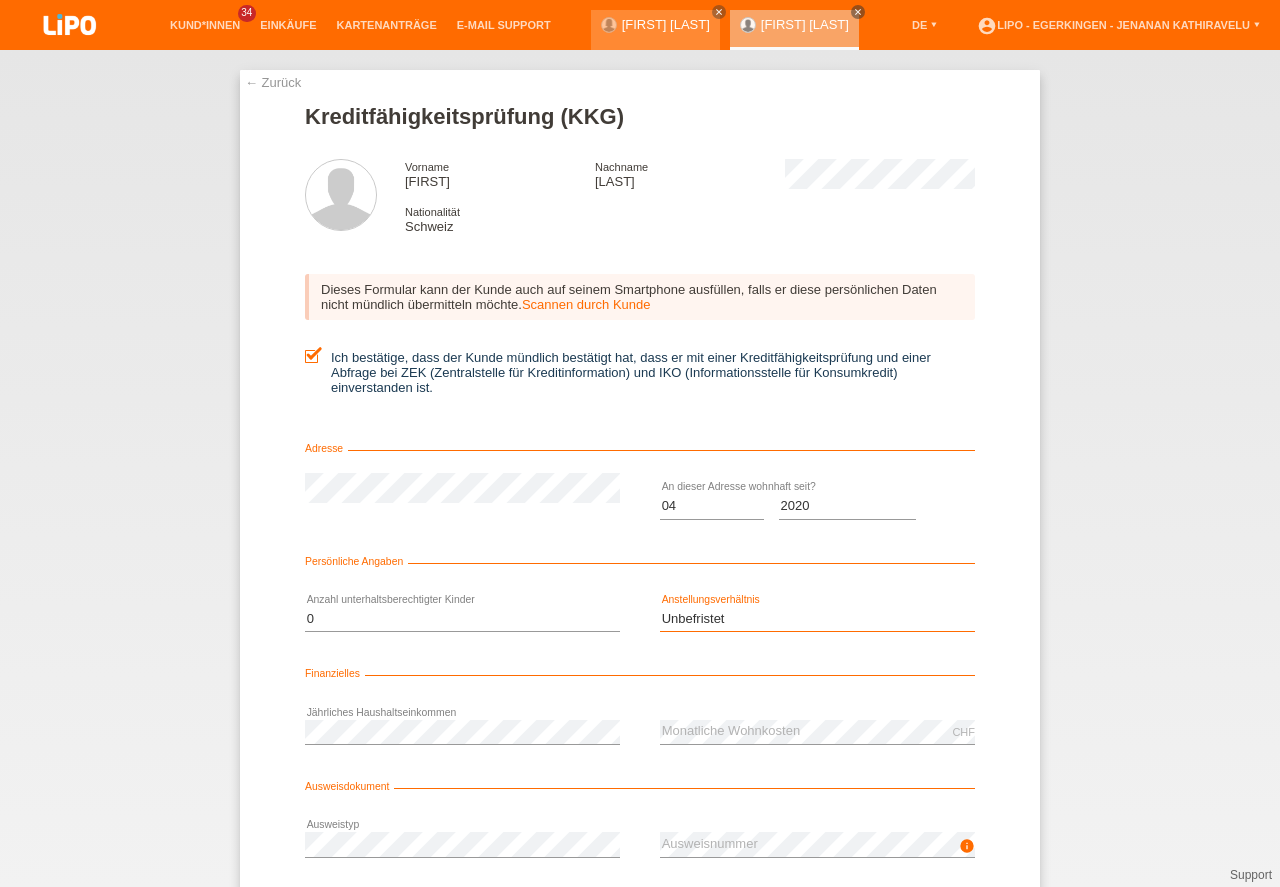 click on "Unbefristet" at bounding box center (0, 0) 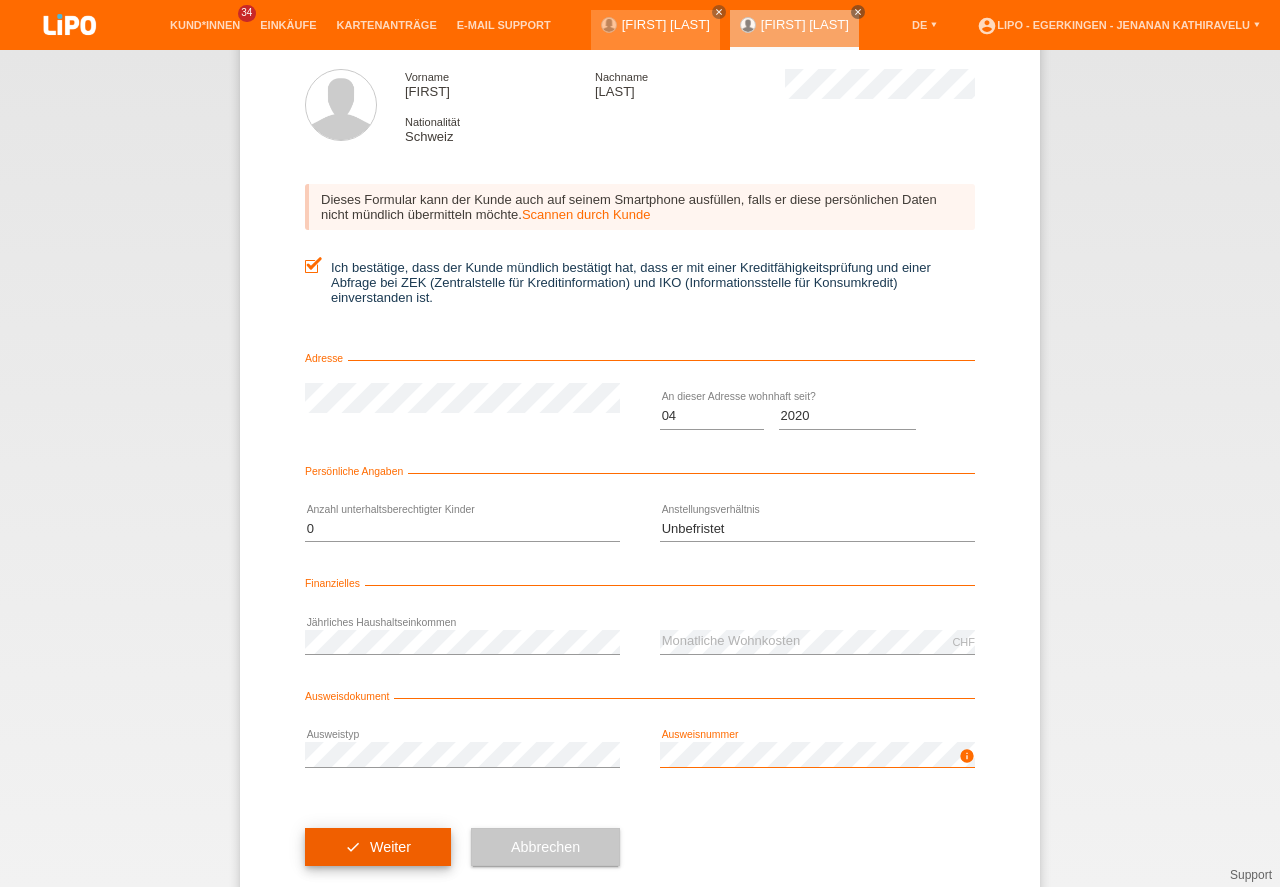scroll, scrollTop: 132, scrollLeft: 0, axis: vertical 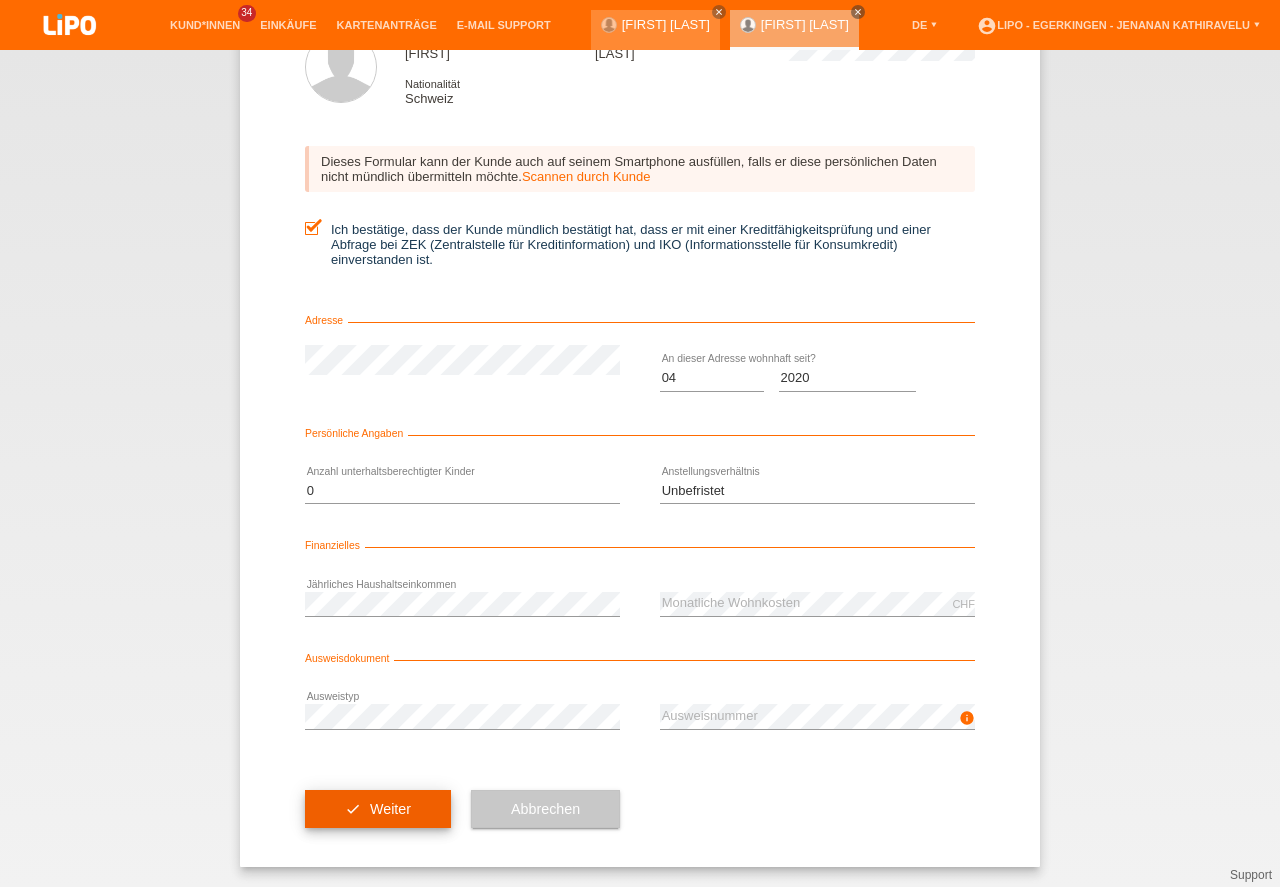 click on "check   Weiter" at bounding box center [378, 809] 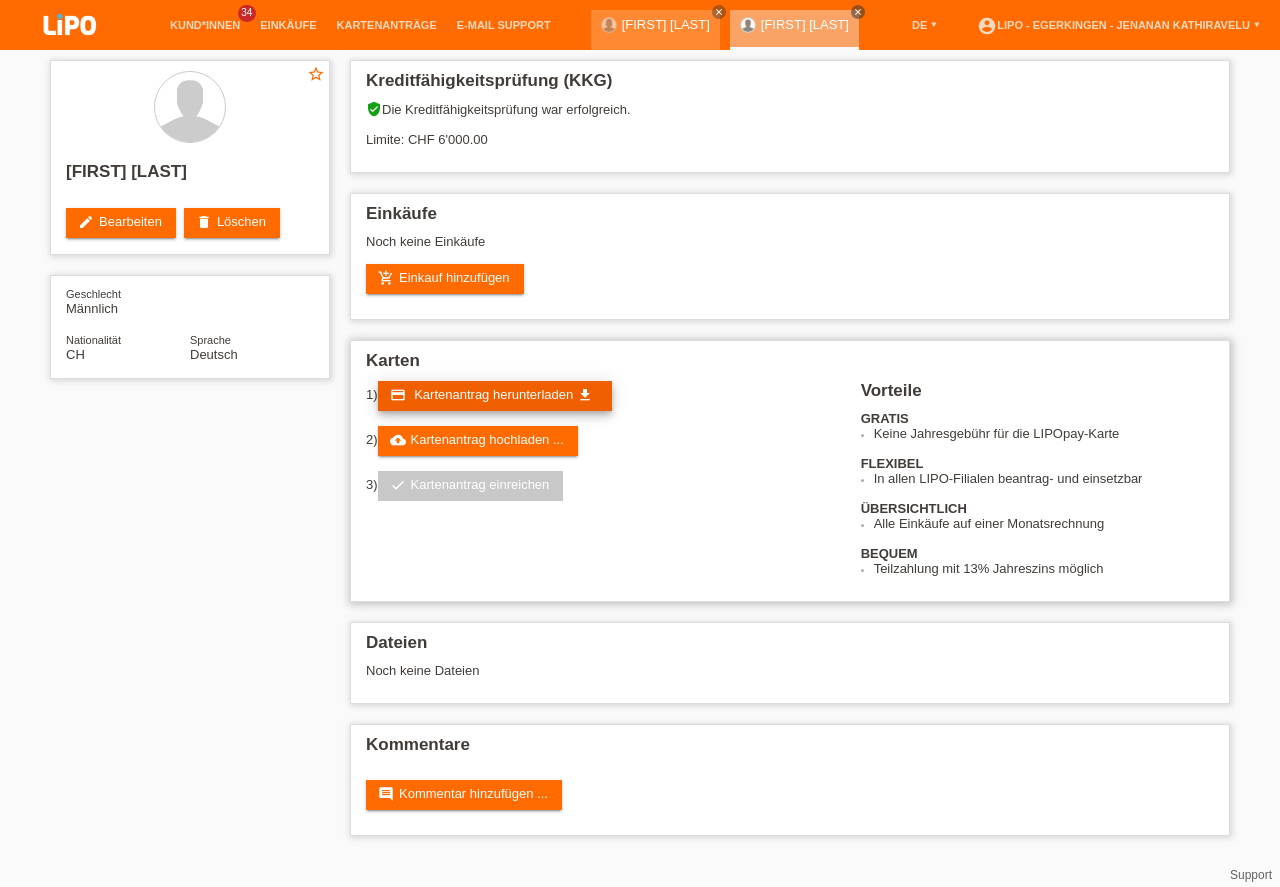 click on "credit_card
Kartenantrag herunterladen
get_app" at bounding box center [495, 396] 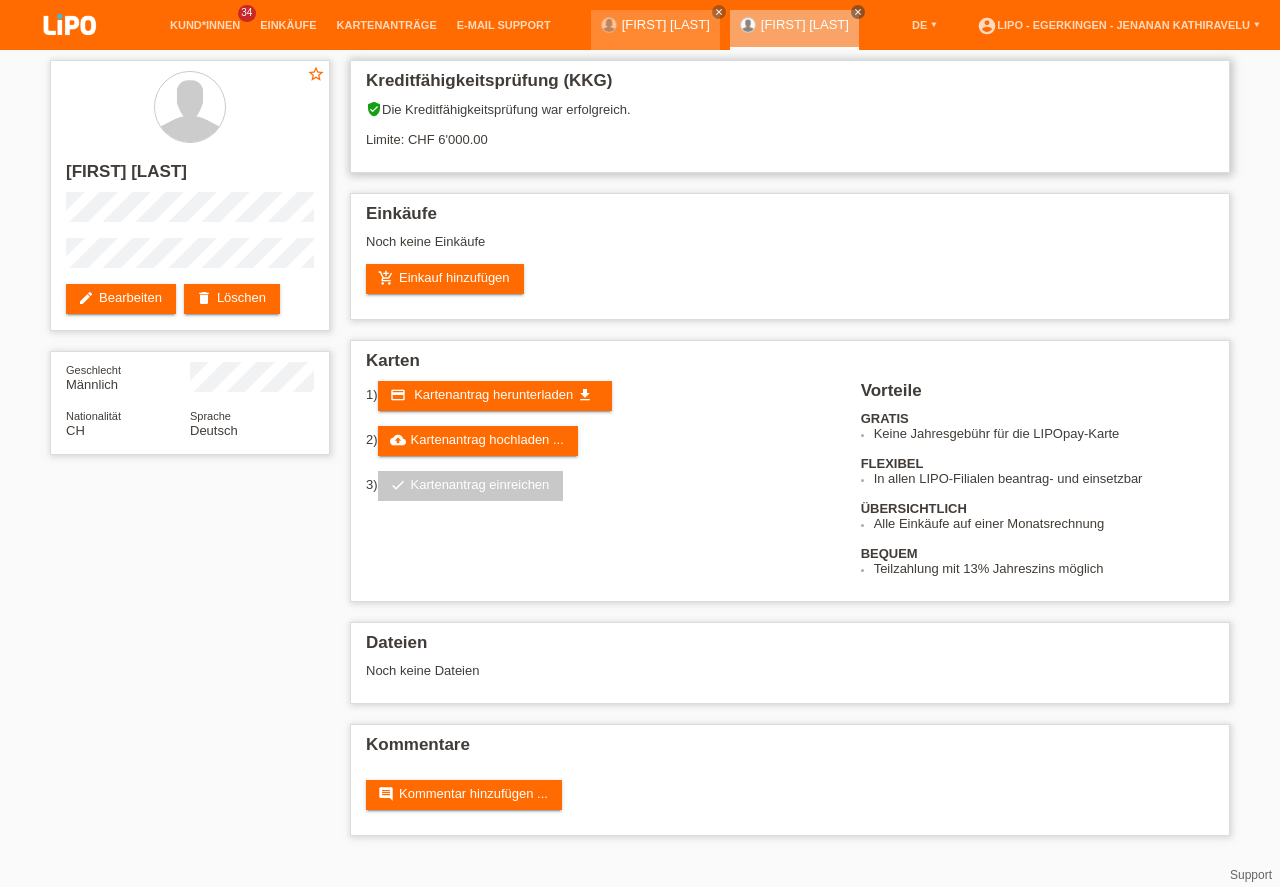 click on "verified_user  Die Kreditfähigkeitsprüfung war erfolgreich.
Limite: CHF 6'000.00" at bounding box center (790, 131) 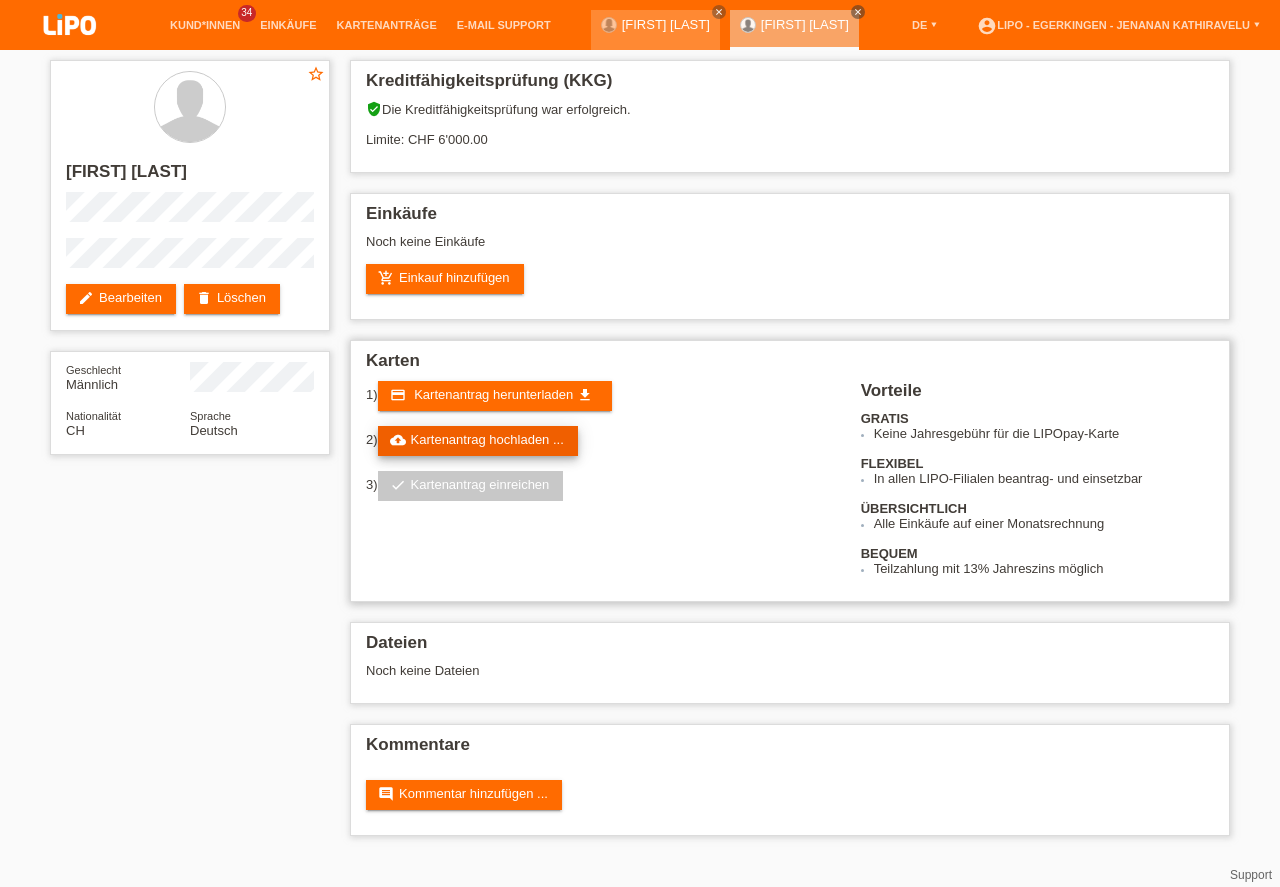 click on "cloud_upload  Kartenantrag hochladen ..." at bounding box center [478, 441] 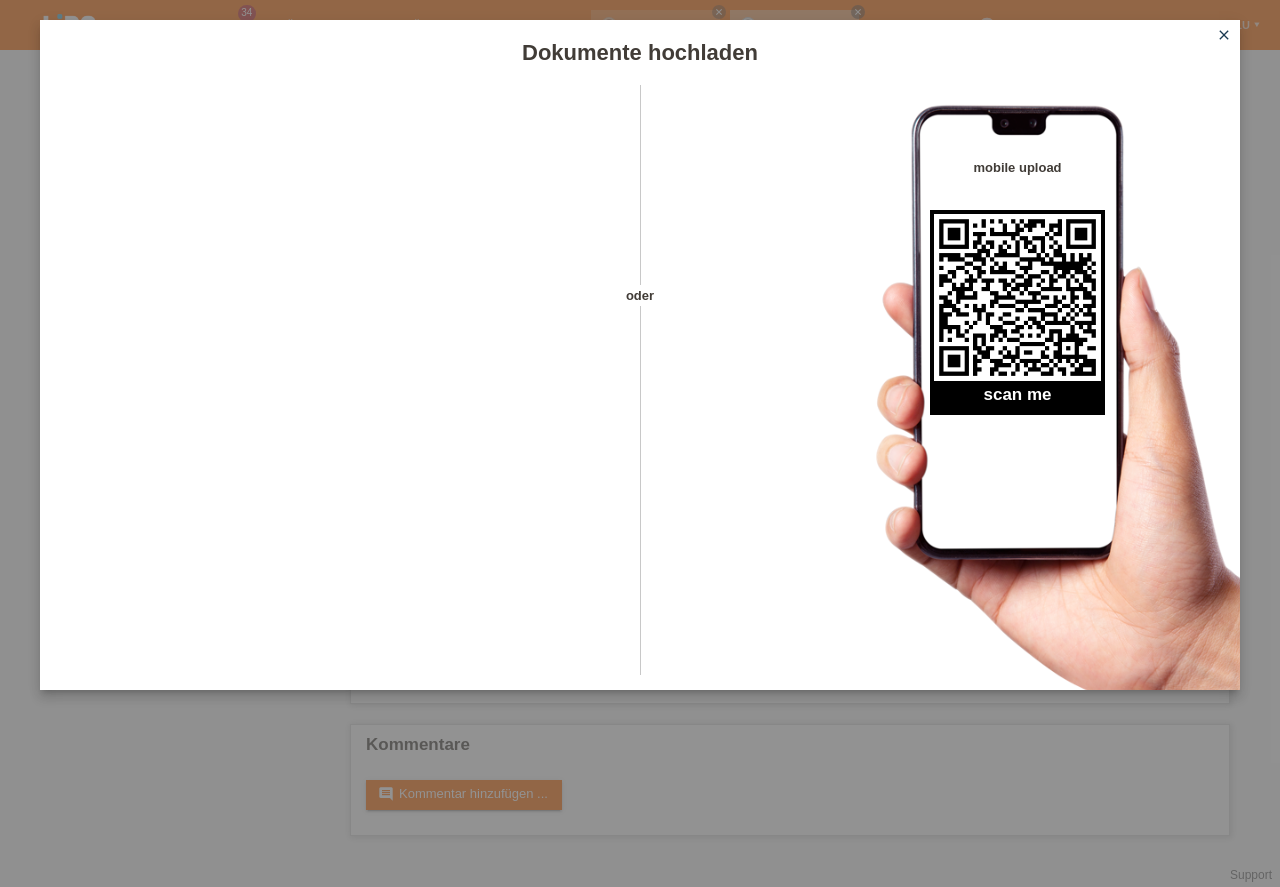 click on "close" at bounding box center (1224, 35) 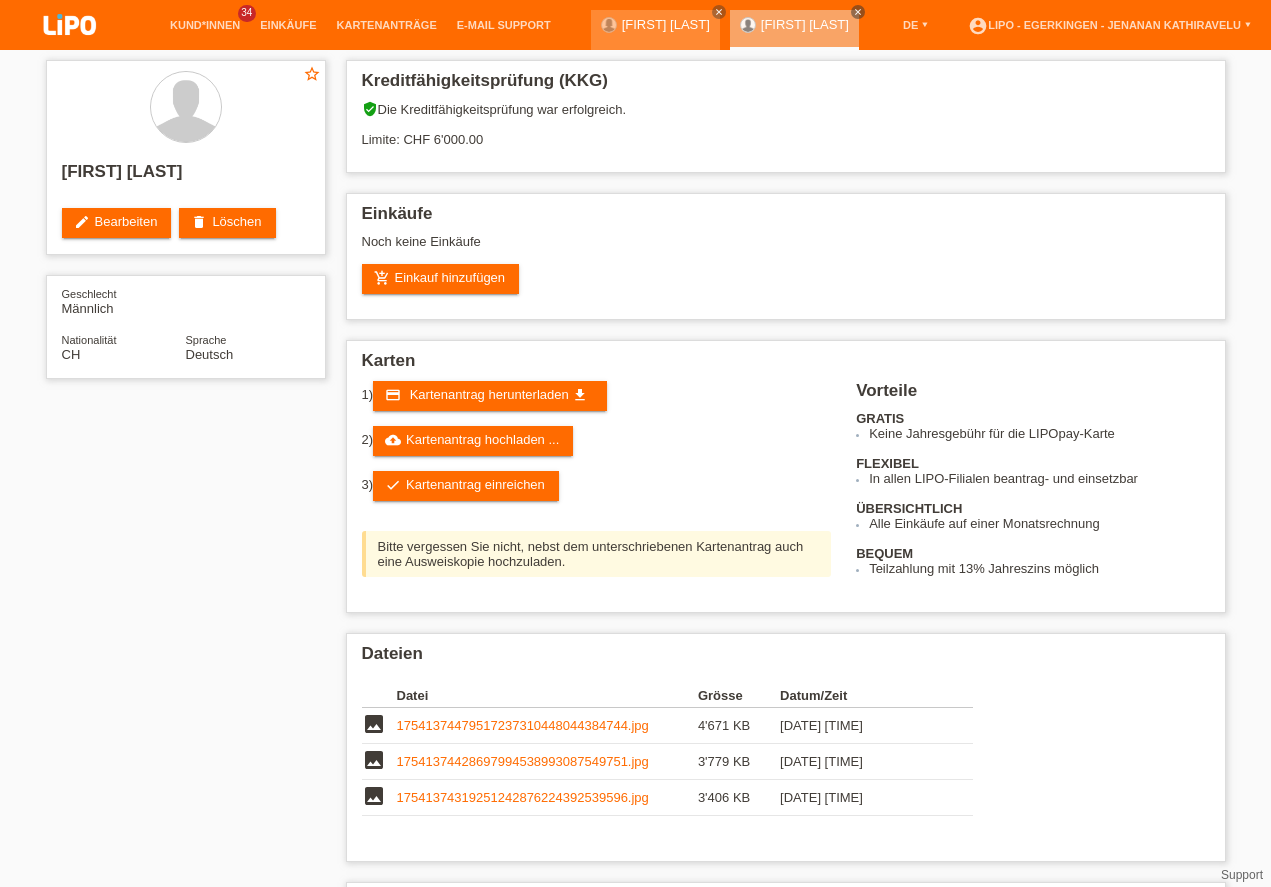 click on "check  Kartenantrag einreichen" at bounding box center [466, 486] 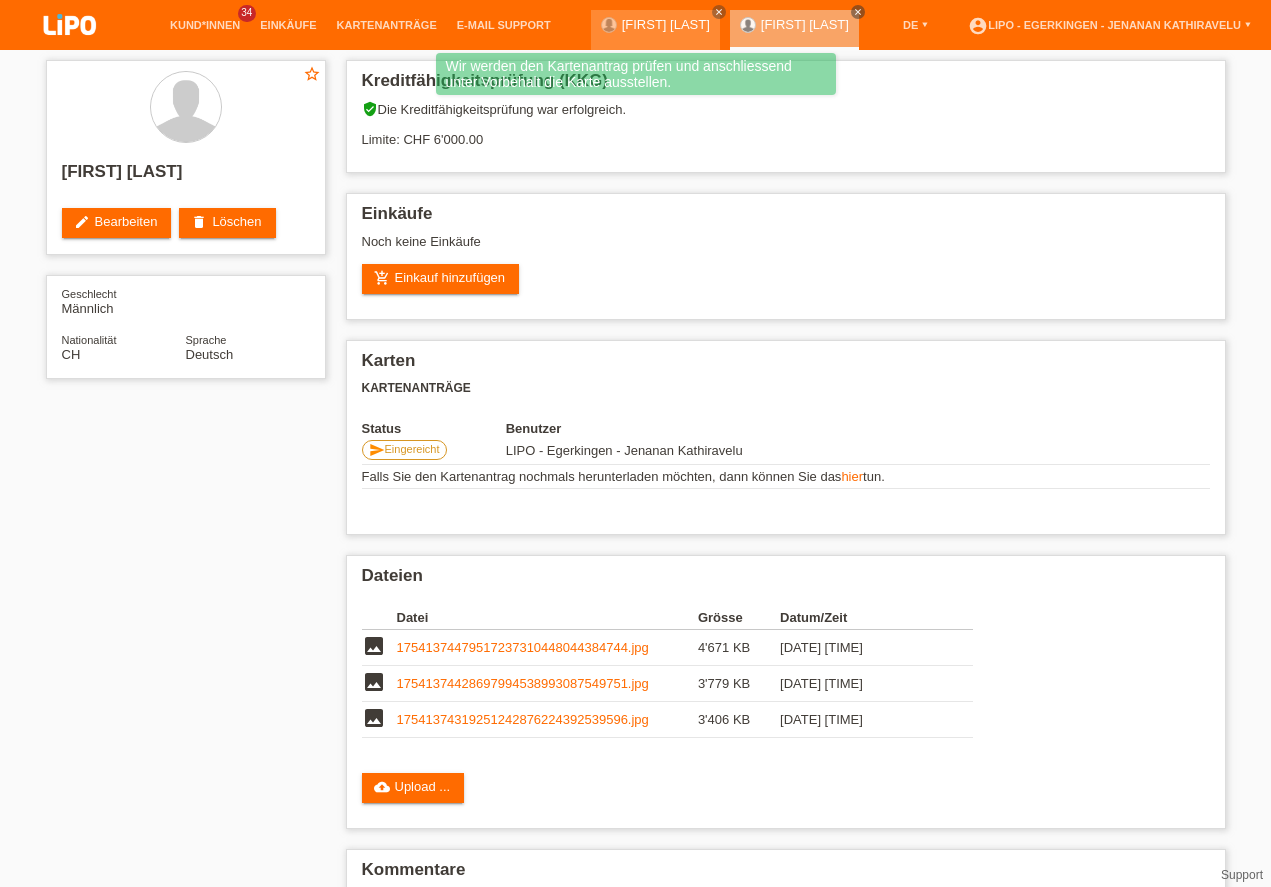 scroll, scrollTop: 0, scrollLeft: 0, axis: both 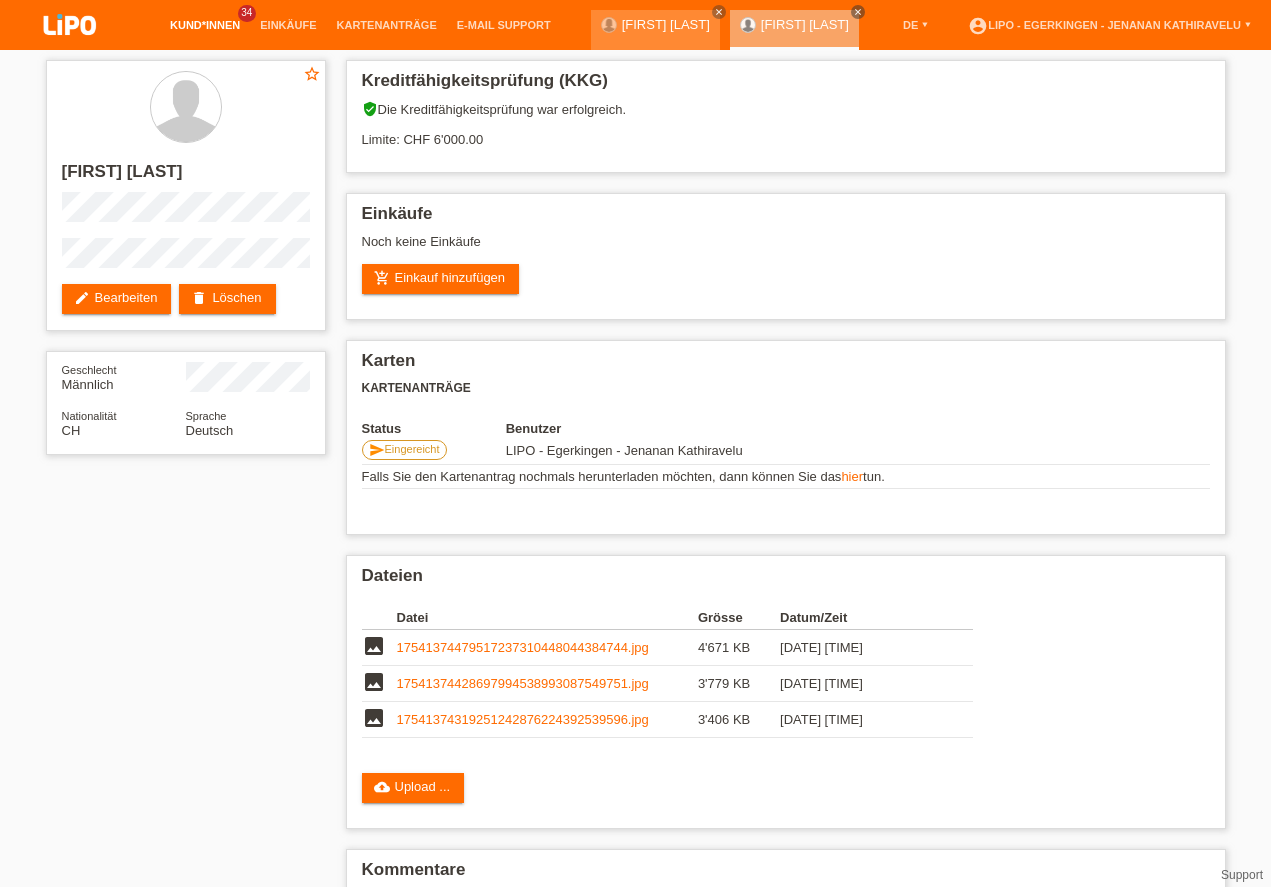 click on "Kund*innen" at bounding box center [205, 25] 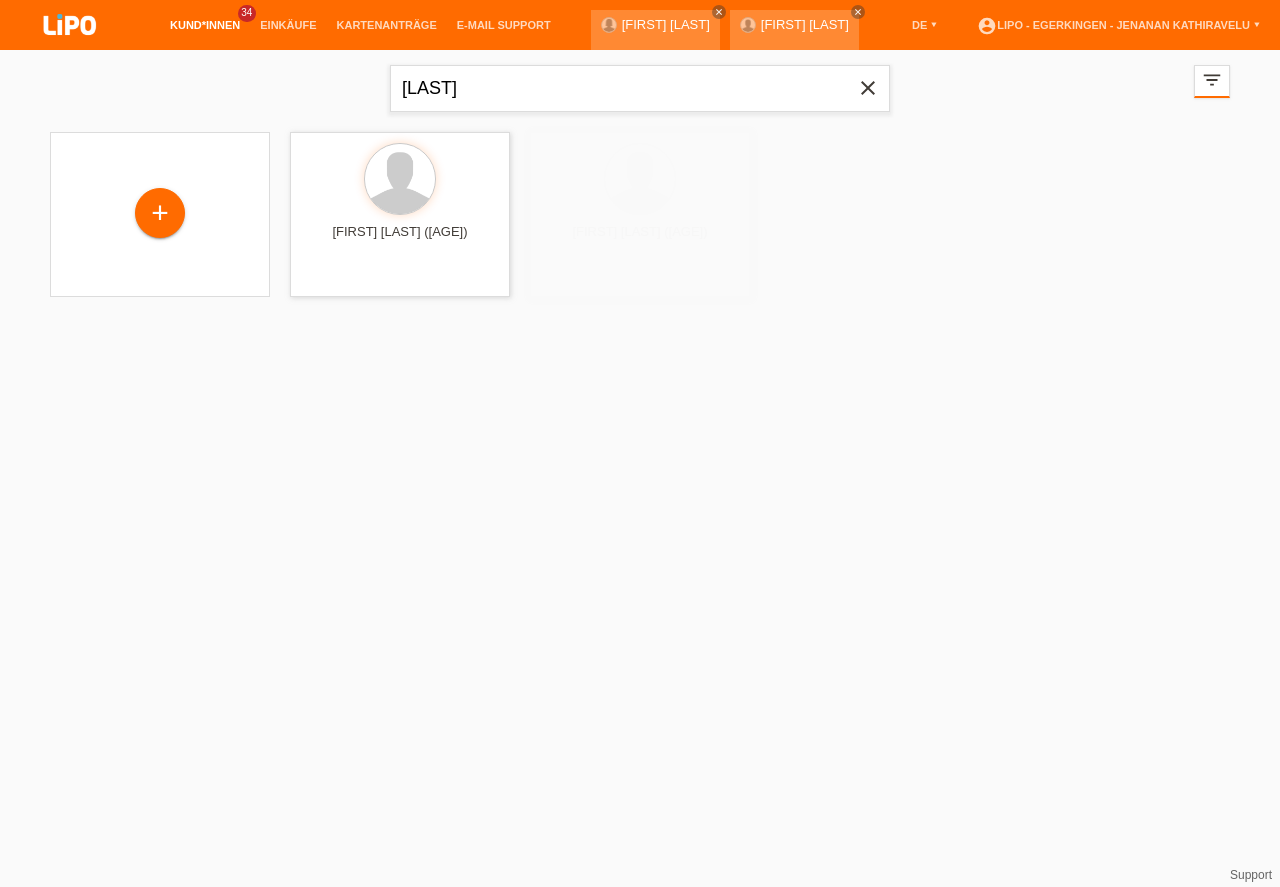 scroll, scrollTop: 0, scrollLeft: 0, axis: both 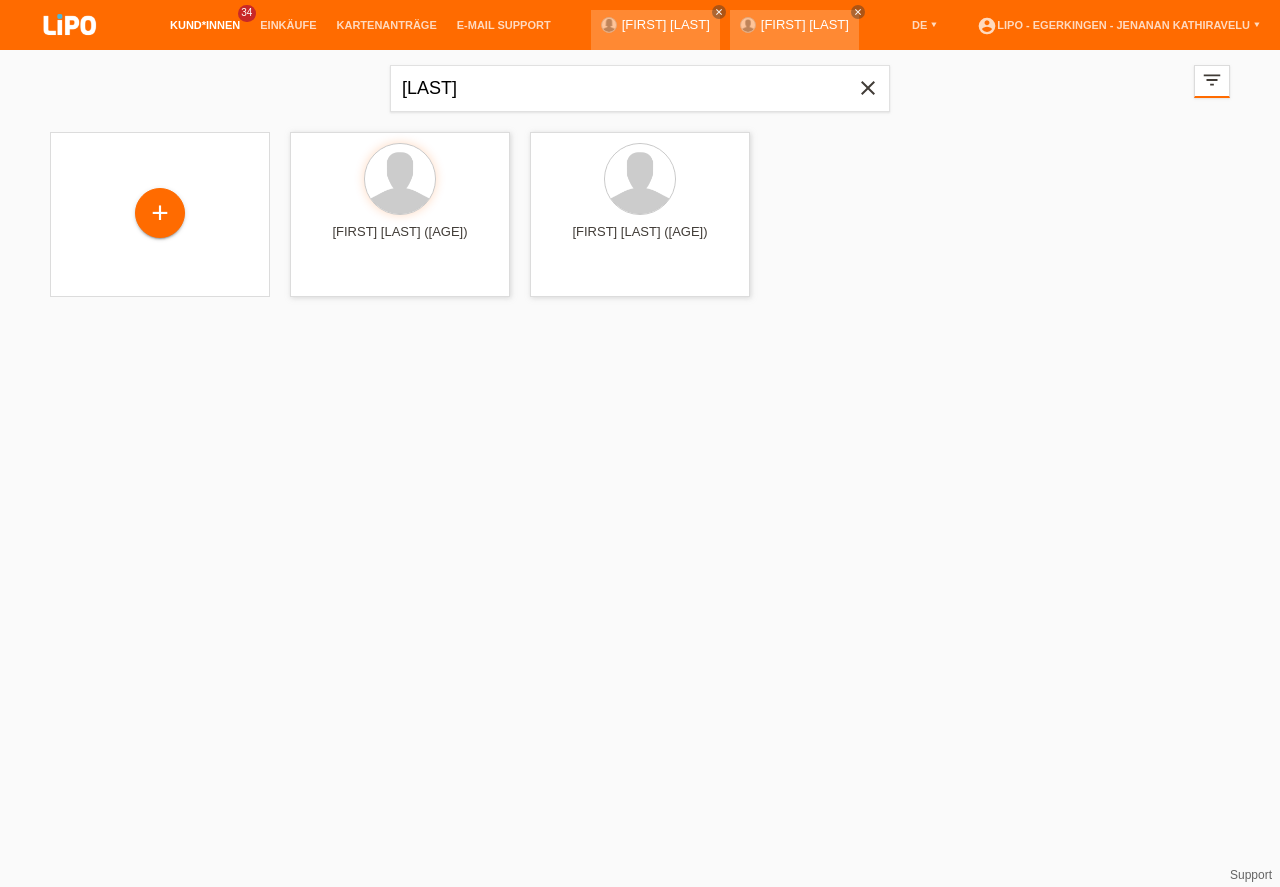 click on "close" at bounding box center (868, 88) 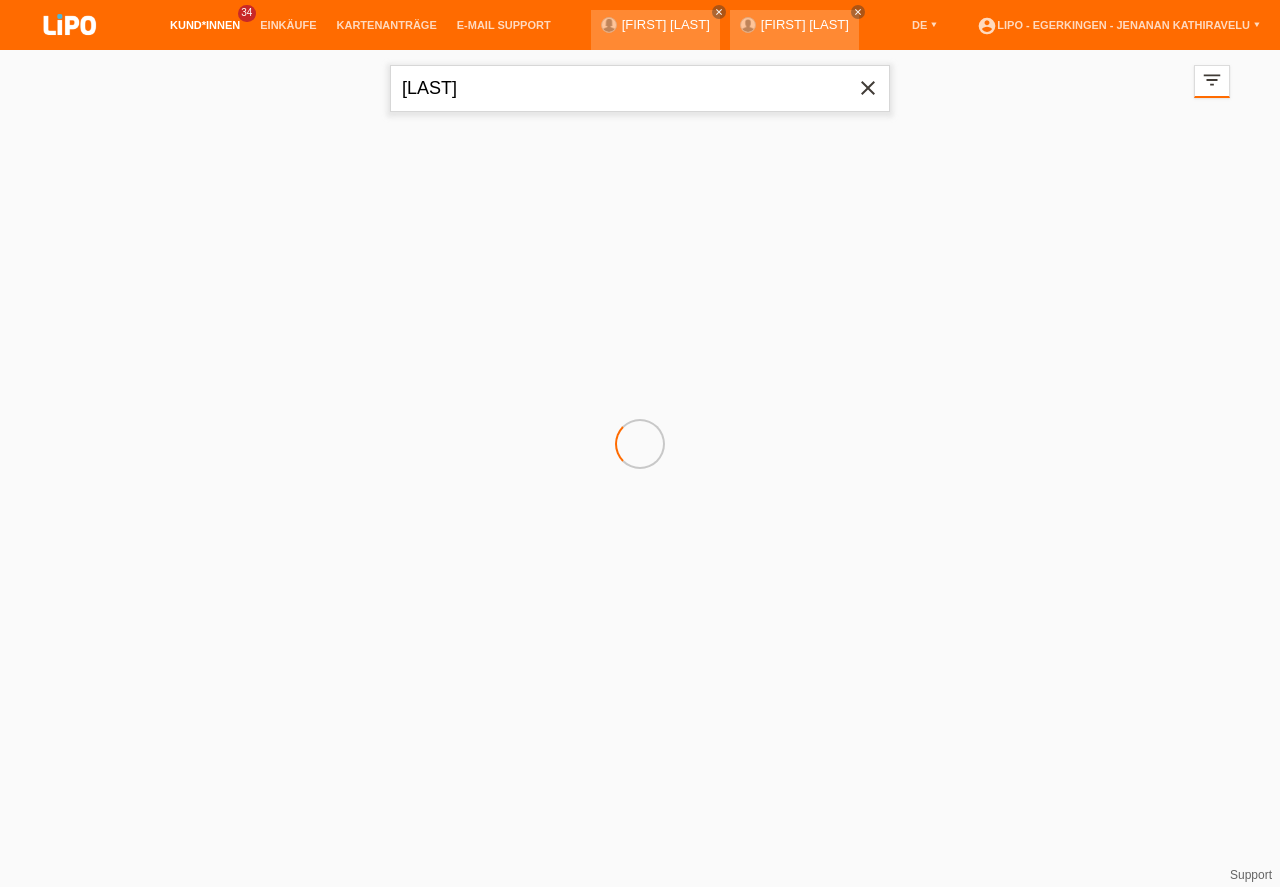 type on "[LAST]" 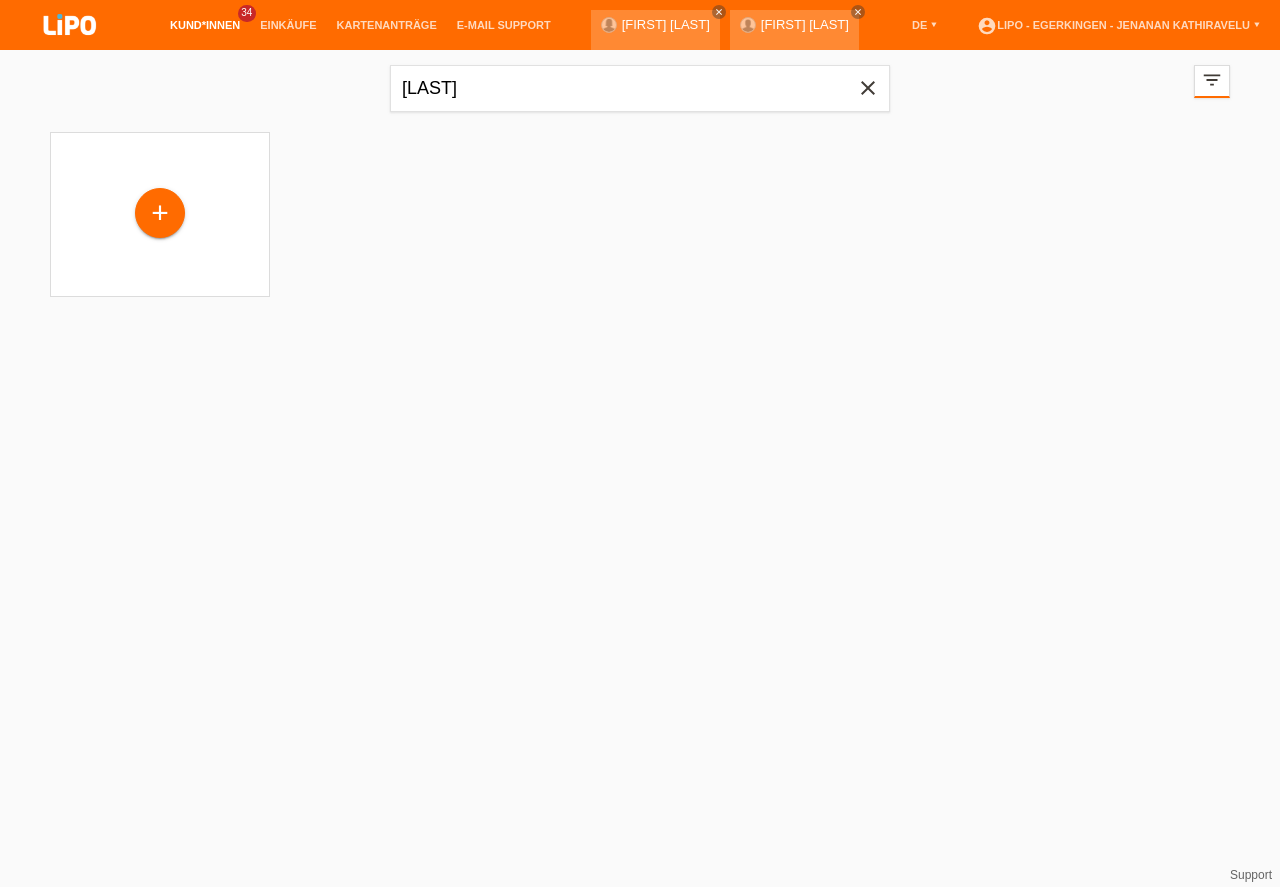 click on "Kund*innen" at bounding box center (205, 25) 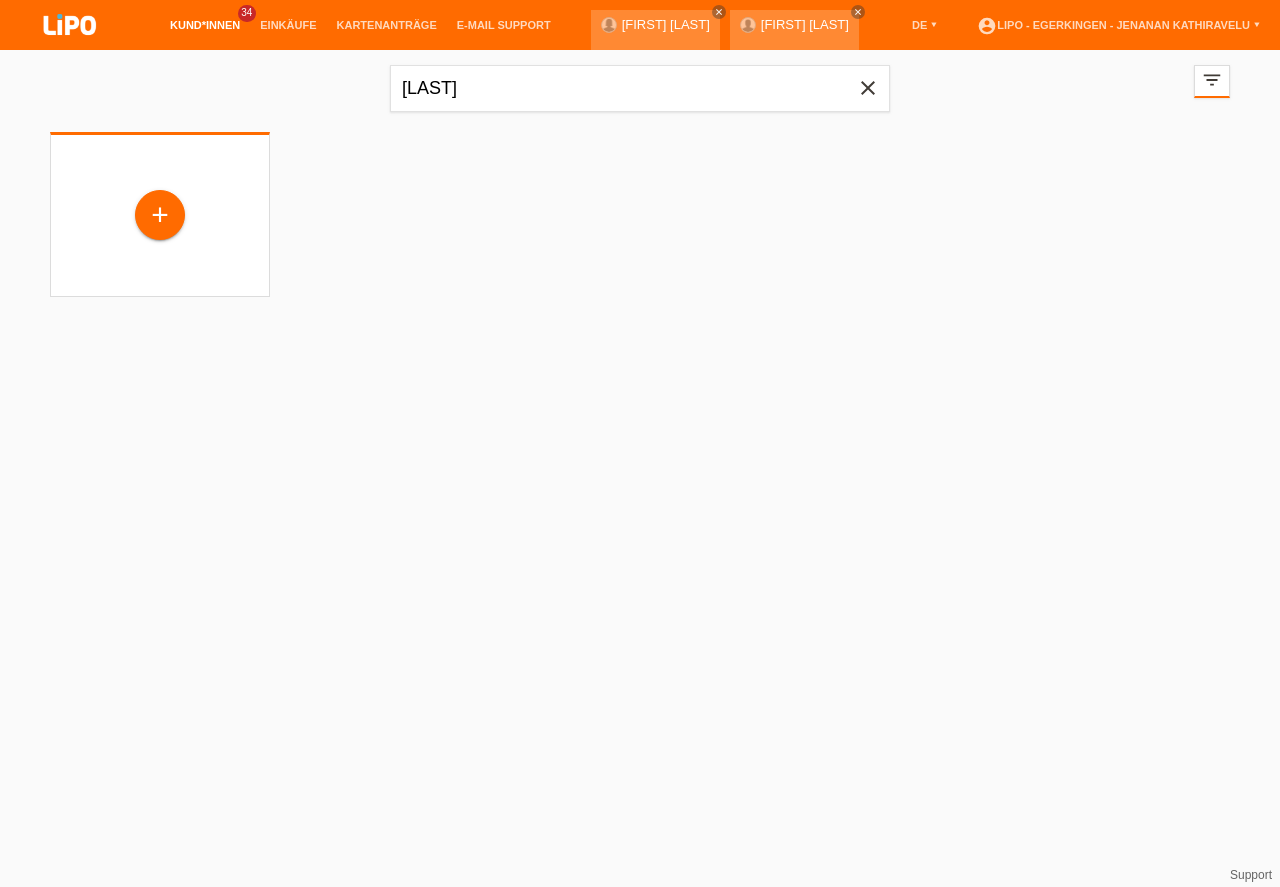 click on "Kund*innen" at bounding box center (205, 25) 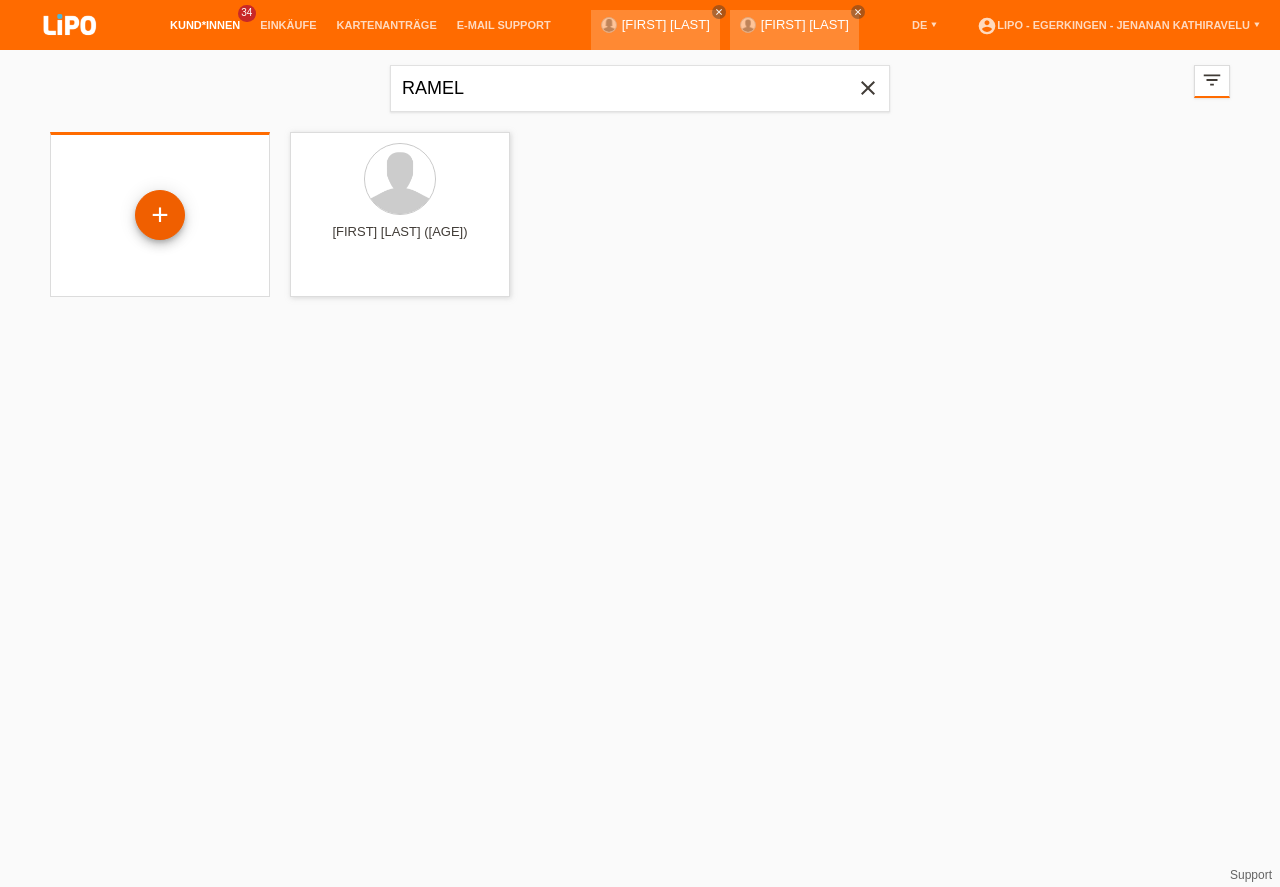 scroll, scrollTop: 0, scrollLeft: 0, axis: both 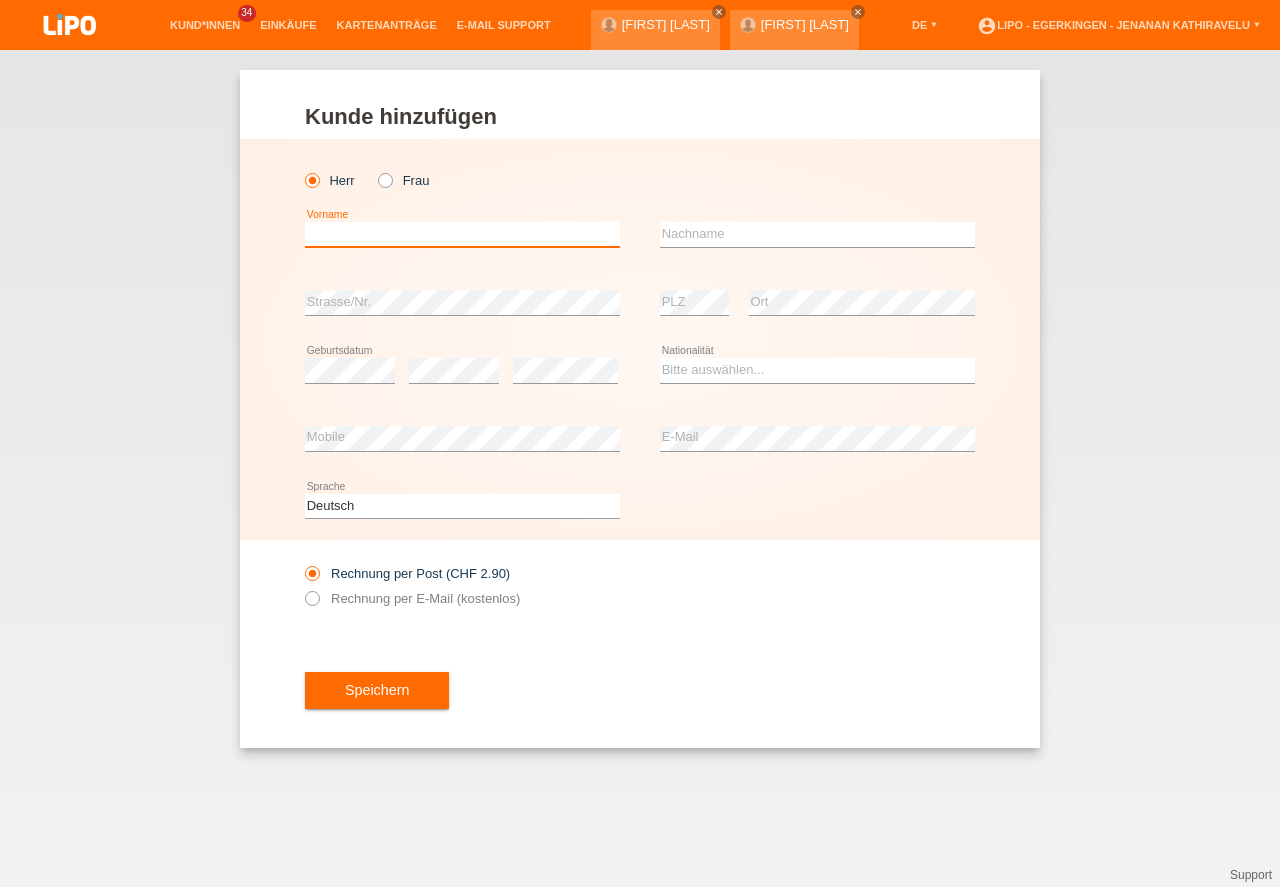 click at bounding box center [462, 234] 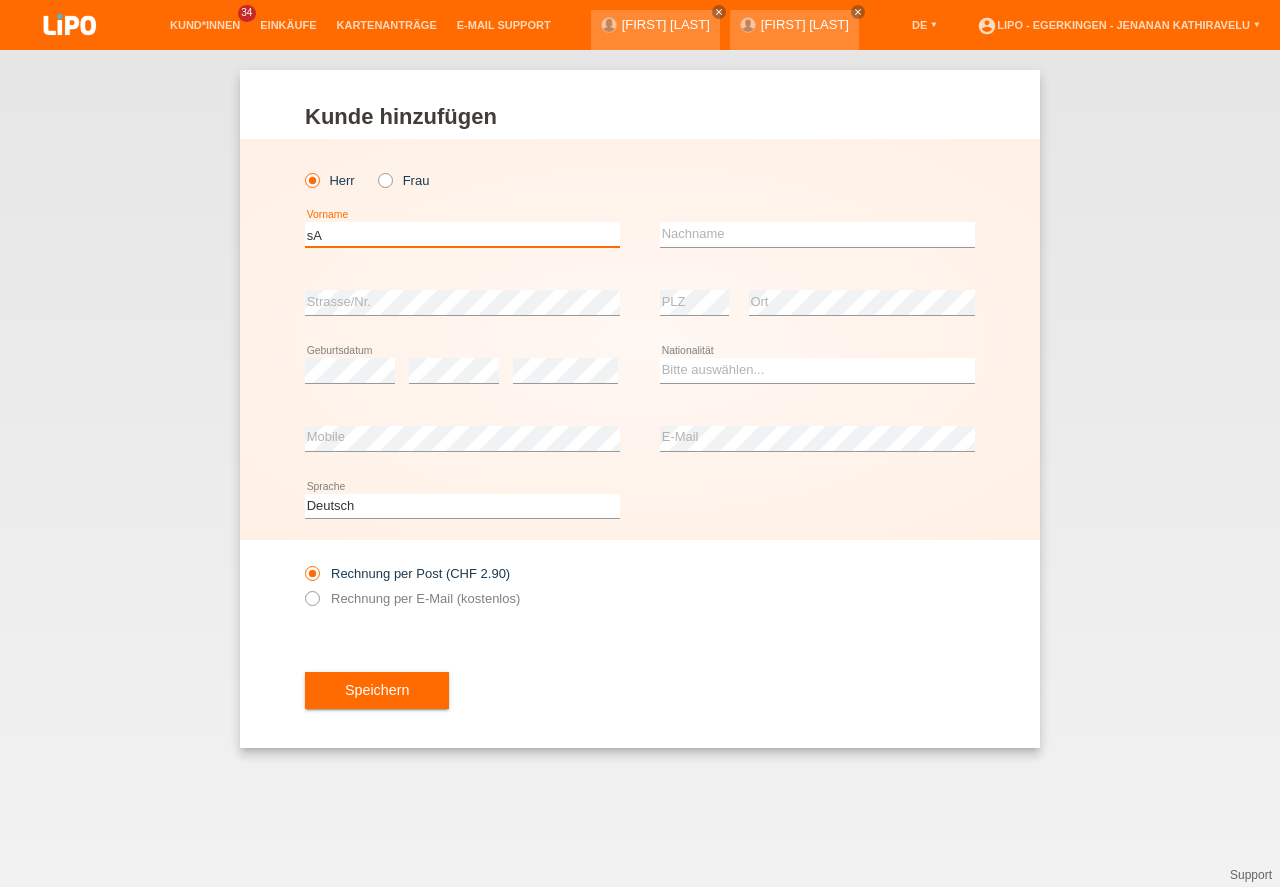 type on "s" 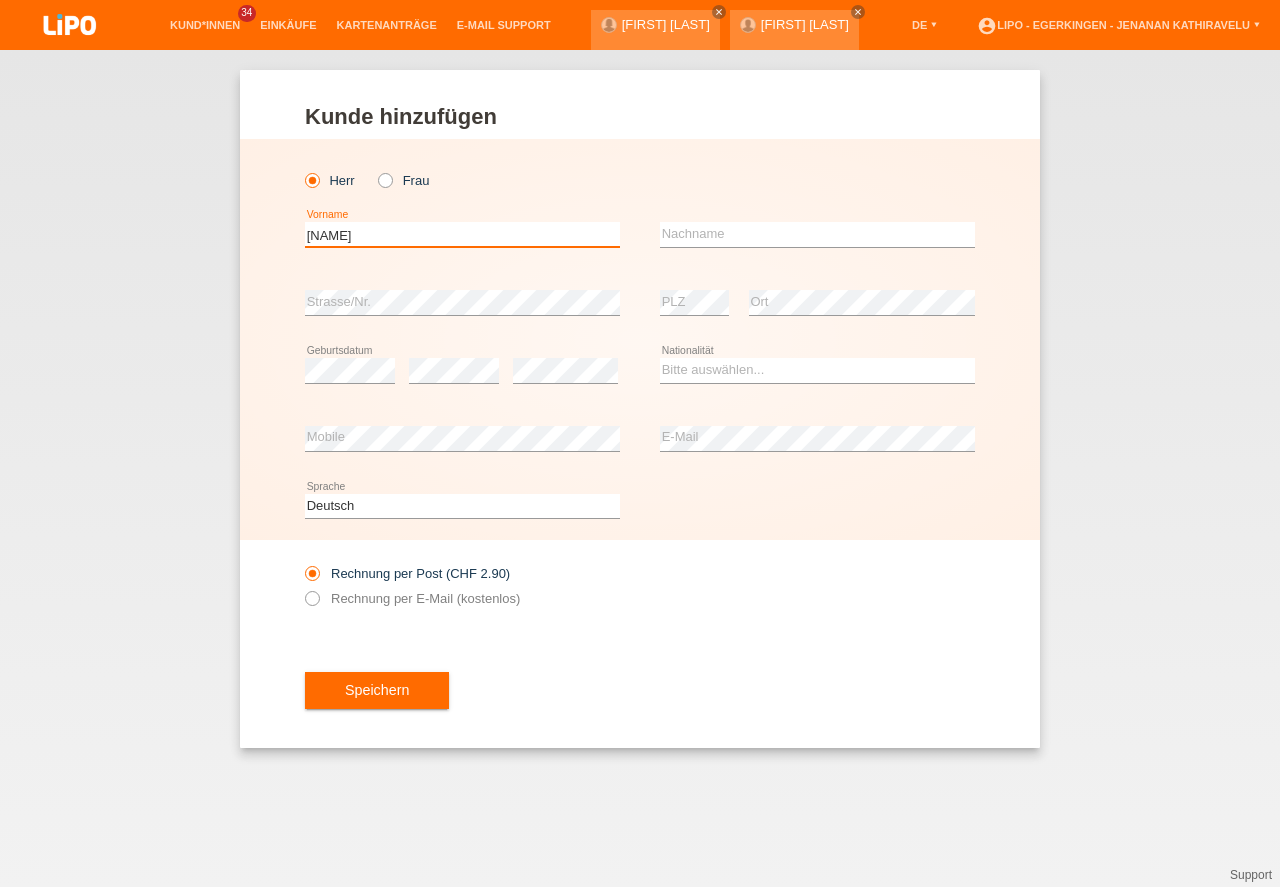 type on "[NAME]" 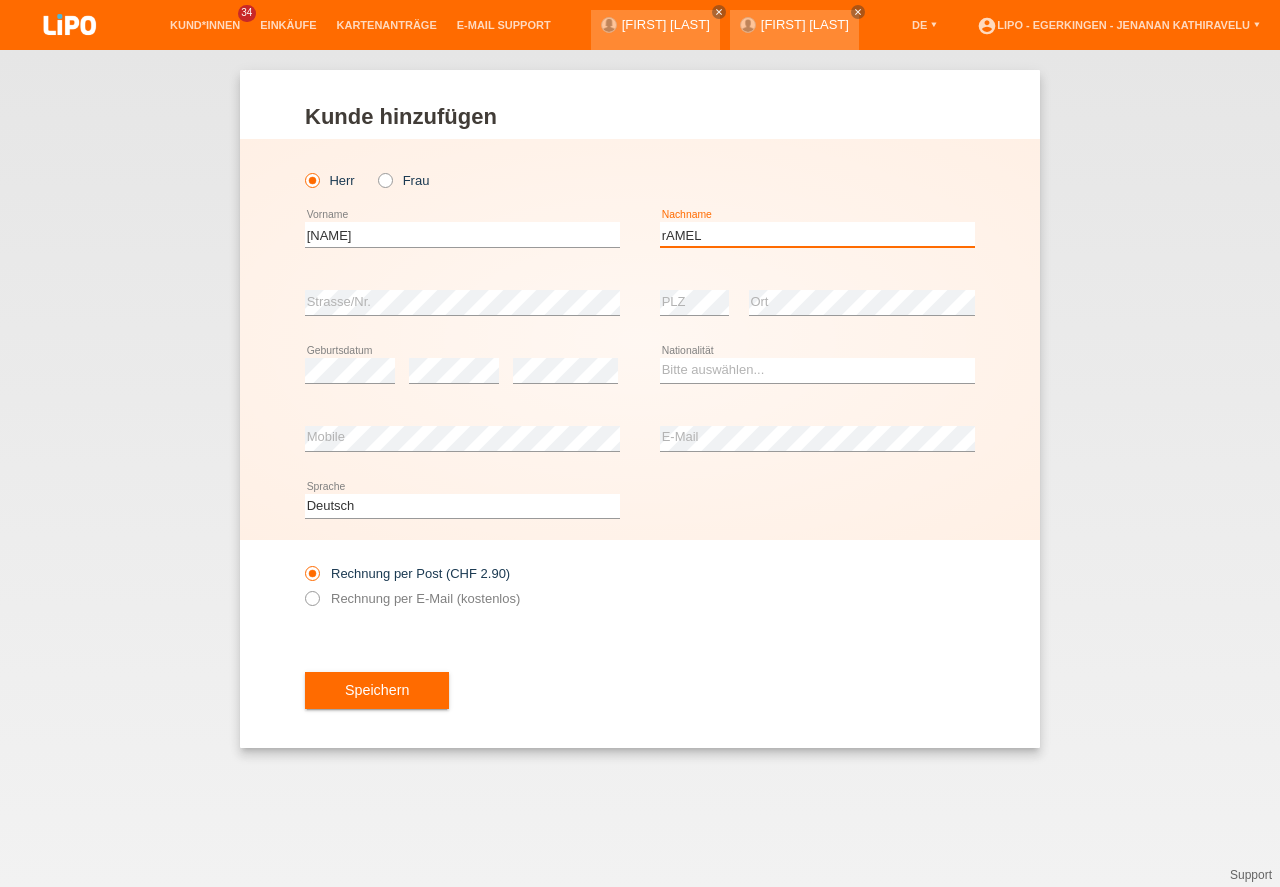 type on "rAMEL" 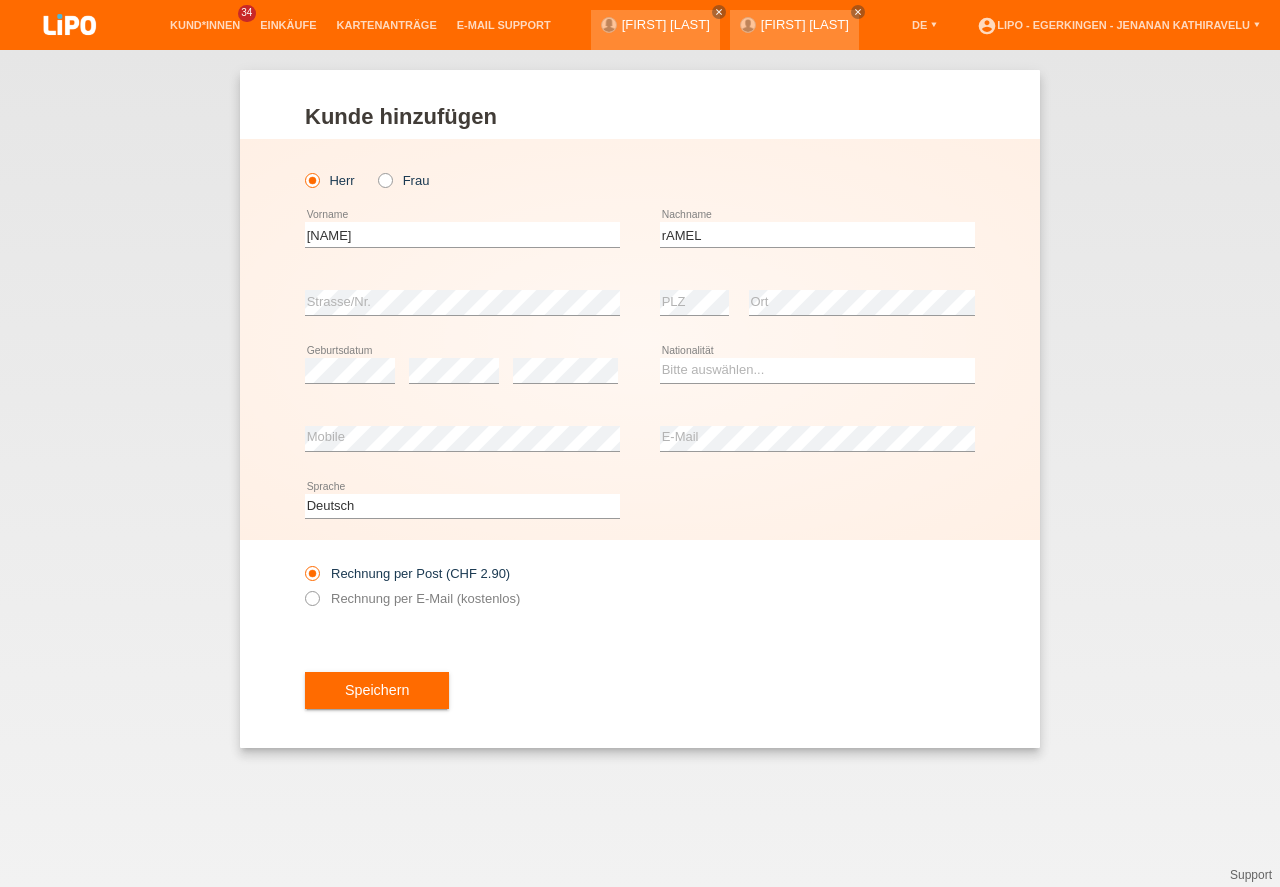 click on "error
Geburtsdatum" at bounding box center (350, 371) 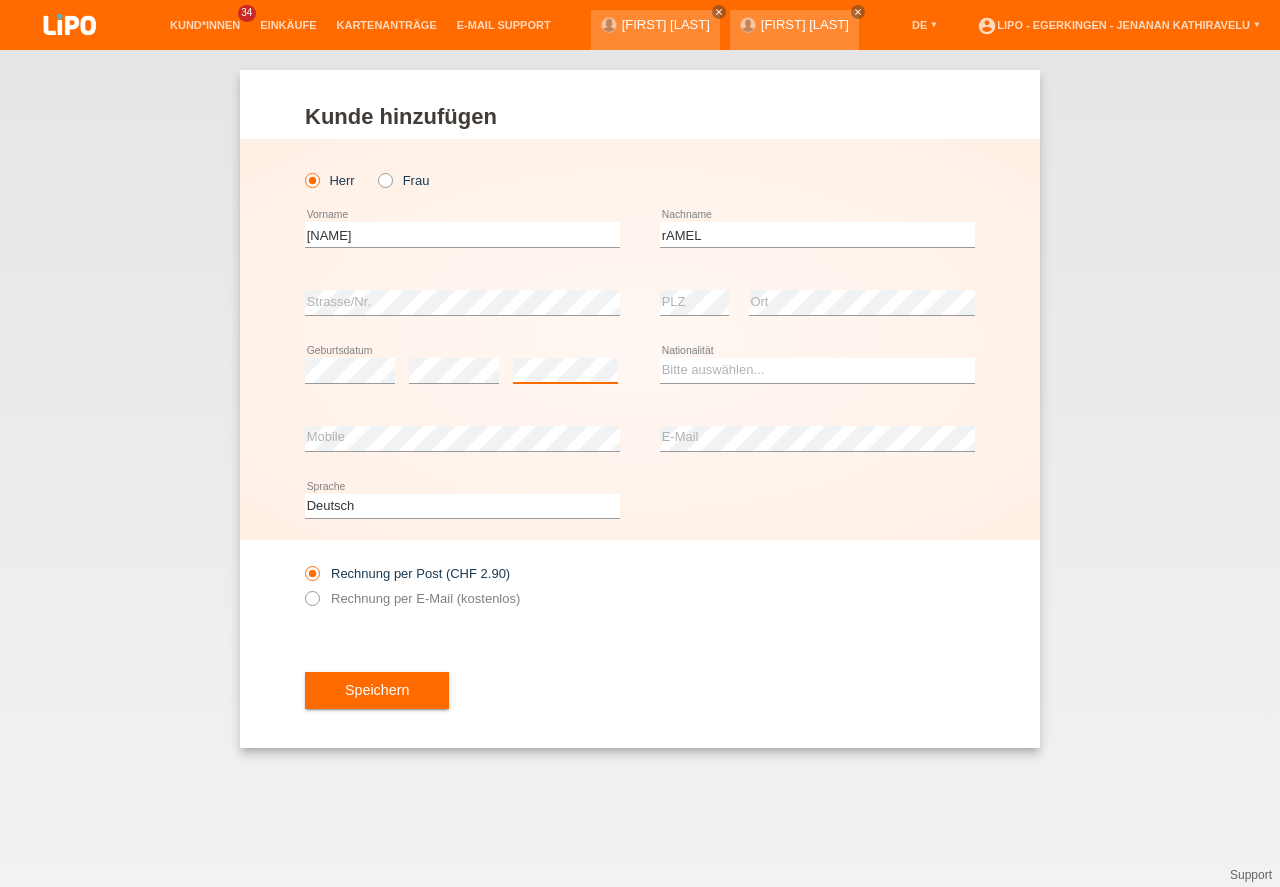 scroll, scrollTop: 0, scrollLeft: 0, axis: both 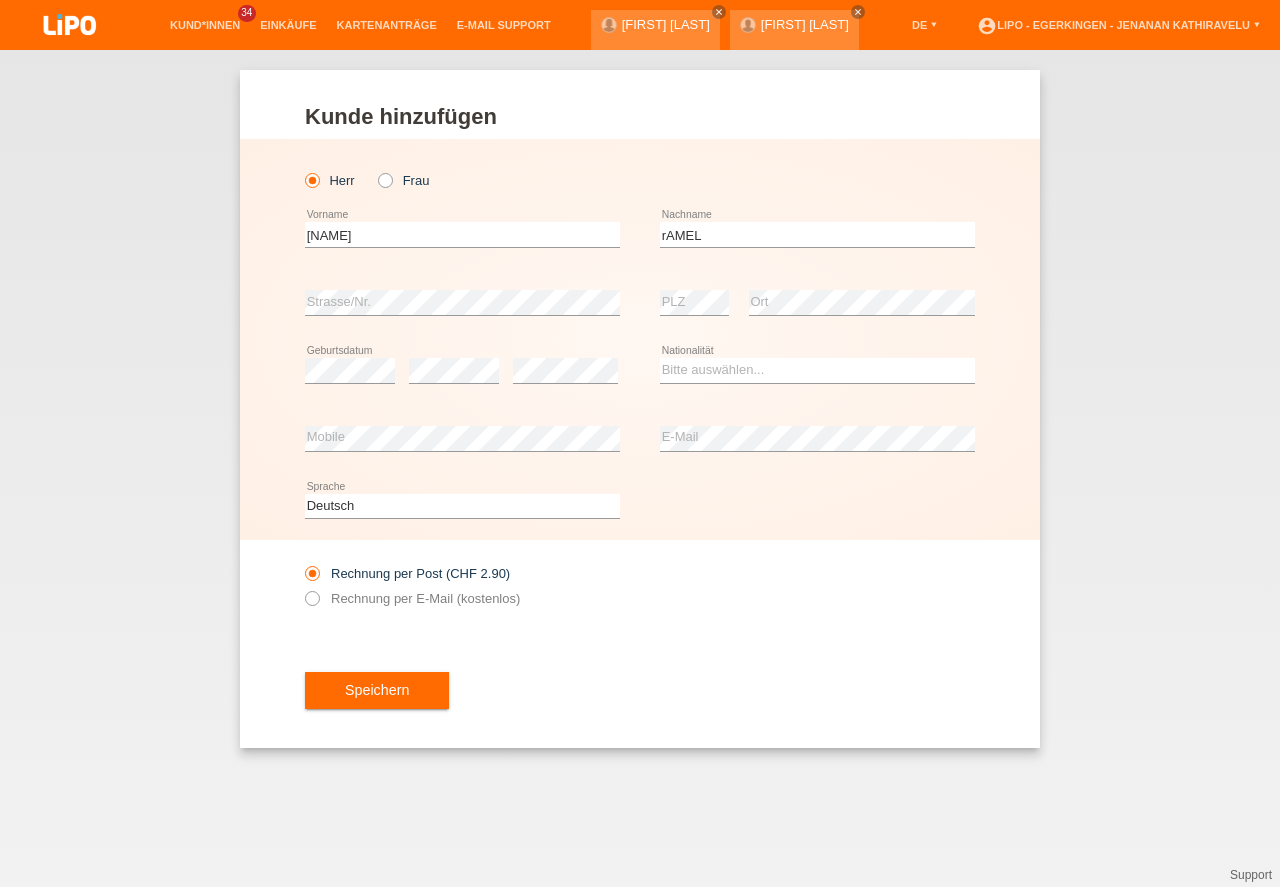 drag, startPoint x: 700, startPoint y: 349, endPoint x: 699, endPoint y: 370, distance: 21.023796 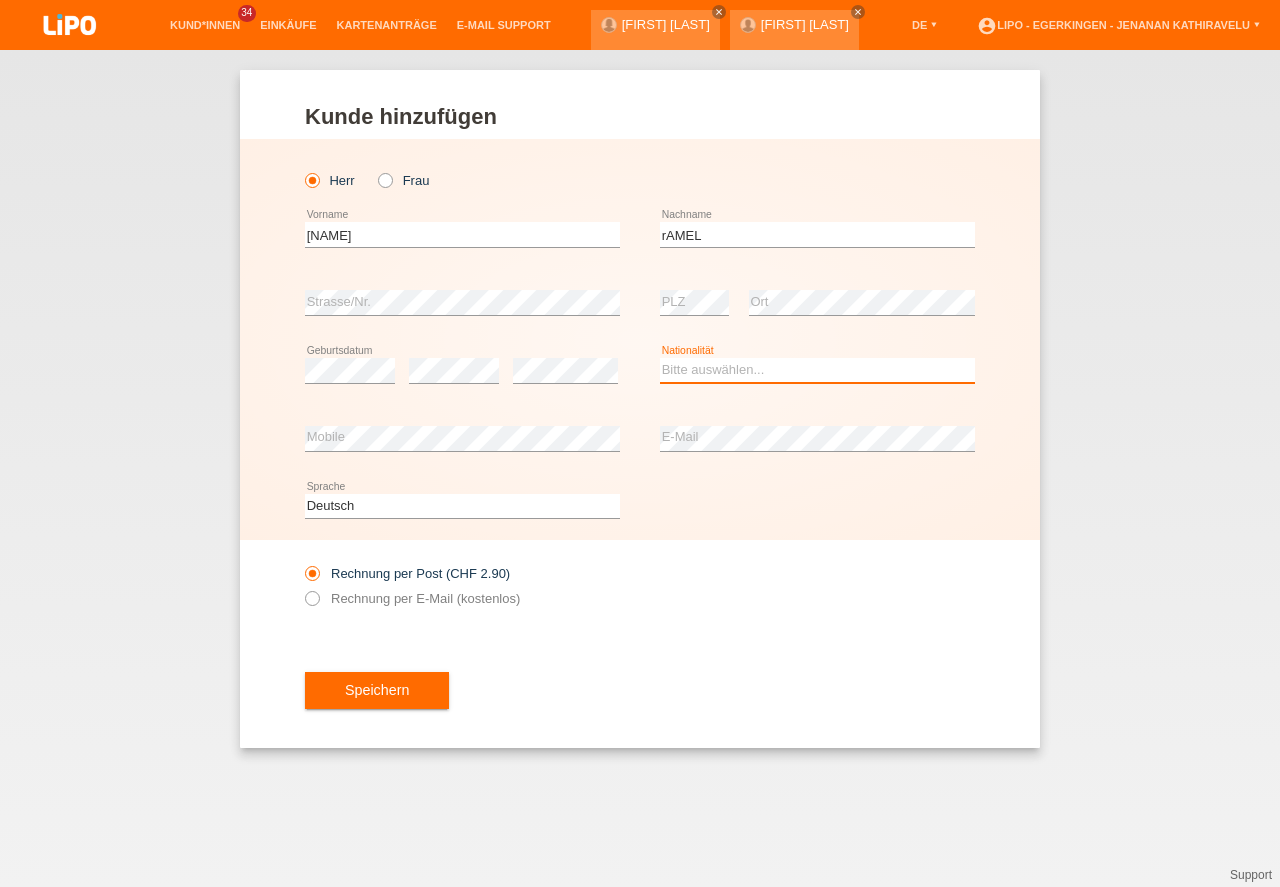 click on "Bitte auswählen...
Schweiz
Deutschland
Liechtenstein
Österreich
------------
Afghanistan
Ägypten
Åland
Albanien
Algerien" at bounding box center [817, 370] 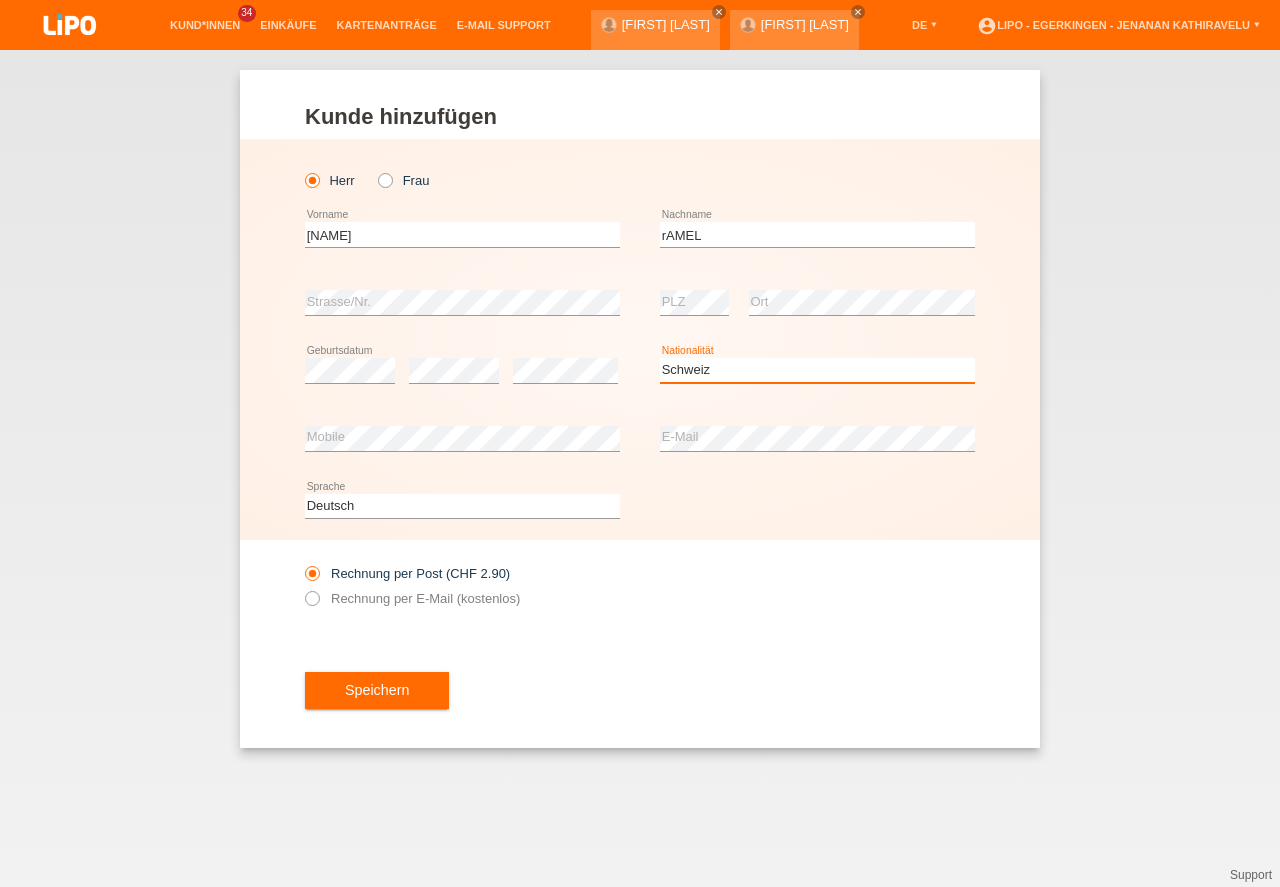 click on "Schweiz" at bounding box center [0, 0] 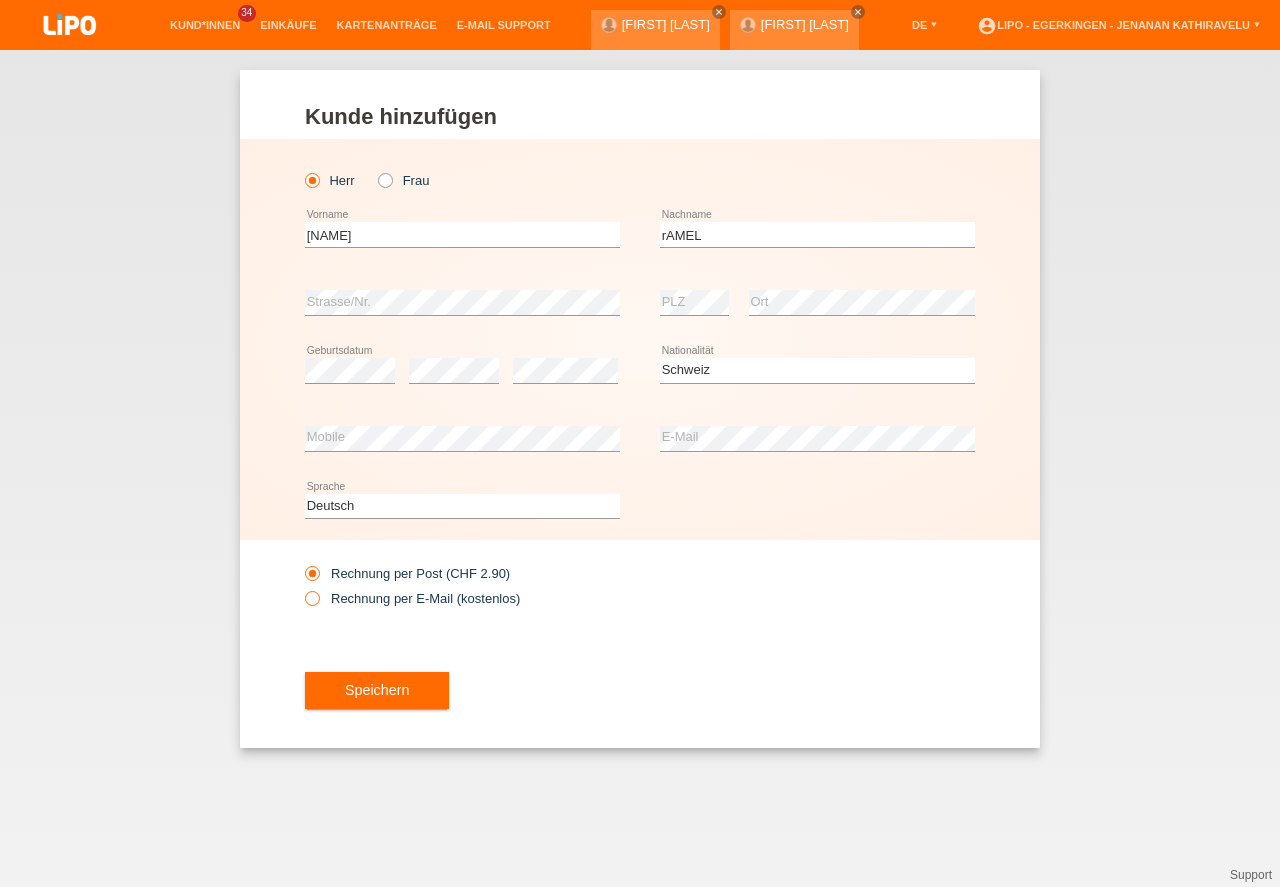 click on "Rechnung per E-Mail                                                                                            (kostenlos)" at bounding box center (412, 598) 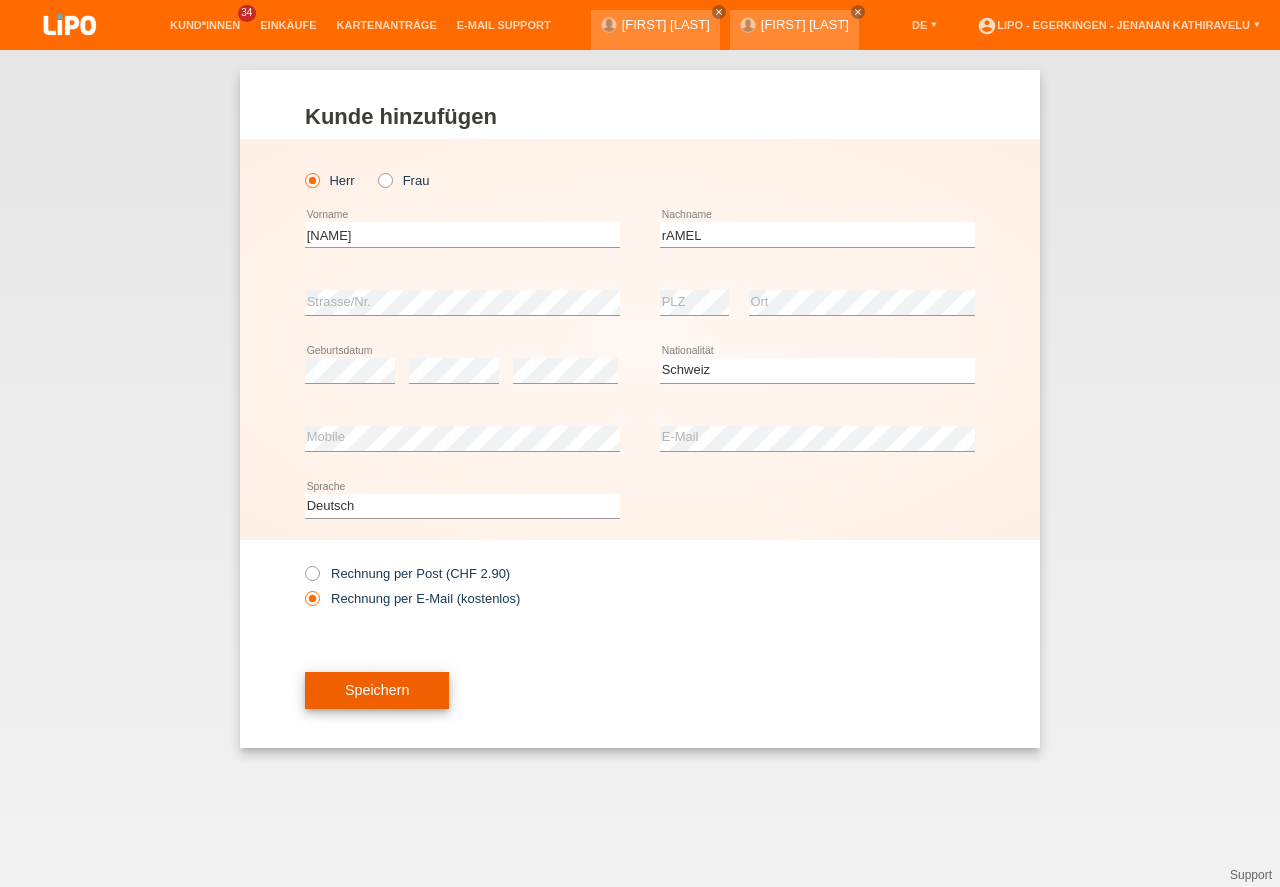 click on "Speichern" at bounding box center [377, 691] 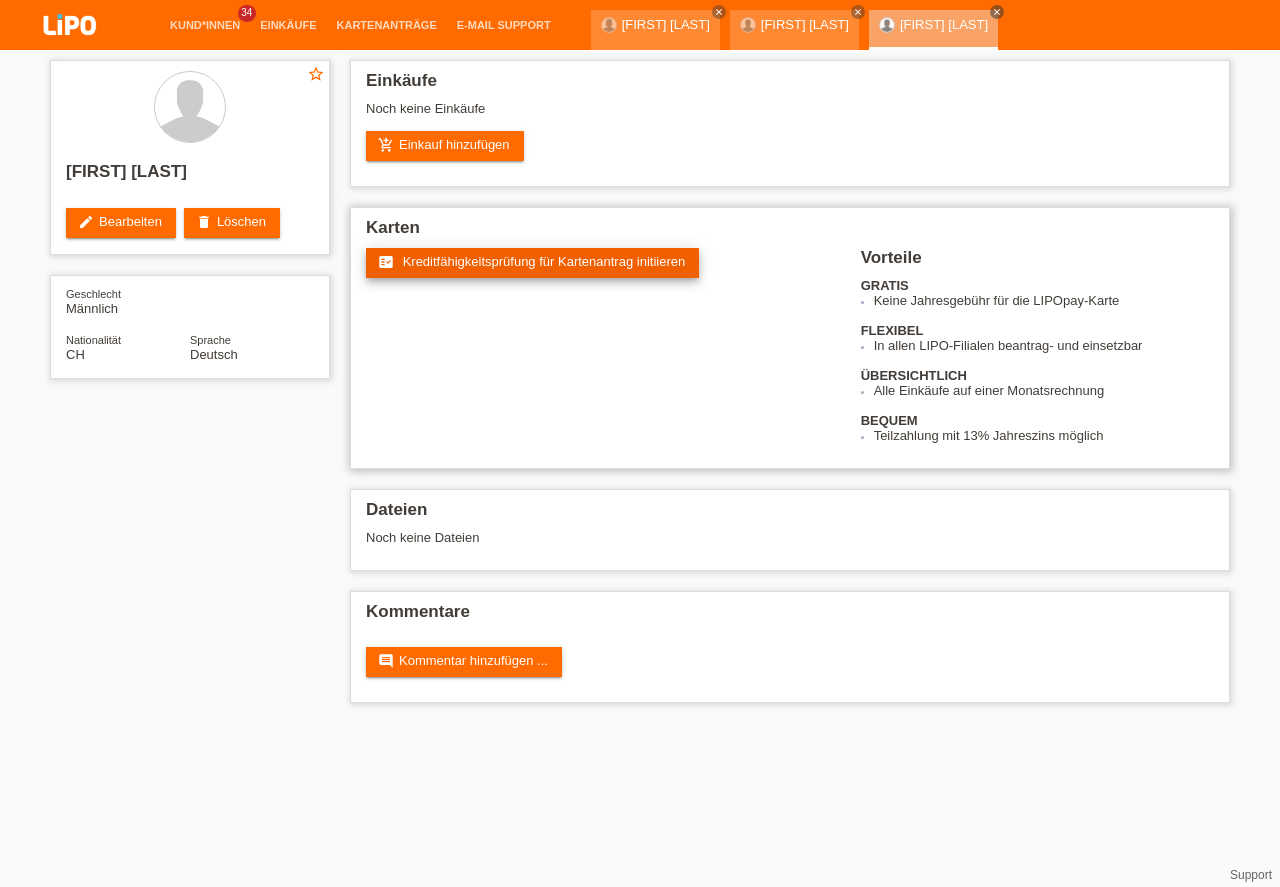 scroll, scrollTop: 0, scrollLeft: 0, axis: both 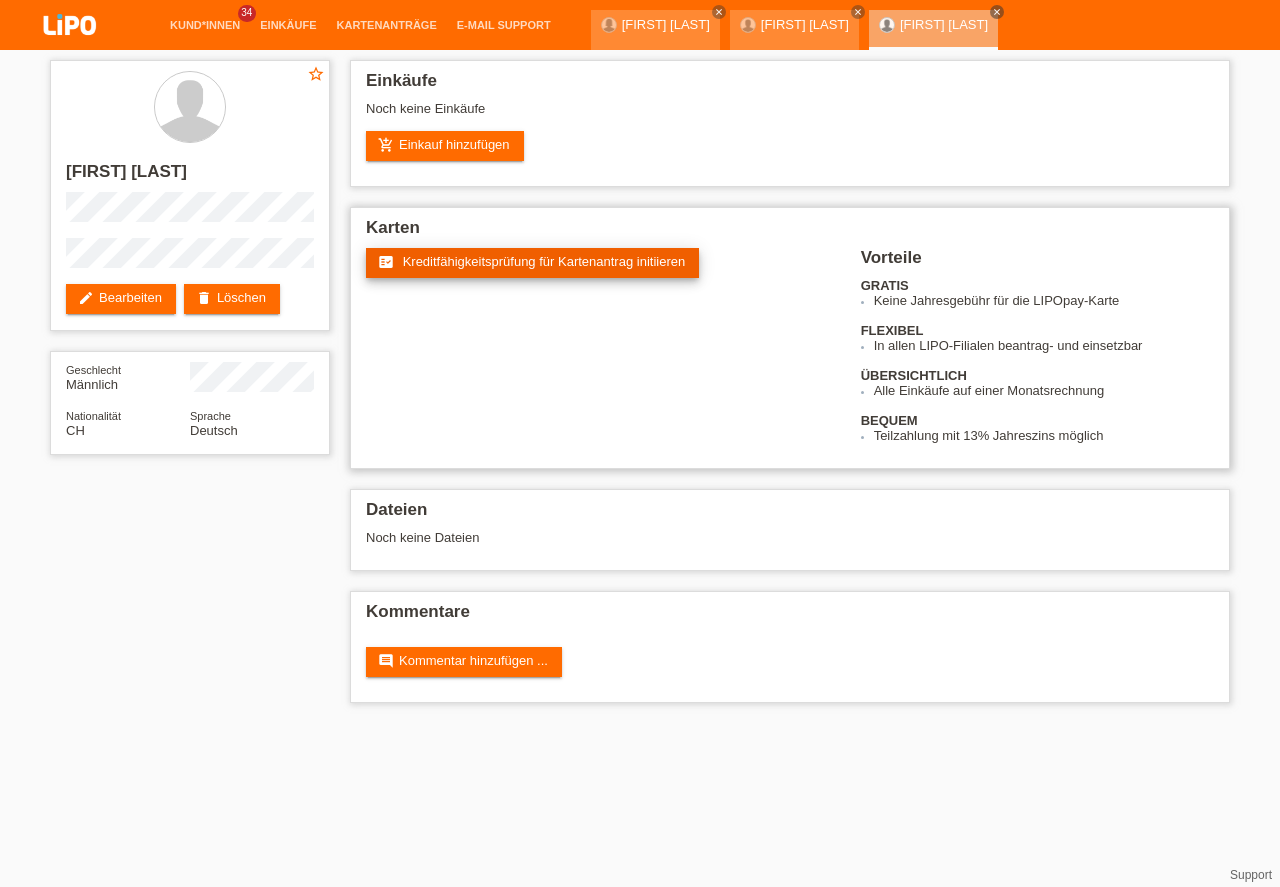 click on "Kreditfähigkeitsprüfung für Kartenantrag initiieren" at bounding box center (544, 261) 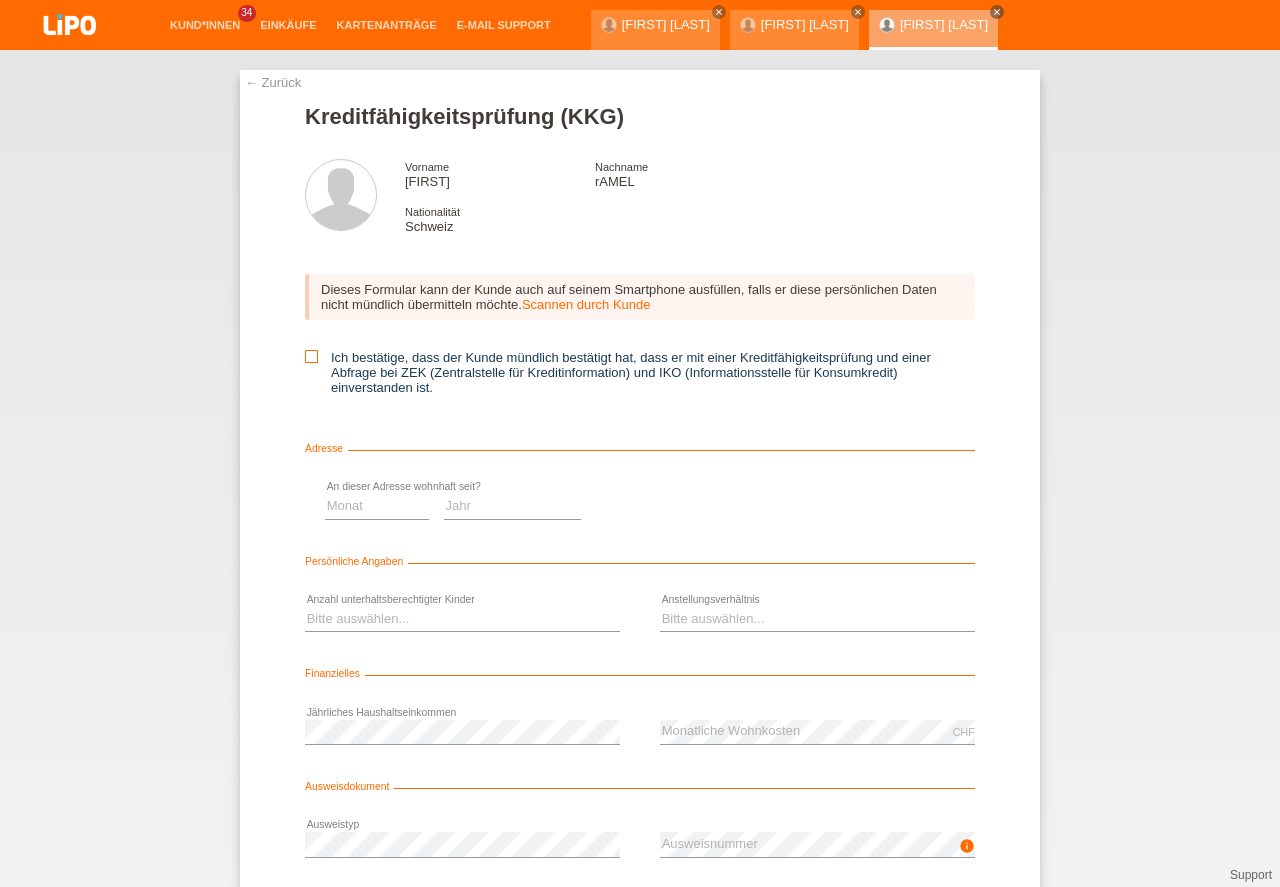 scroll, scrollTop: 0, scrollLeft: 0, axis: both 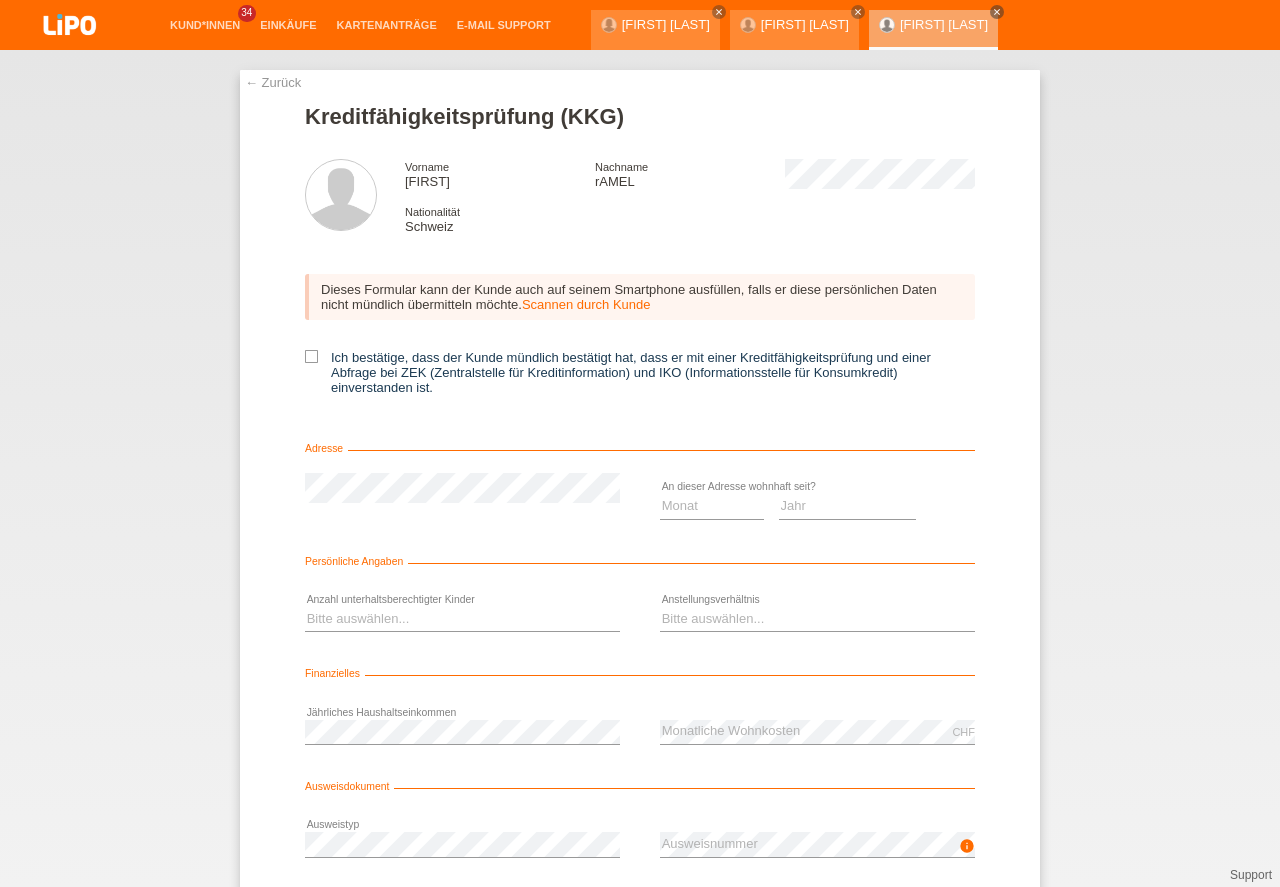 click at bounding box center (311, 356) 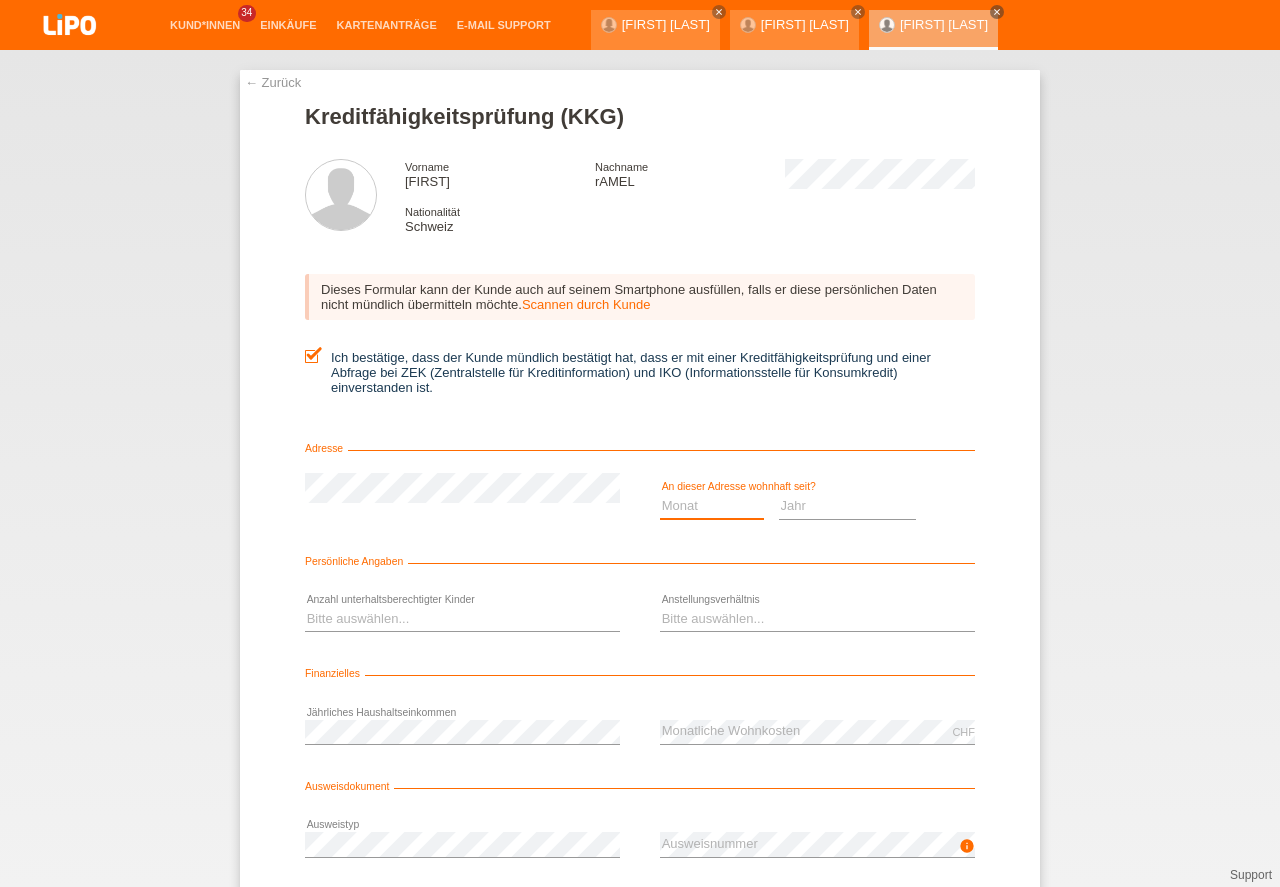 click on "Monat
01
02
03
04
05
06
07
08
09
10" at bounding box center (712, 506) 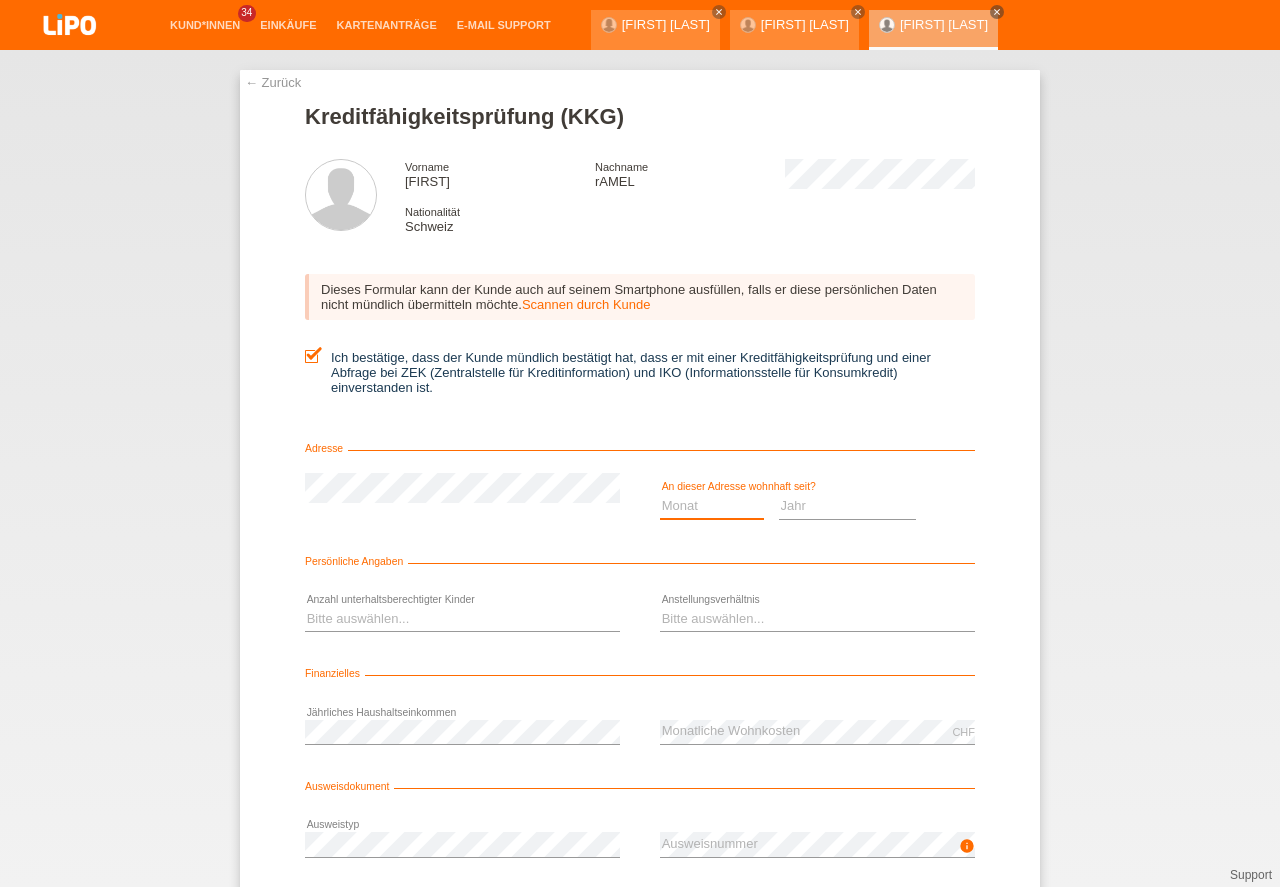 select on "04" 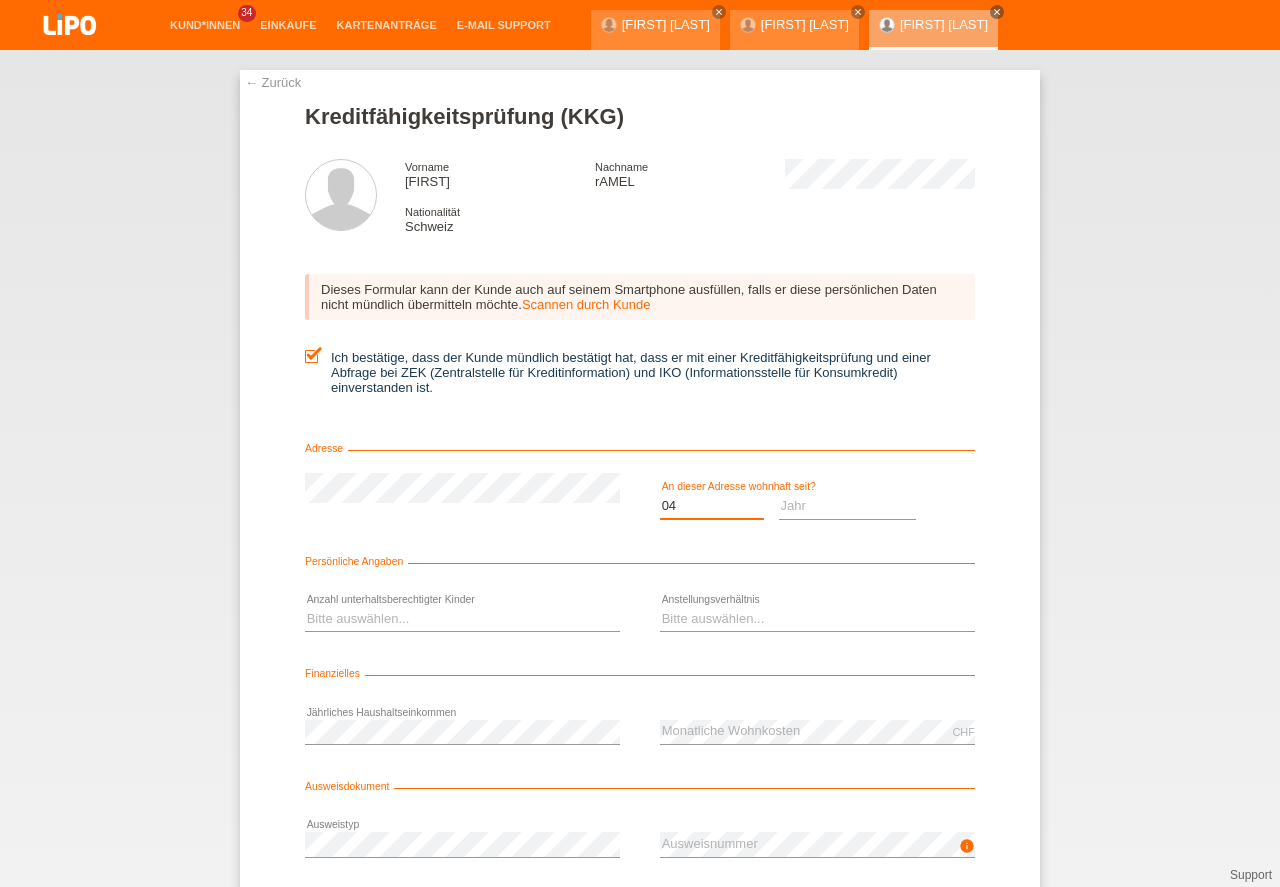 click on "04" at bounding box center [0, 0] 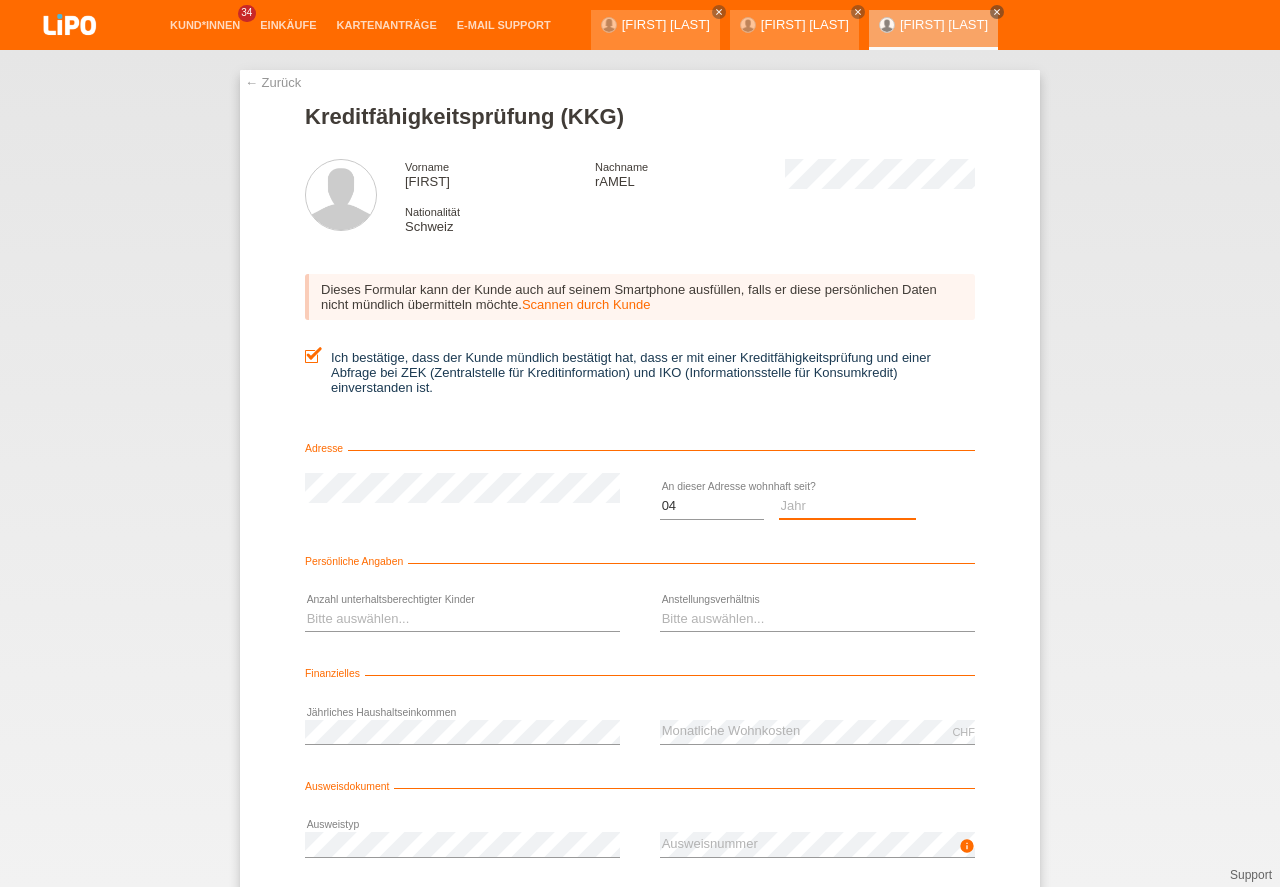click on "Jahr
2025
2024
2023
2022
2021
2020
2019
2018
2017
2016 2015 2014 2013 2012 2011 2010 2009 2008 2007 2006 2005 2004 2003" at bounding box center [848, 506] 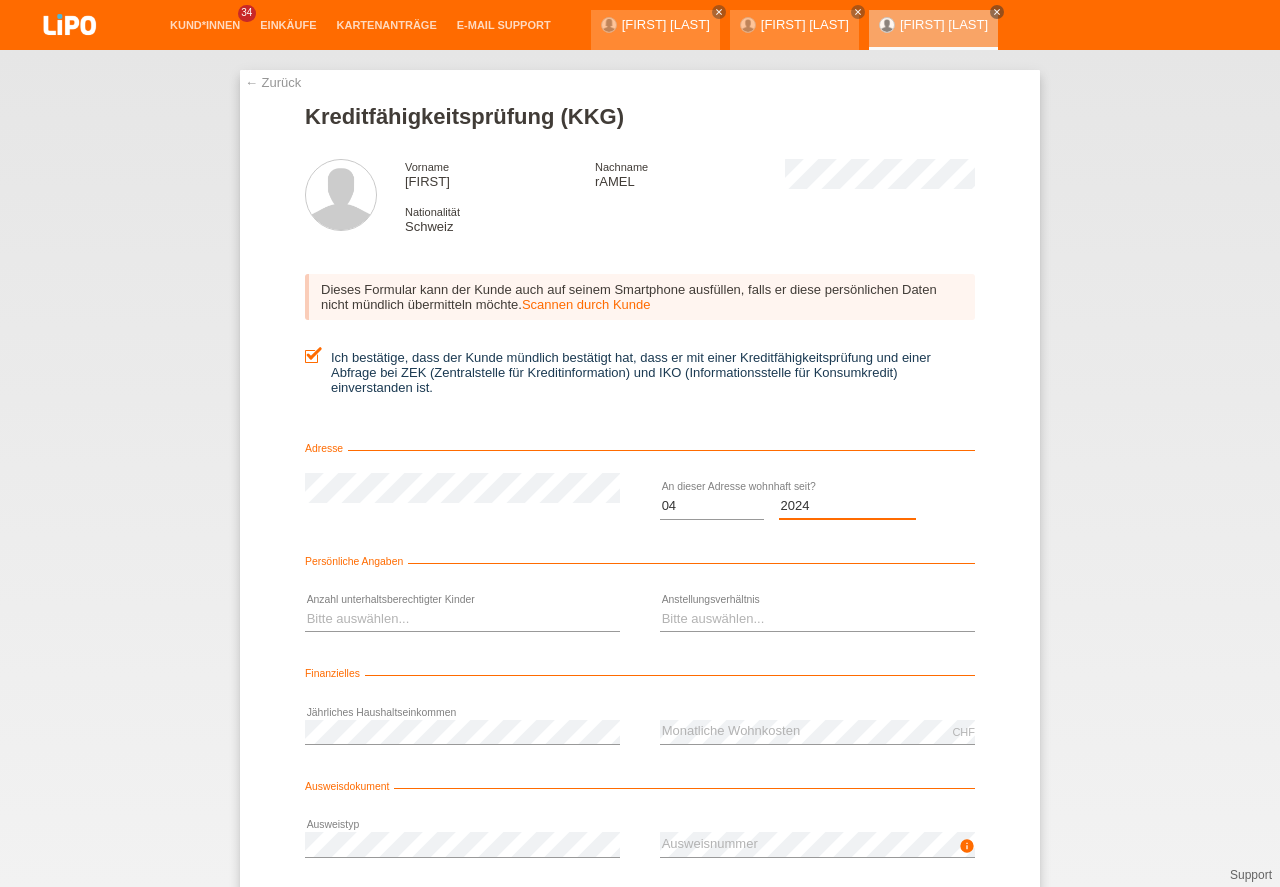 click on "2024" at bounding box center [0, 0] 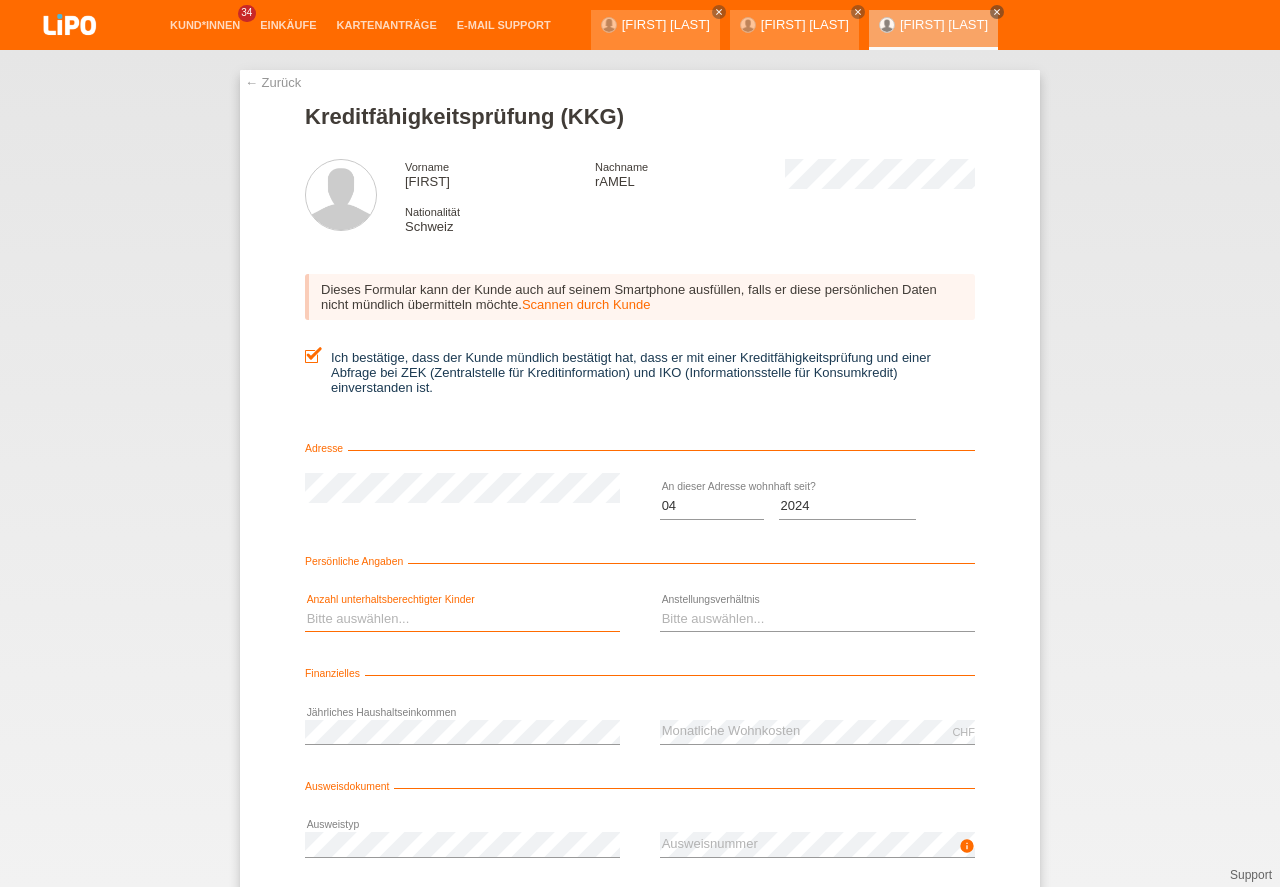 click on "Bitte auswählen...
0
1
2
3
4
5
6
7
8
9" at bounding box center [462, 619] 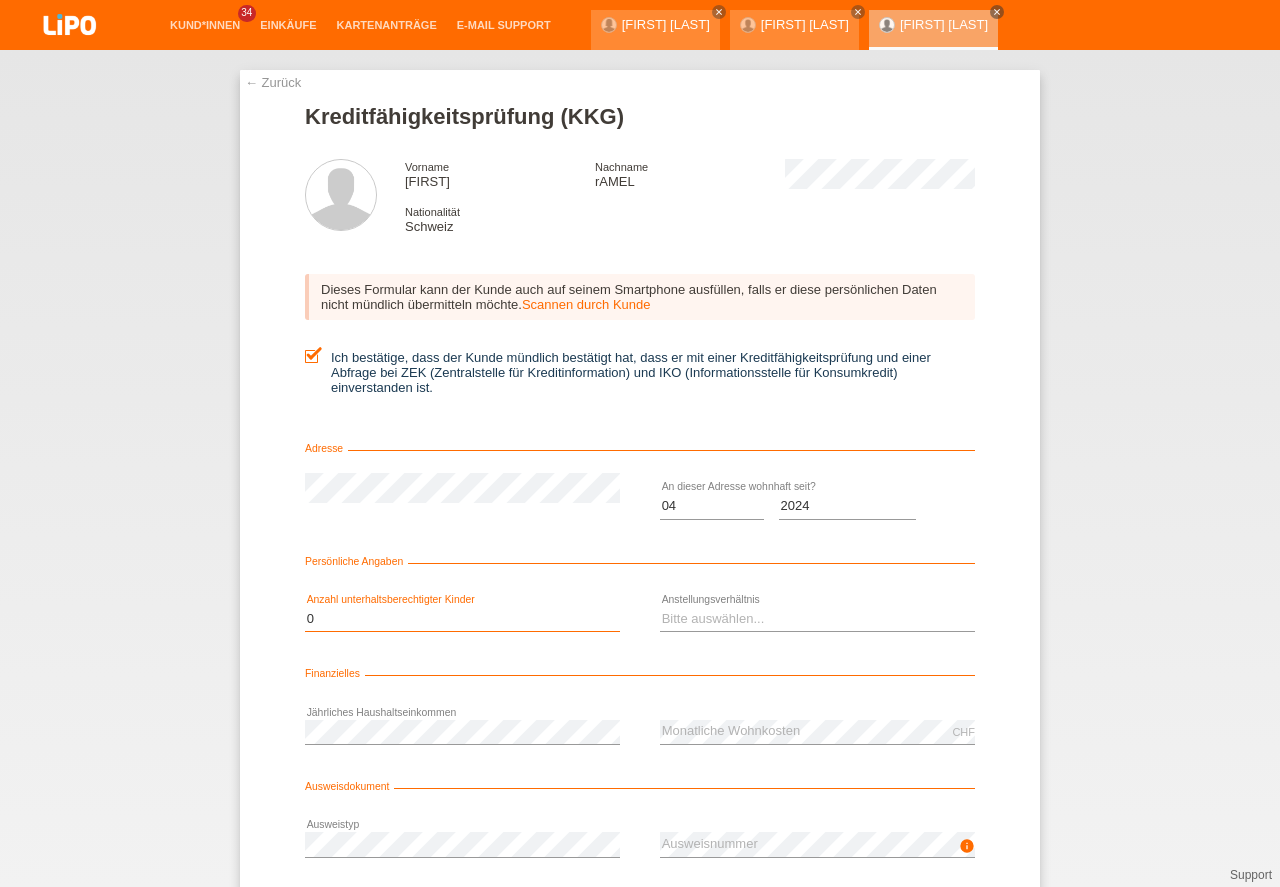 click on "0" at bounding box center [0, 0] 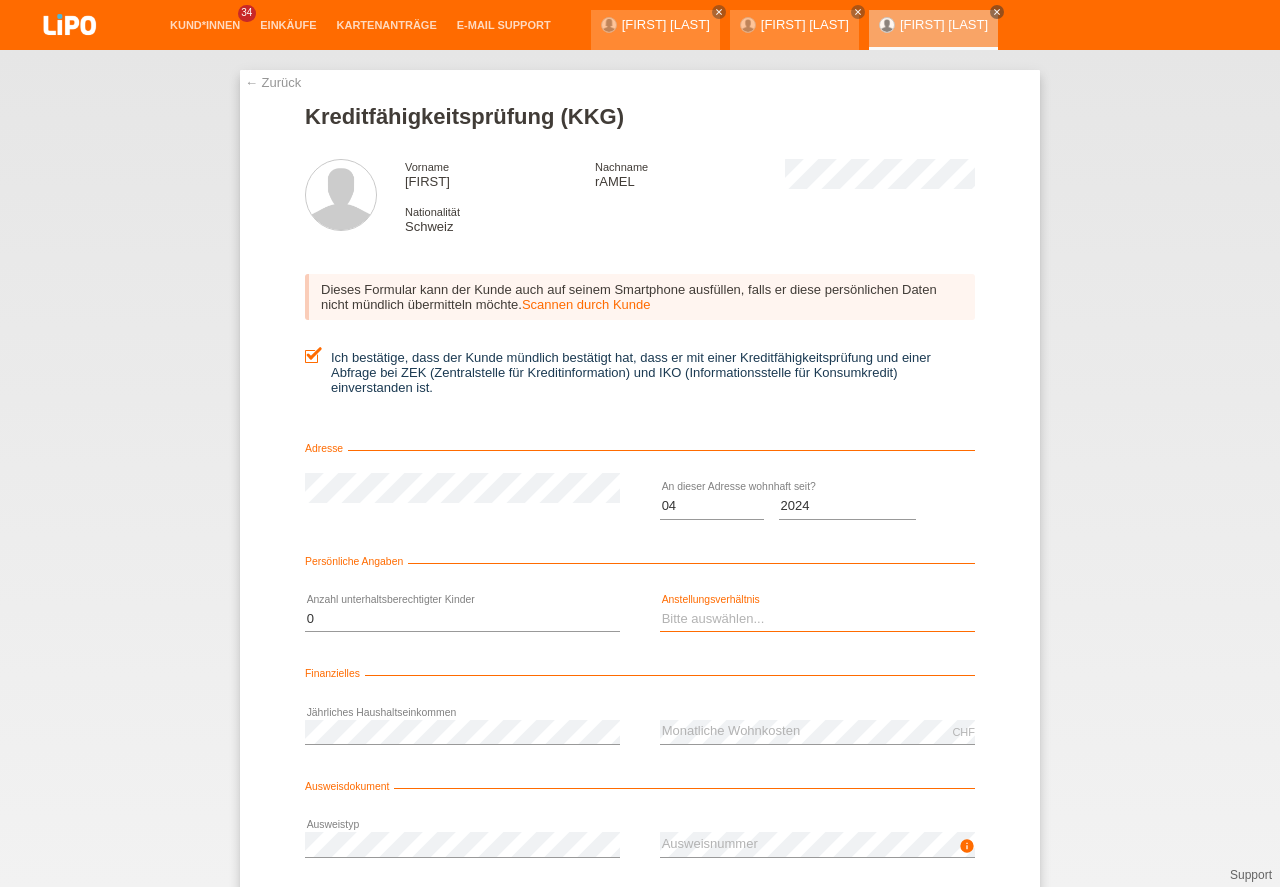 click on "Bitte auswählen...
Unbefristet
Befristet
Lehrling/Student
Pensioniert
Nicht arbeitstätig
Hausfrau/-mann
Selbständig" at bounding box center (817, 619) 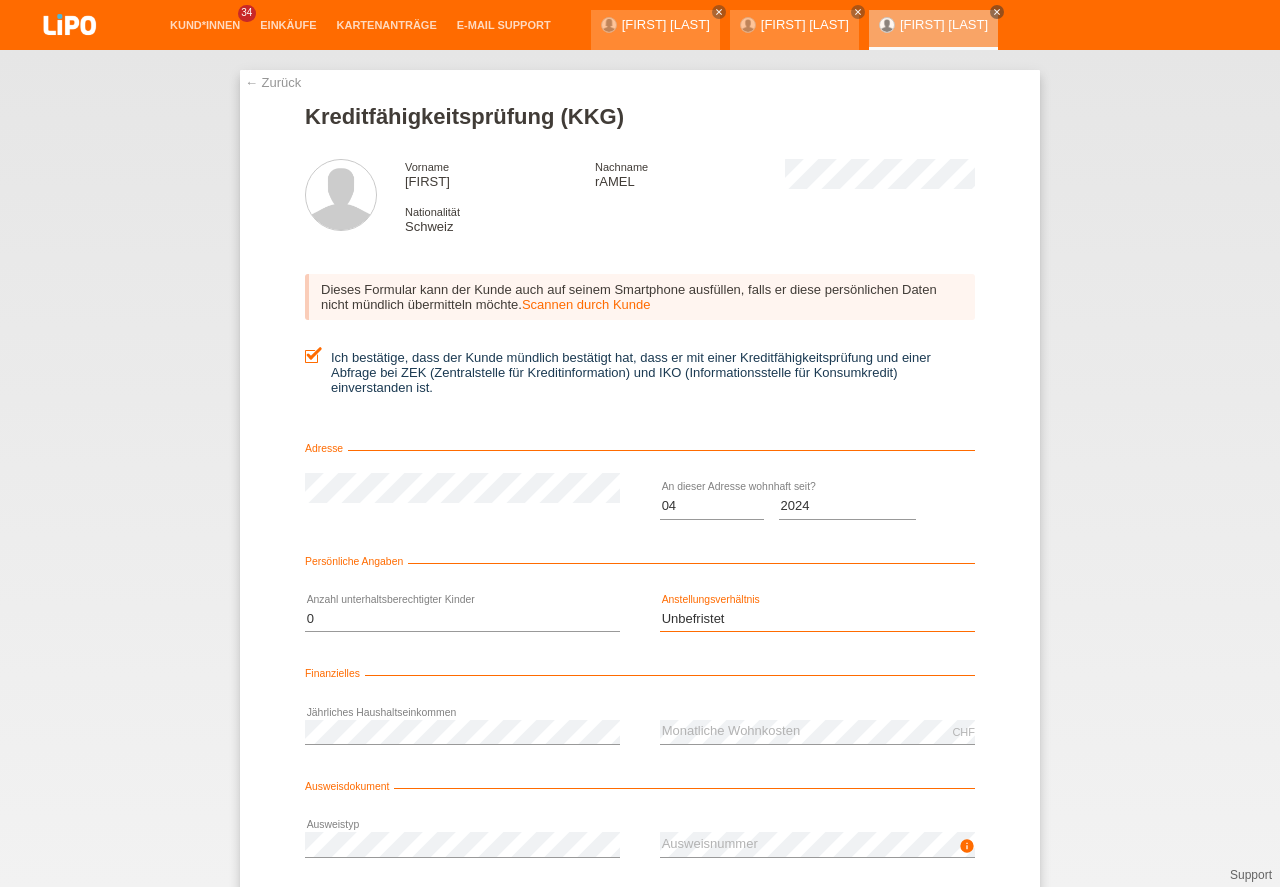 click on "Unbefristet" at bounding box center (0, 0) 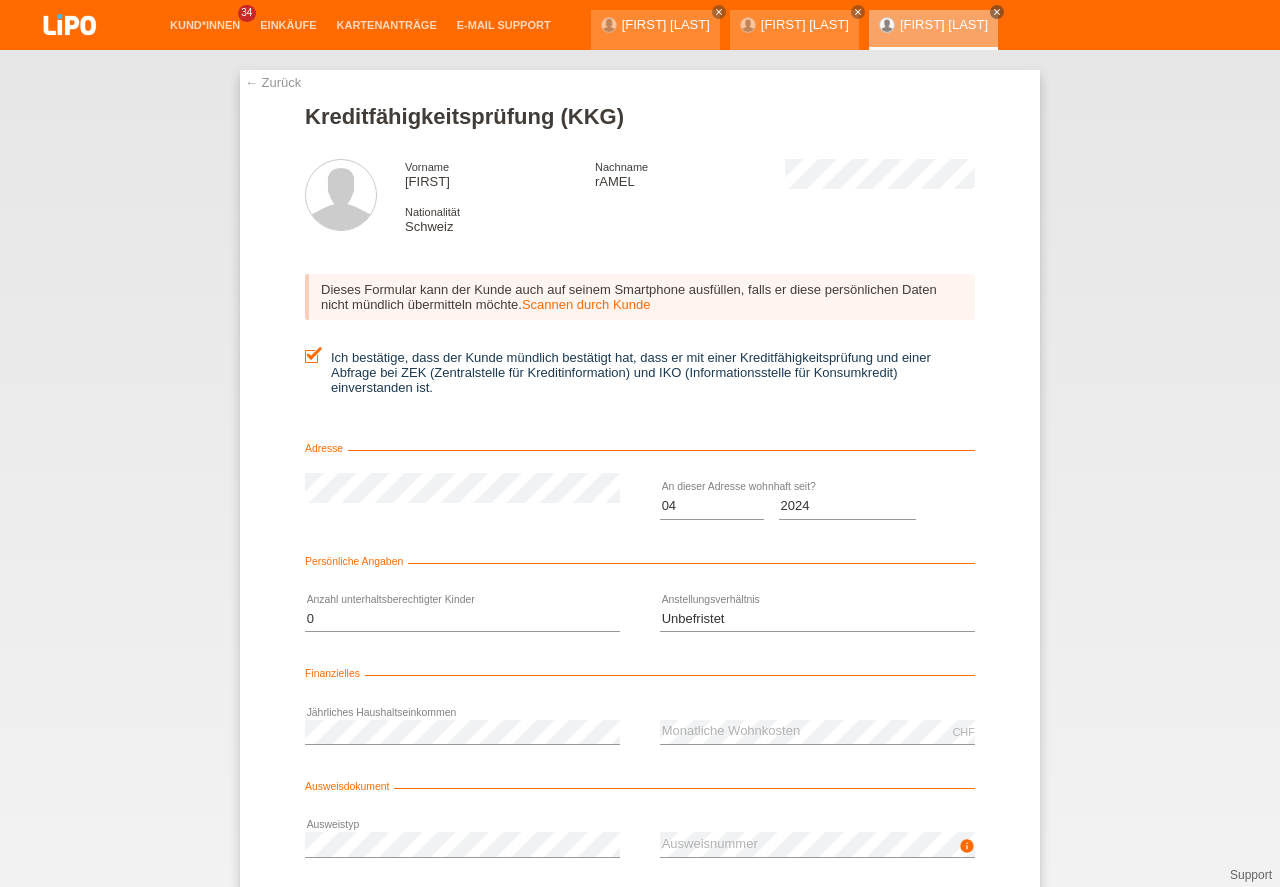 click on "error
Ausweistyp" at bounding box center [462, 845] 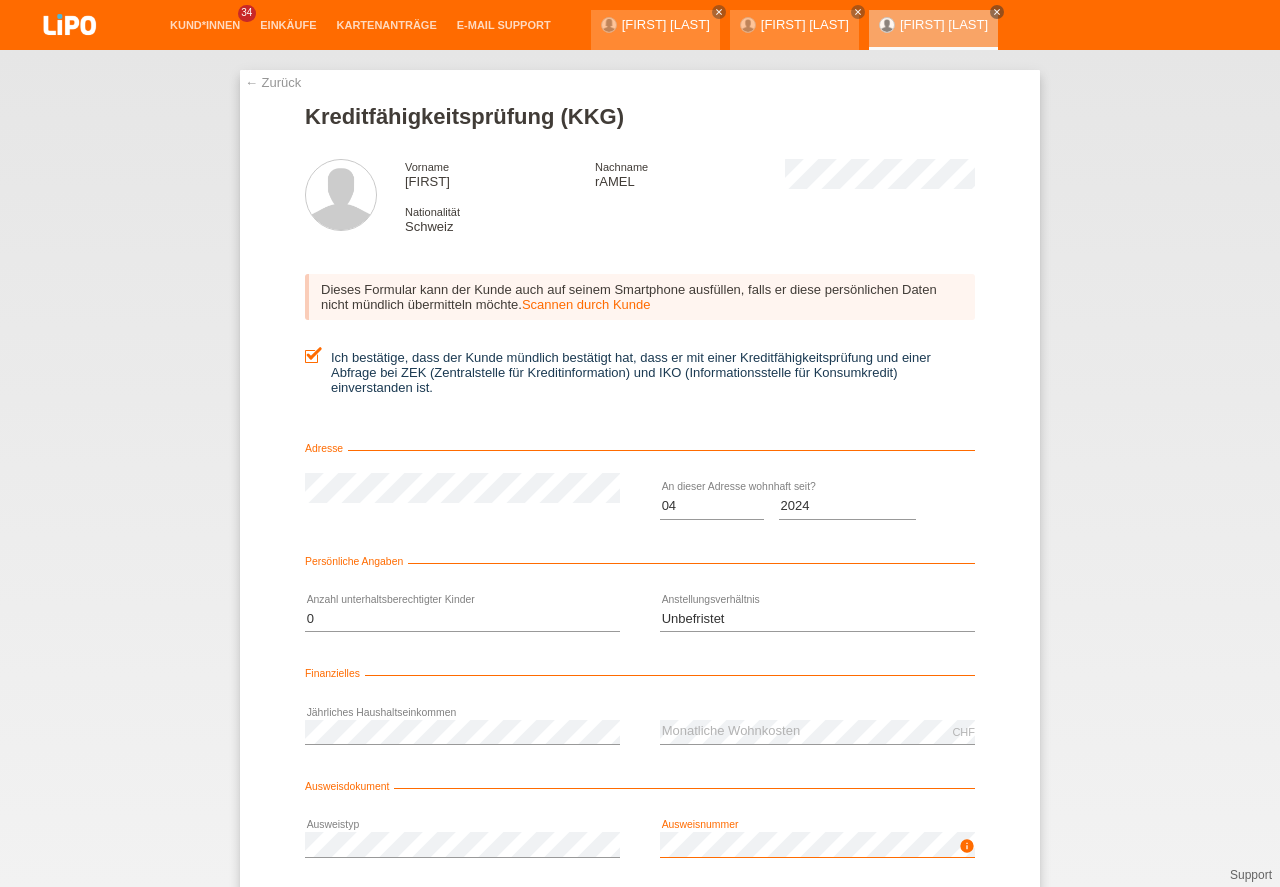 scroll, scrollTop: 90, scrollLeft: 0, axis: vertical 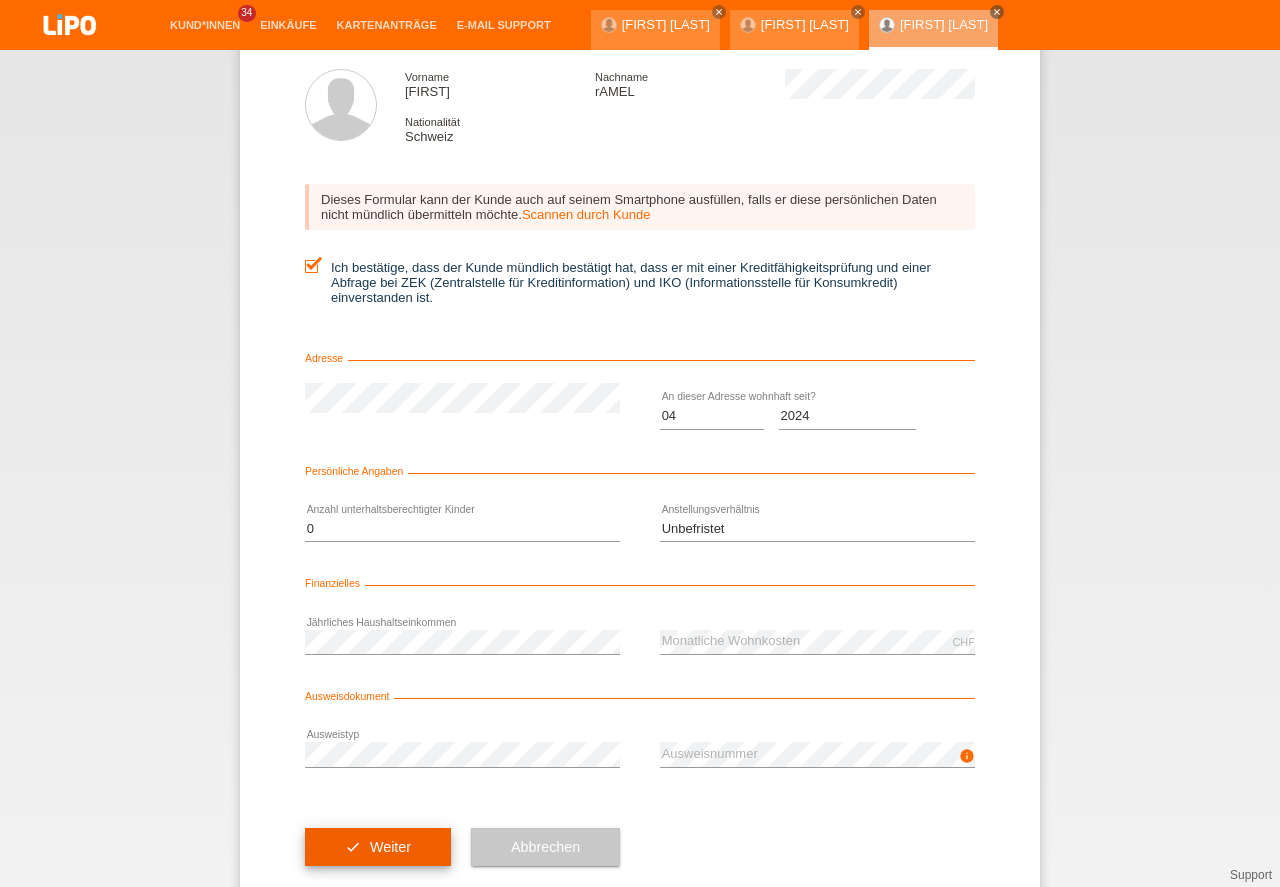 click on "check   Weiter" at bounding box center (378, 847) 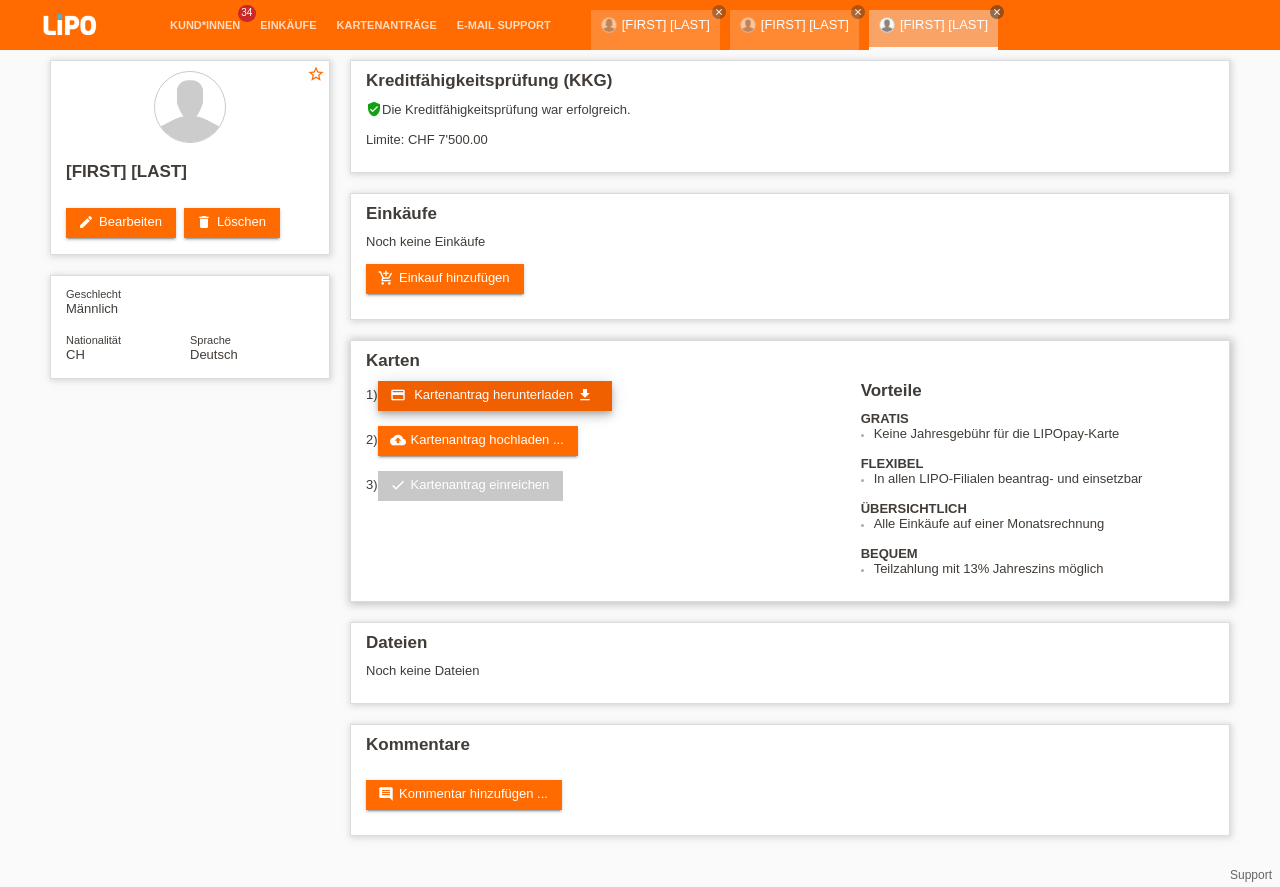click on "credit_card
Kartenantrag herunterladen
get_app" at bounding box center (495, 396) 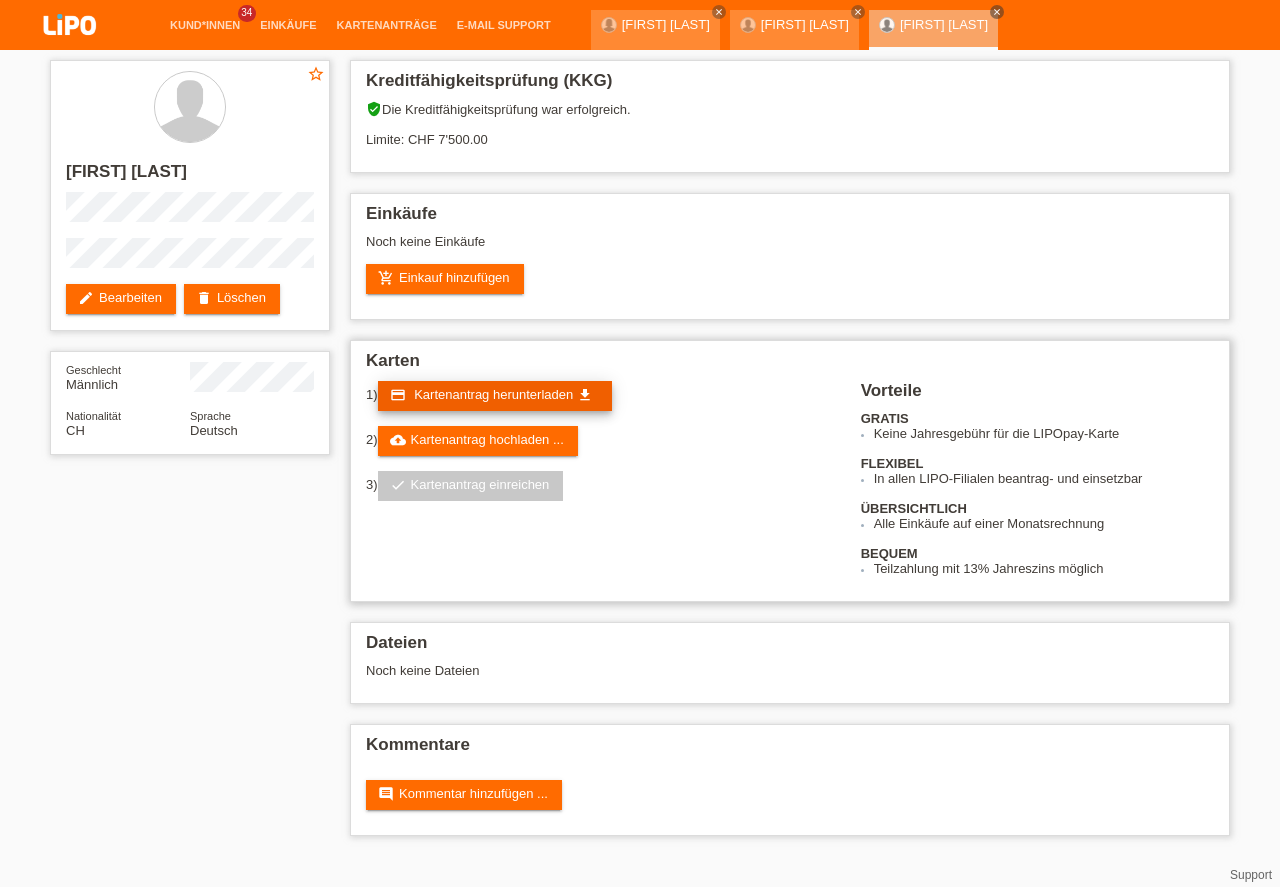 click on "Kartenantrag herunterladen" at bounding box center (493, 394) 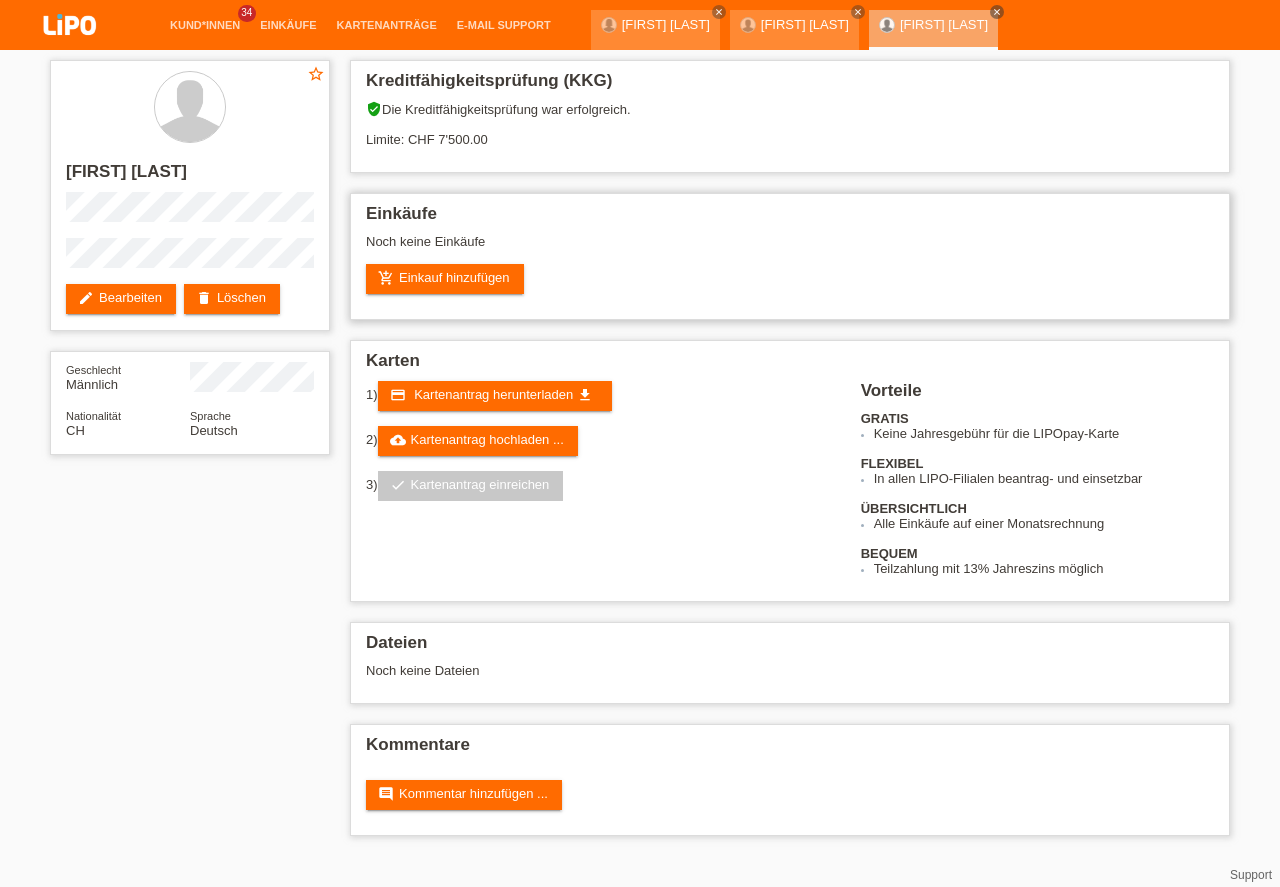 click on "Noch keine Einkäufe" at bounding box center (790, 249) 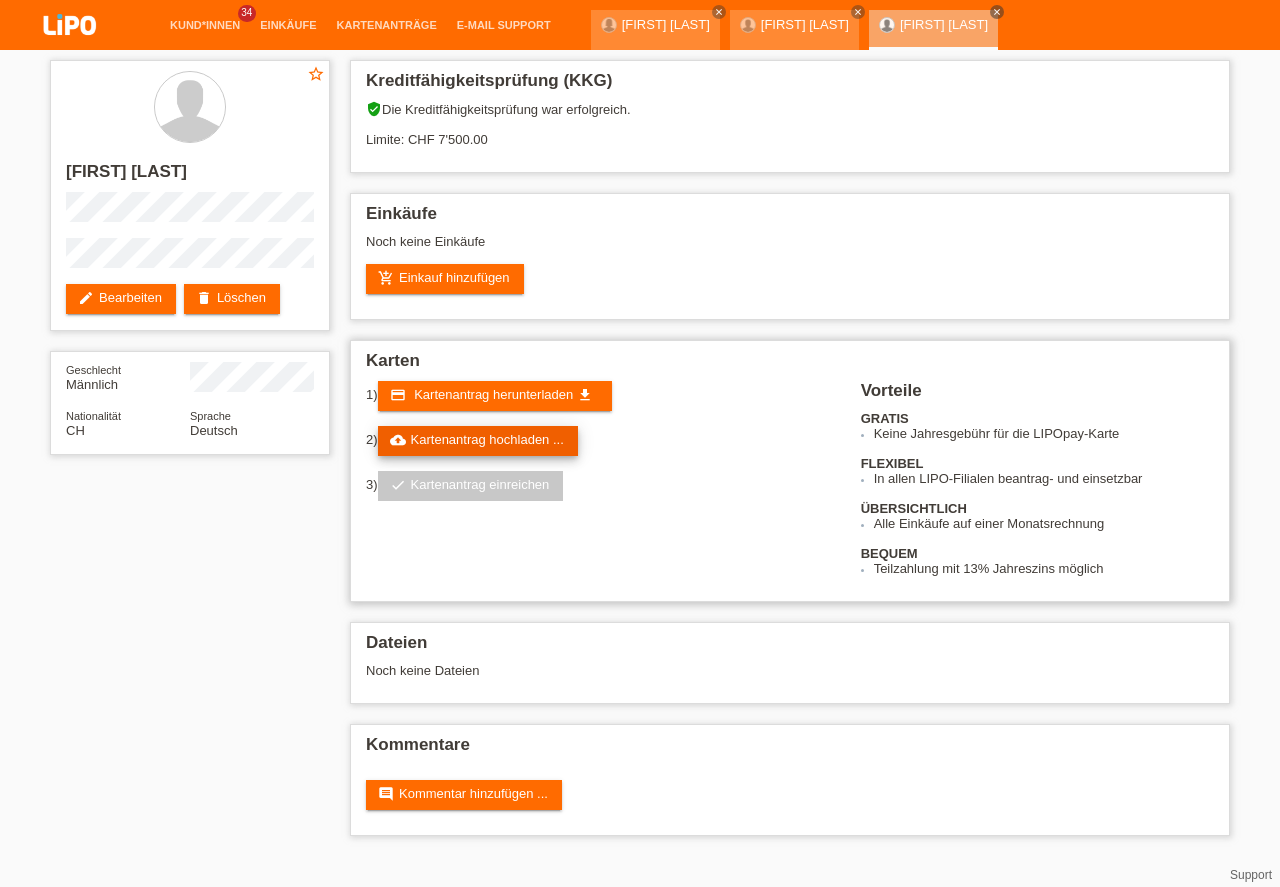 click on "cloud_upload  Kartenantrag hochladen ..." at bounding box center (478, 441) 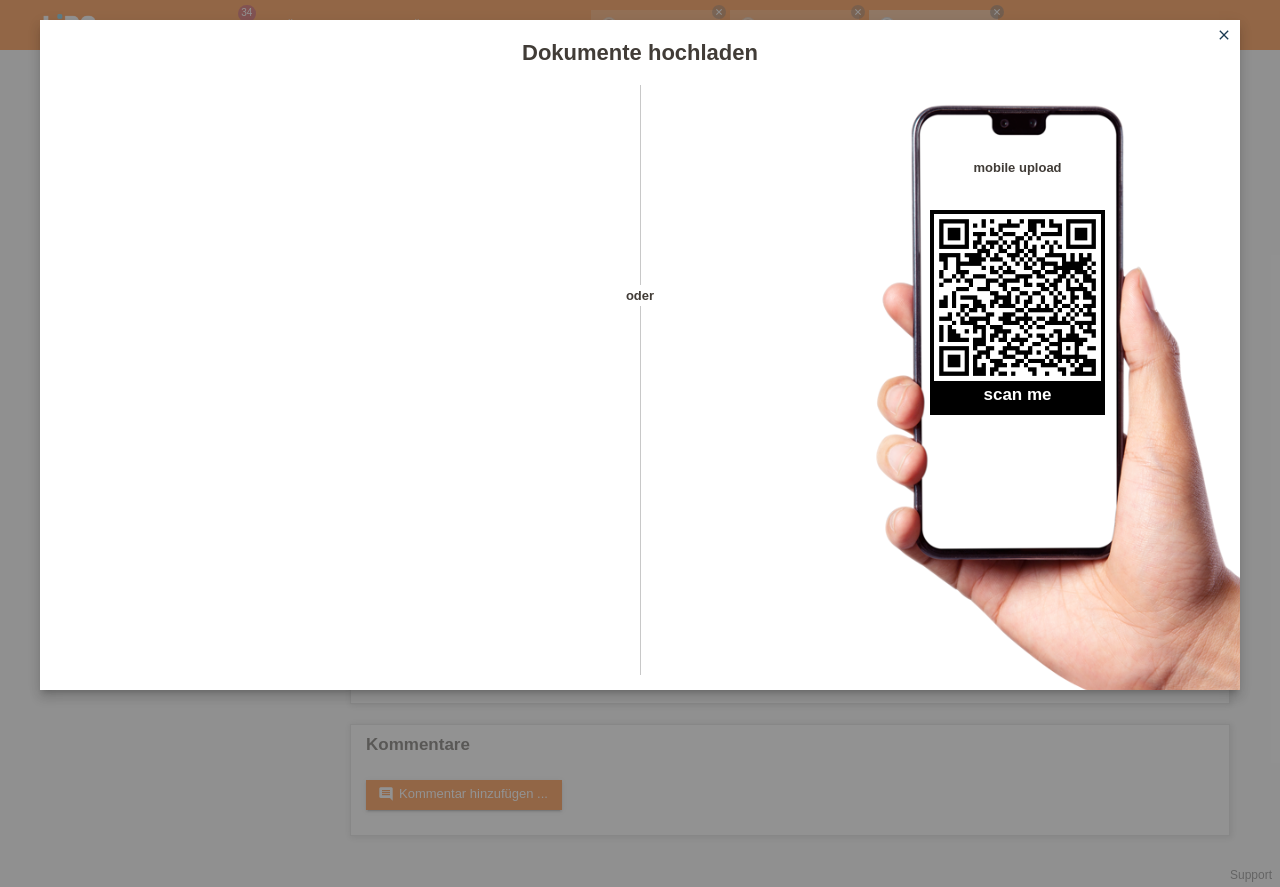 click on "close" at bounding box center (1224, 35) 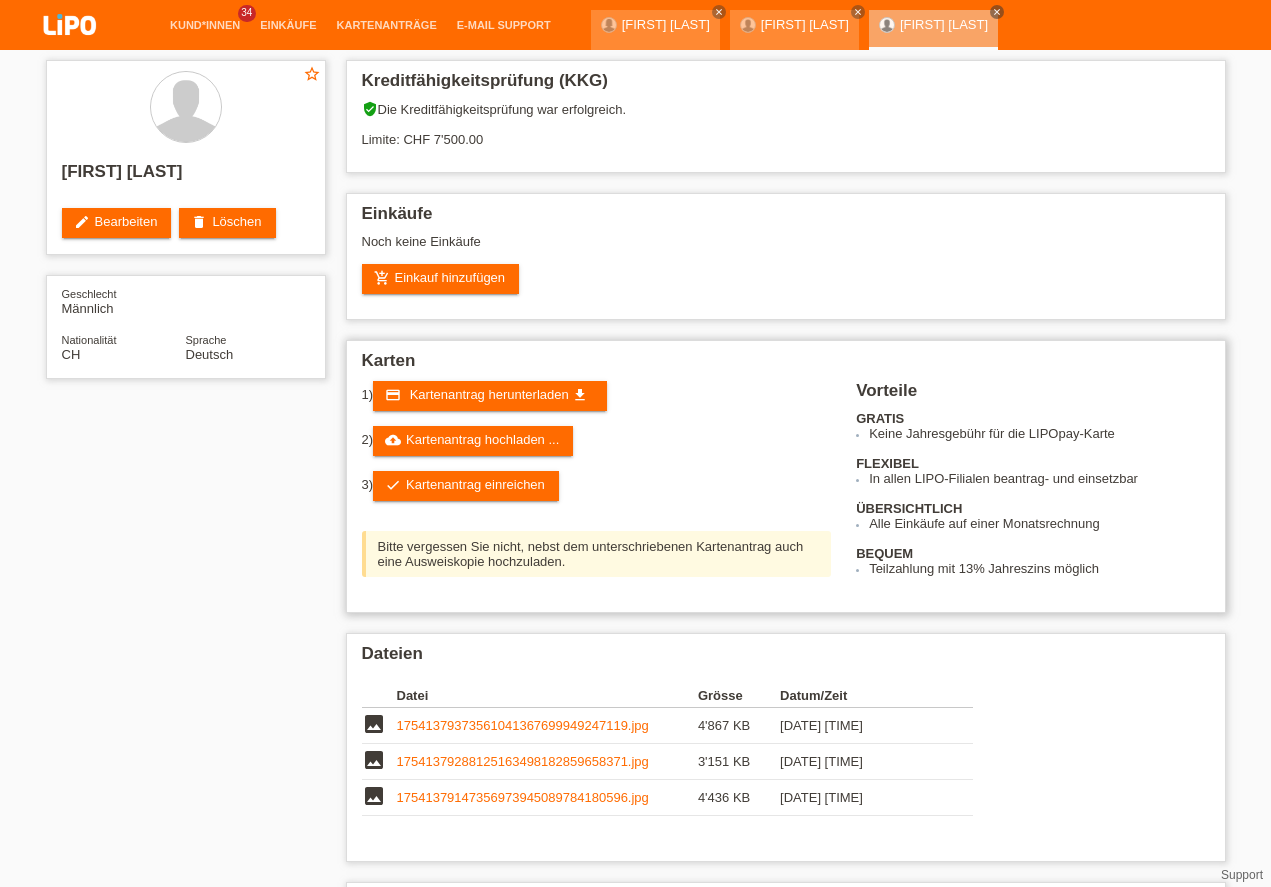 scroll, scrollTop: 0, scrollLeft: 0, axis: both 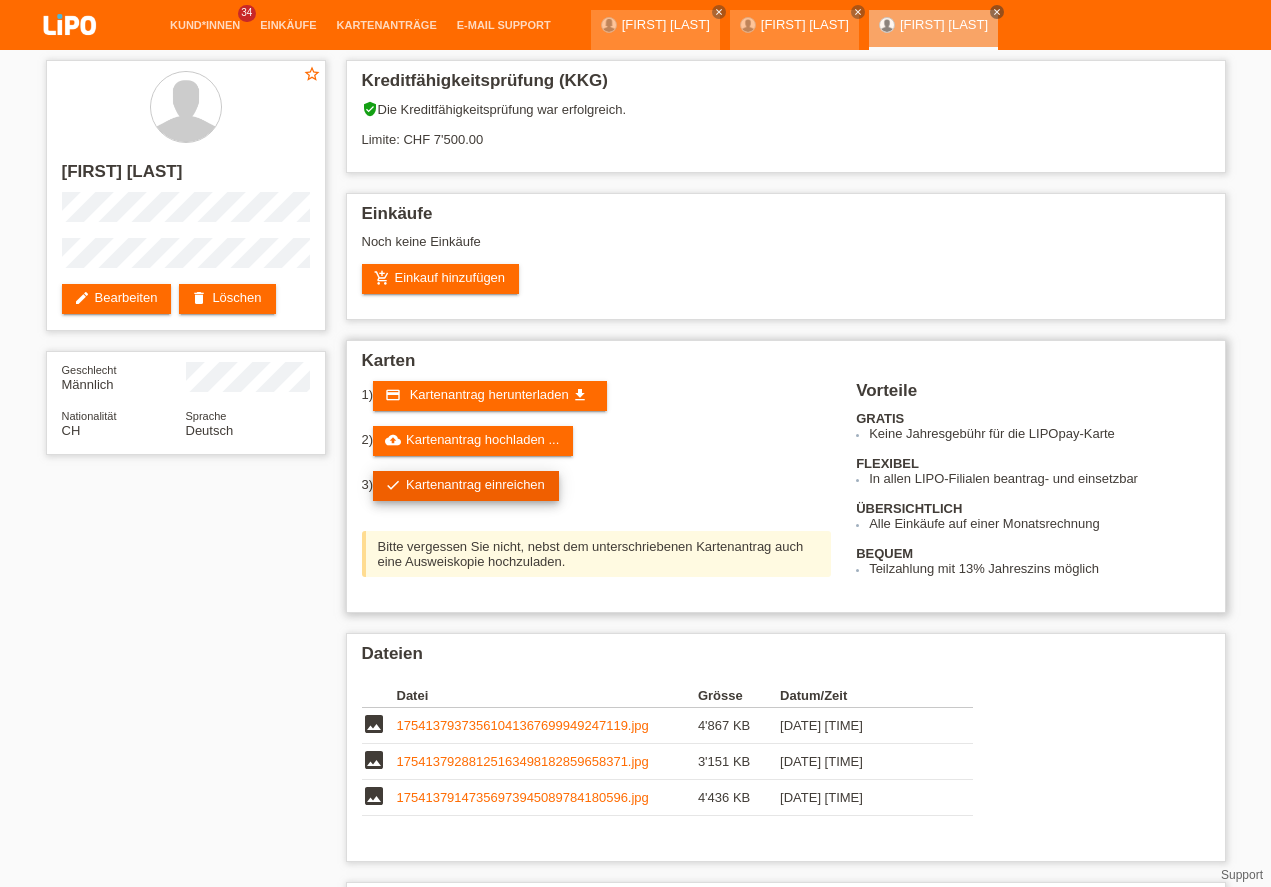 click on "check  Kartenantrag einreichen" at bounding box center (466, 486) 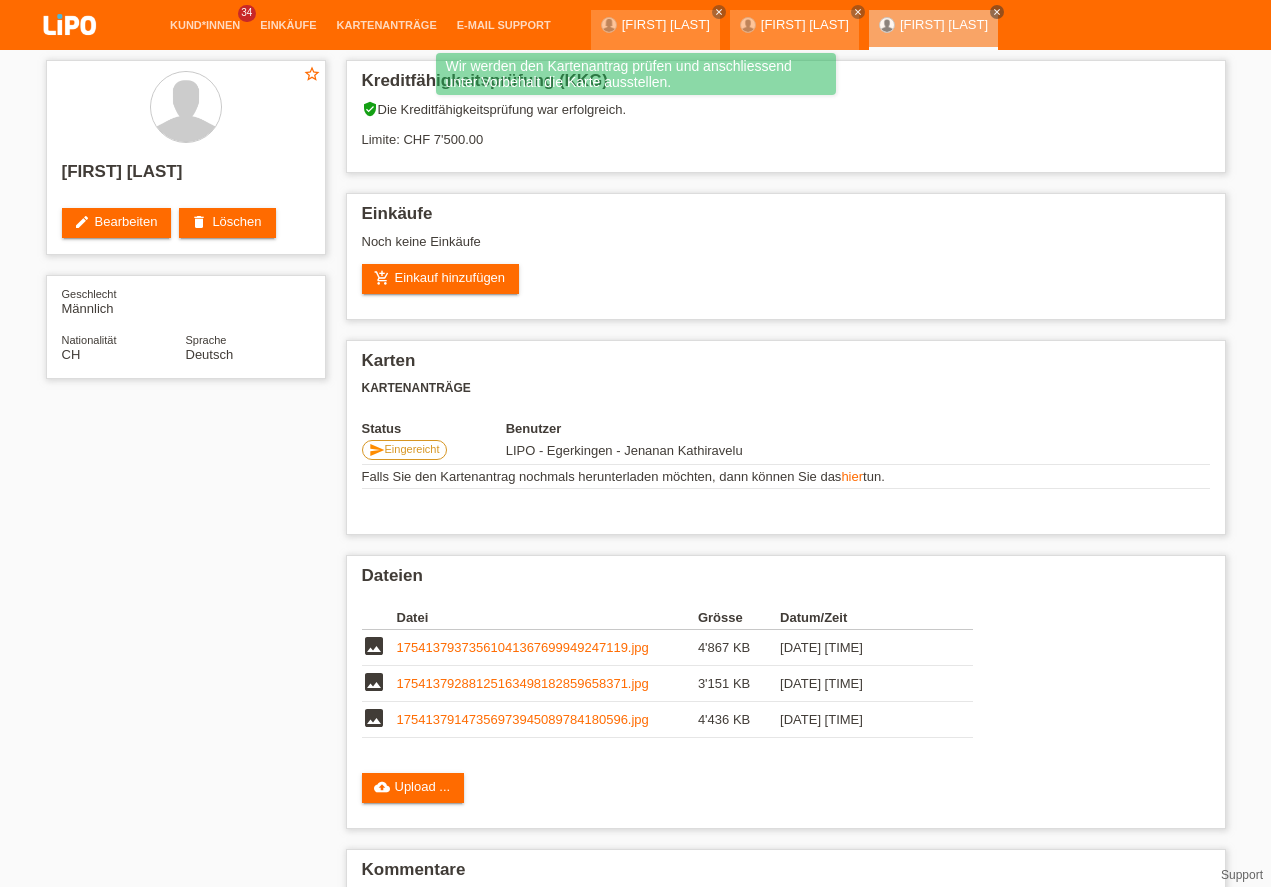 scroll, scrollTop: 0, scrollLeft: 0, axis: both 